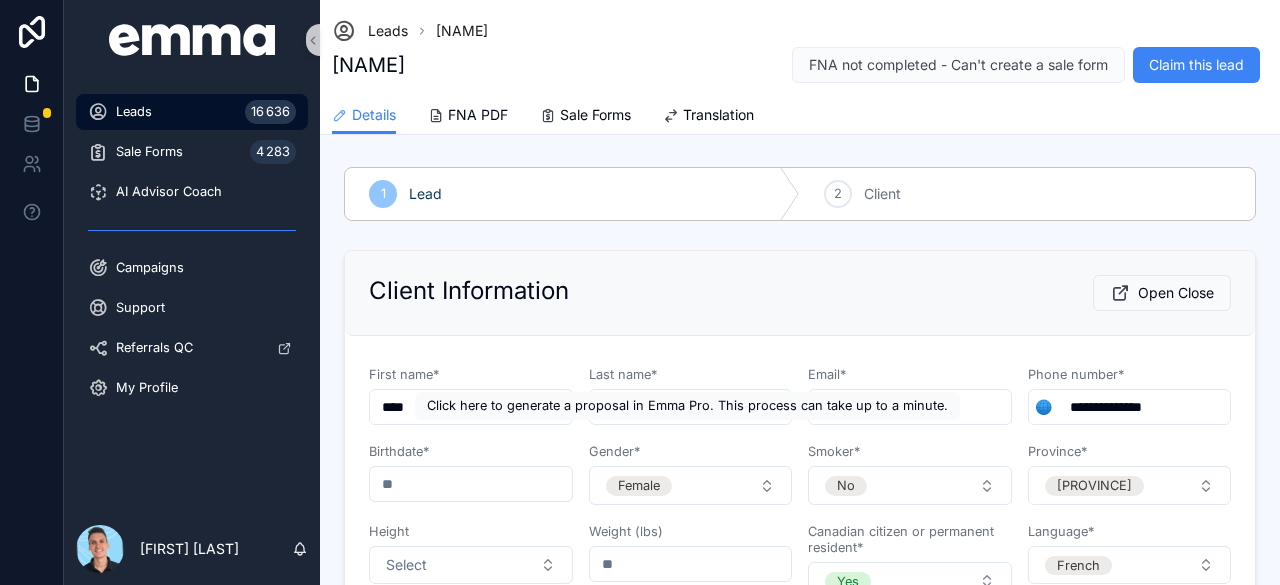 scroll, scrollTop: 0, scrollLeft: 0, axis: both 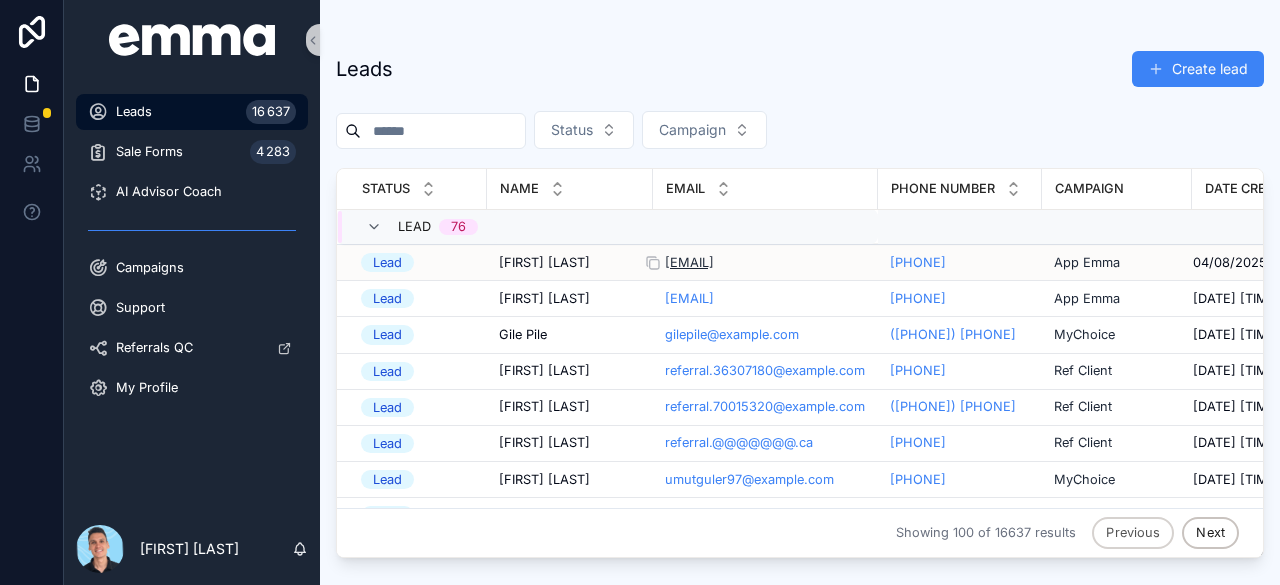 click on "[EMAIL]" at bounding box center (689, 263) 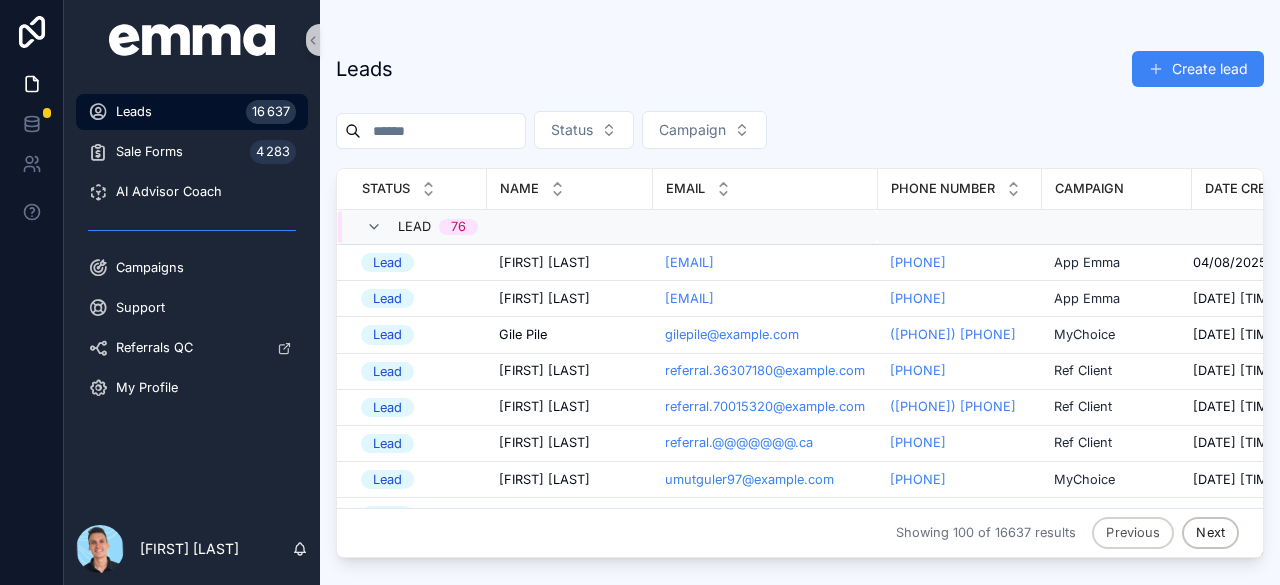 click on "Leads Create lead Status Campaign Status Name Email Phone Number Campaign Date created Lead 76 Lead [FIRST] [LAST] [FIRST] [LAST] pierre_lucfleury@example.com ([PHONE]) App Emma [DATE] [TIME] [DATE] [TIME] Lead [FIRST] [LAST] [FIRST] [LAST] gauthieralexandra23@example.com ([PHONE]) App Emma [DATE] [TIME] [DATE] [TIME] Lead [FIRST] [LAST] [FIRST] [LAST] gilepile@example.com ([PHONE]) MyChoice [DATE] [TIME] [DATE] [TIME] Lead [FIRST] [LAST] [FIRST] [LAST] referral.36307180@example.com ([PHONE]) Ref Client [DATE] [TIME] [DATE] [TIME] Lead [FIRST] [LAST] [FIRST] [LAST] referral.70015320@example.com ([PHONE]) Ref Client [DATE] [TIME] [DATE] [TIME] Lead [FIRST] [LAST] [FIRST] [LAST] referral.74481300@example.com ([PHONE]) Ref Client [DATE] [TIME] [DATE] [TIME] Lead [FIRST] [LAST] [FIRST] [LAST] umutguler97@example.com ([PHONE]) MyChoice [DATE] [TIME] [DATE] [TIME] Lead [FIRST] [LAST] [FIRST] [LAST] lweese55@example.com ([PHONE]) Ratehub Lead" at bounding box center [800, 296] 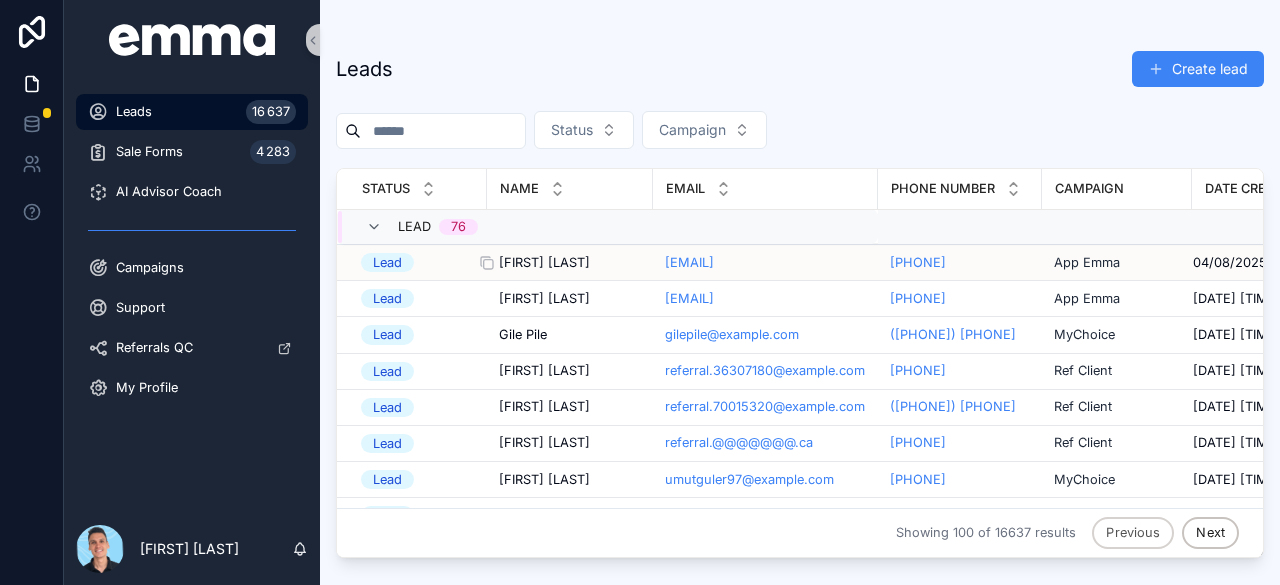 click on "[FIRST] [LAST]" at bounding box center (544, 263) 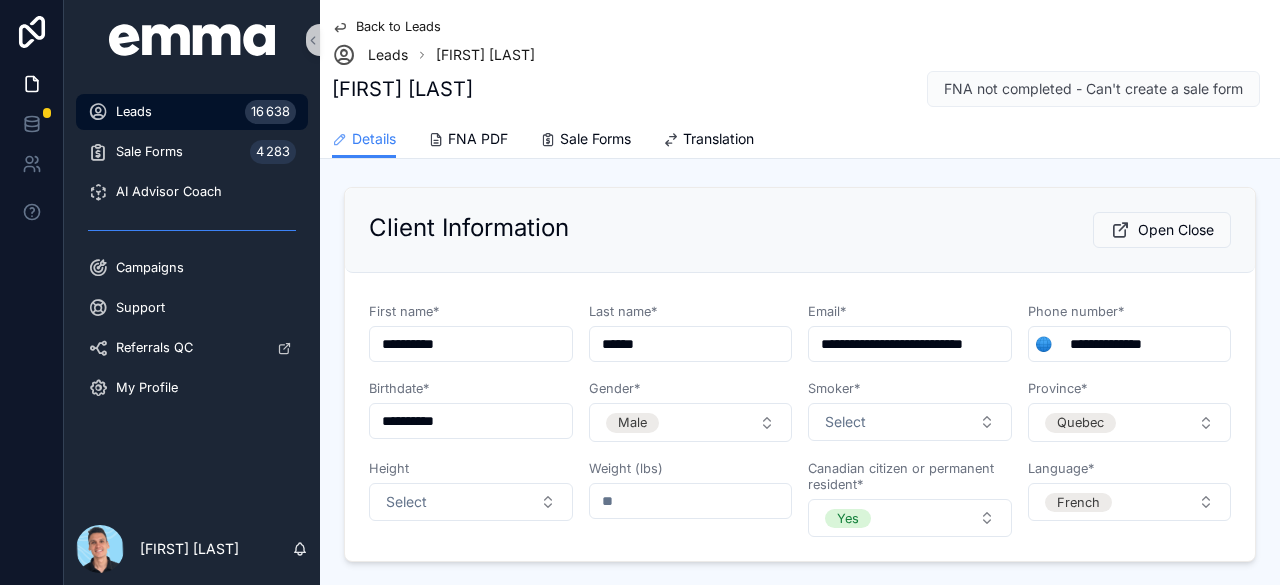 scroll, scrollTop: 179, scrollLeft: 0, axis: vertical 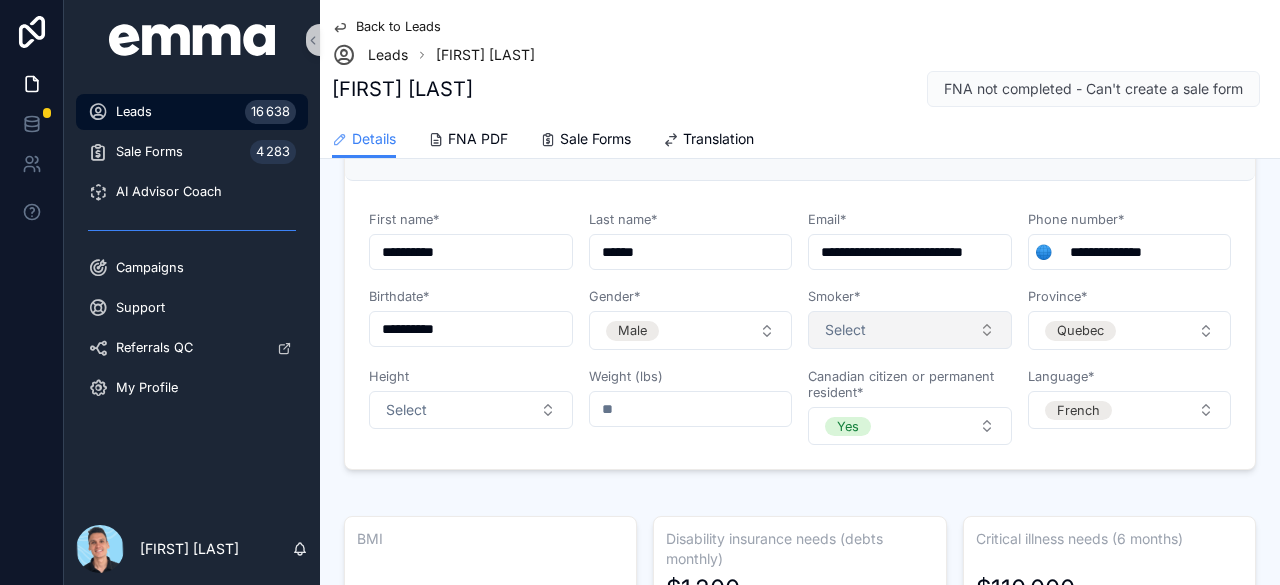 click on "Select" at bounding box center (910, 330) 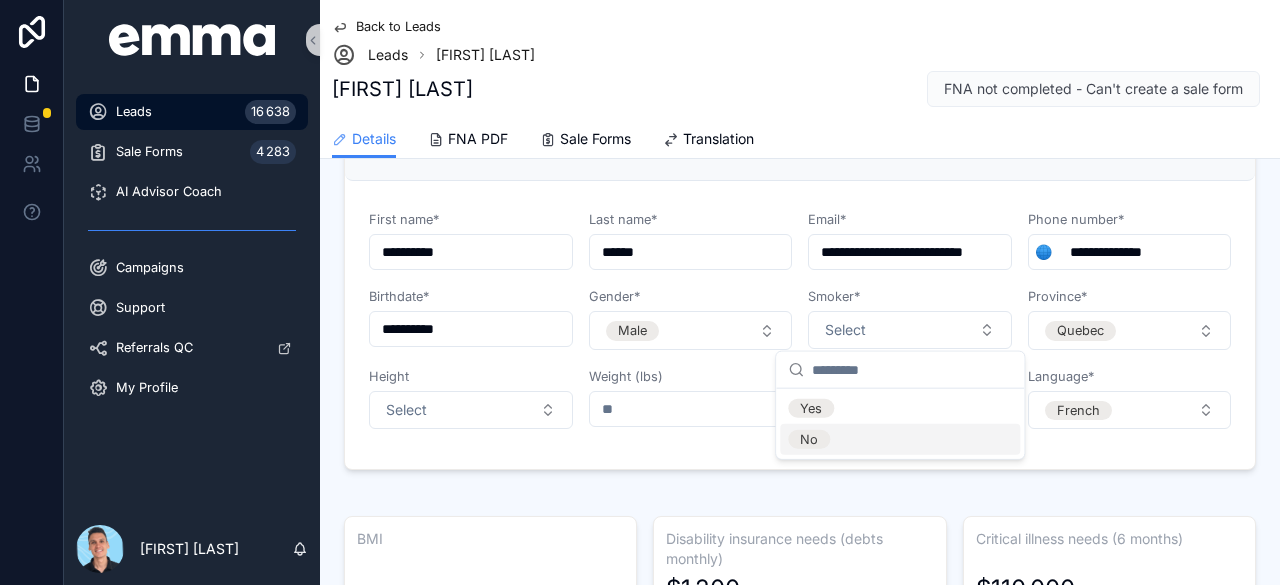 click on "No" at bounding box center (809, 439) 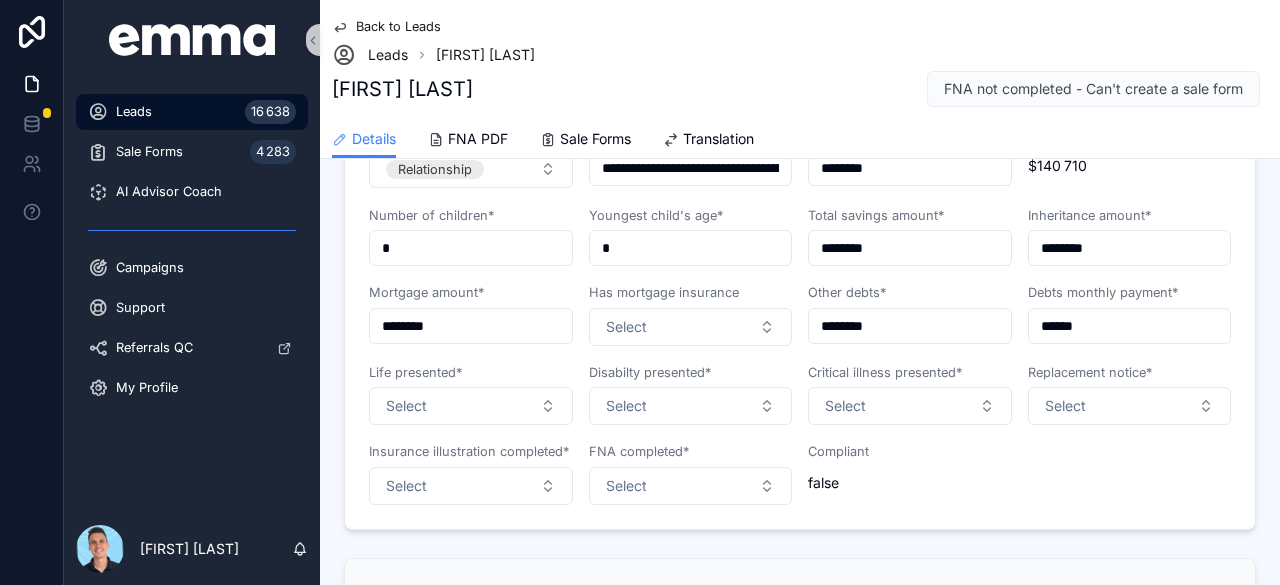 scroll, scrollTop: 962, scrollLeft: 0, axis: vertical 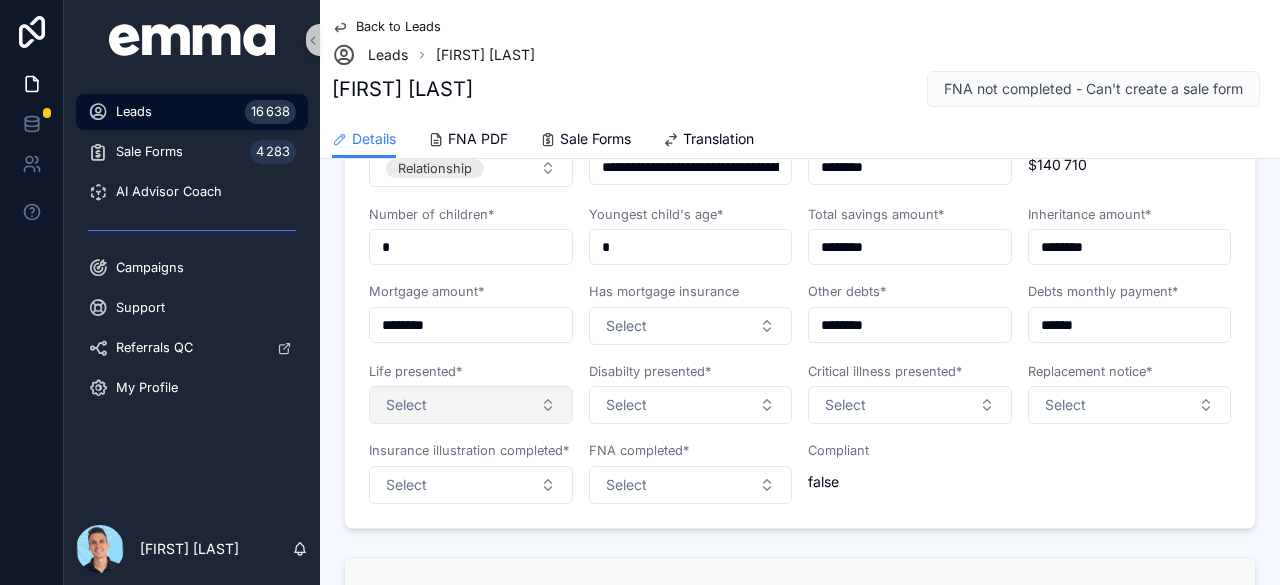 click on "Select" at bounding box center [471, 405] 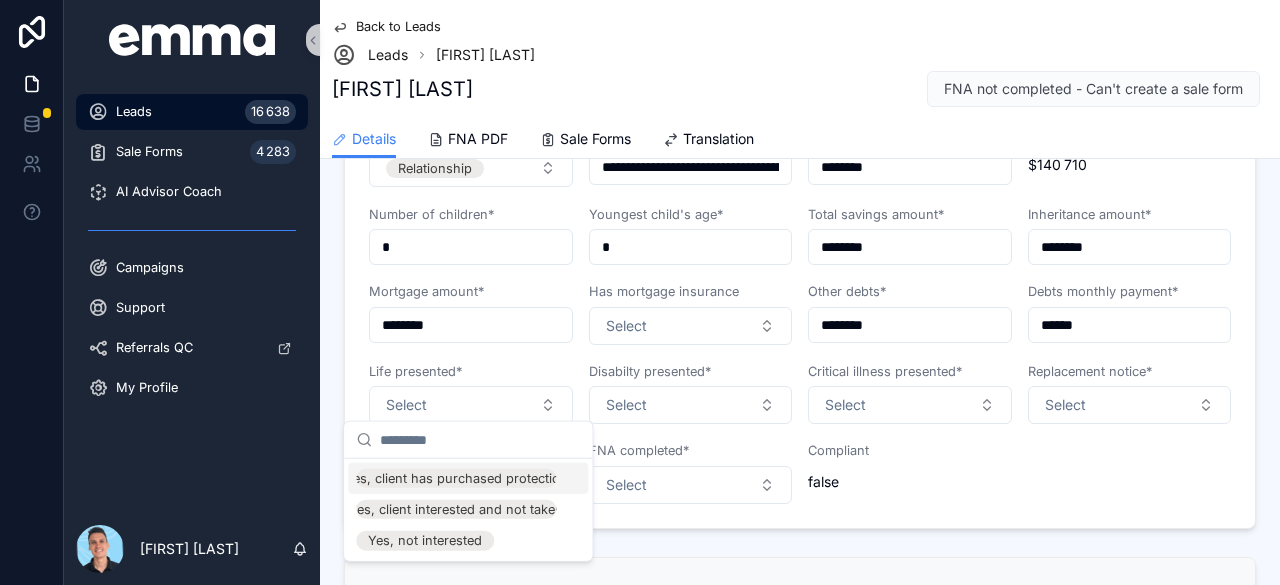 click on "Yes, client has purchased protection" at bounding box center [456, 478] 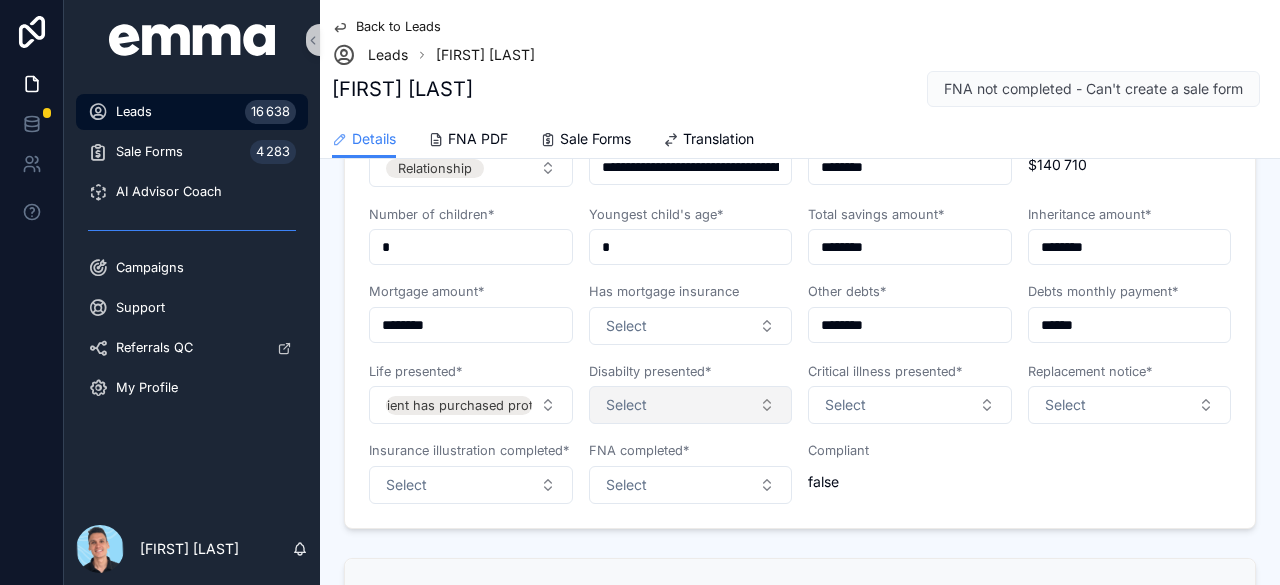 click on "Select" at bounding box center [691, 405] 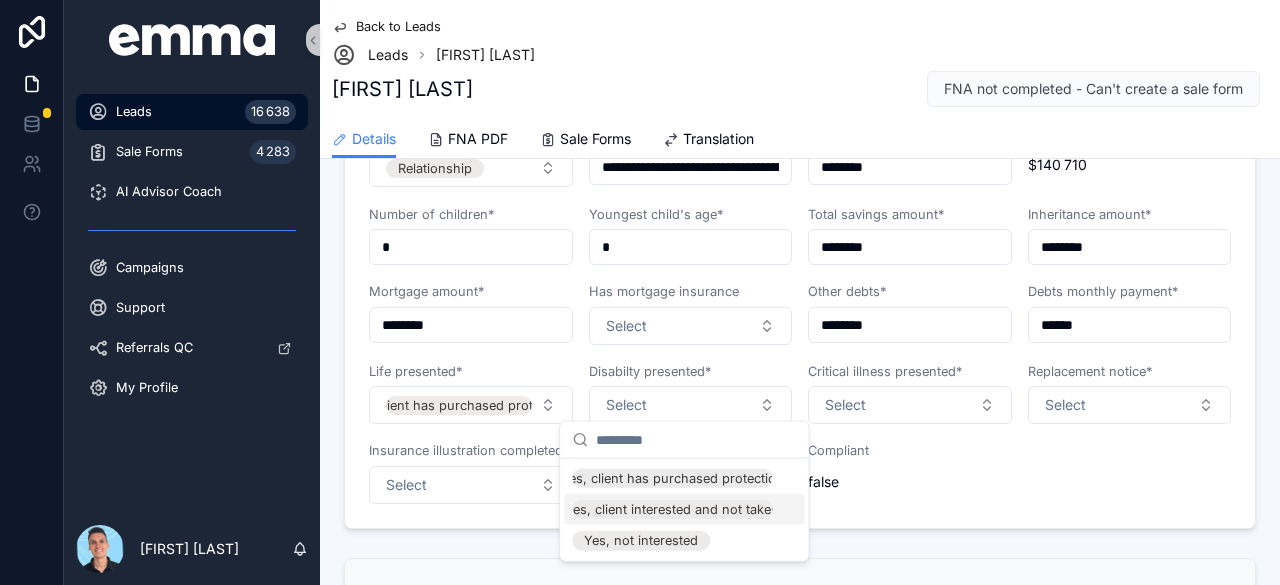 click on "Yes, client interested and not taken" at bounding box center [672, 509] 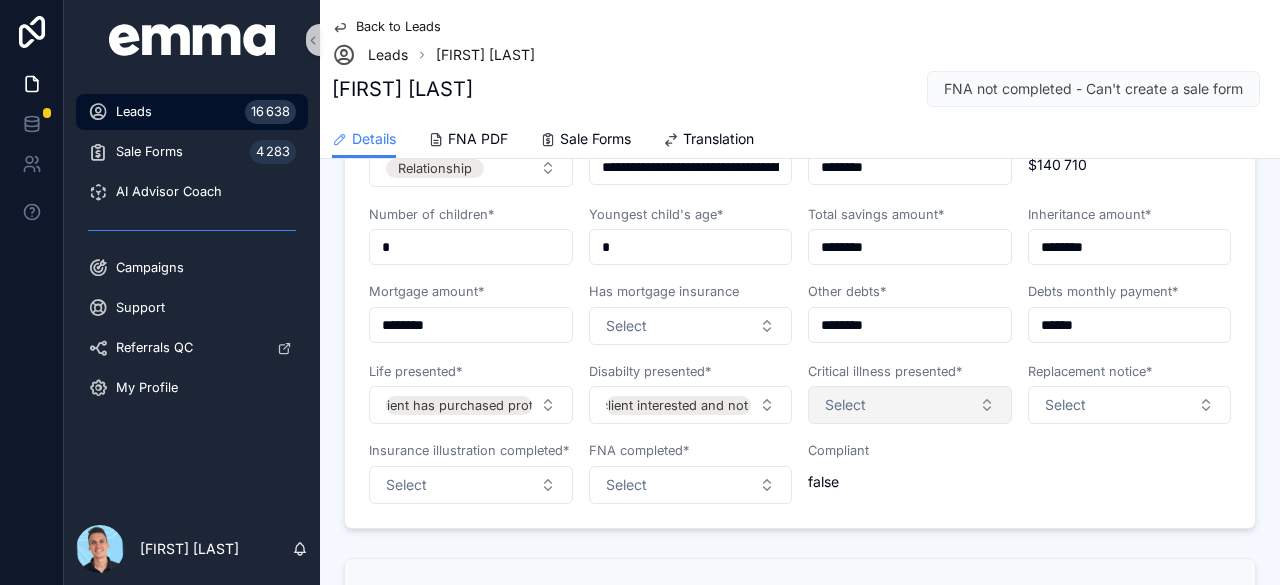 click on "Select" at bounding box center (910, 405) 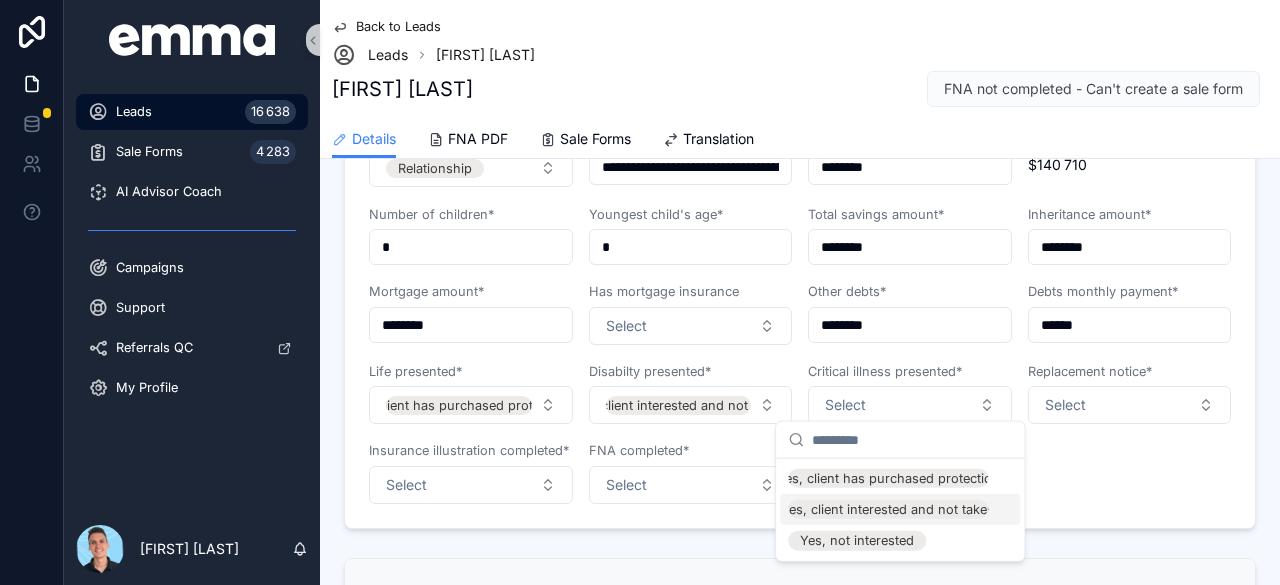 click on "Yes, client interested and not taken" at bounding box center (888, 509) 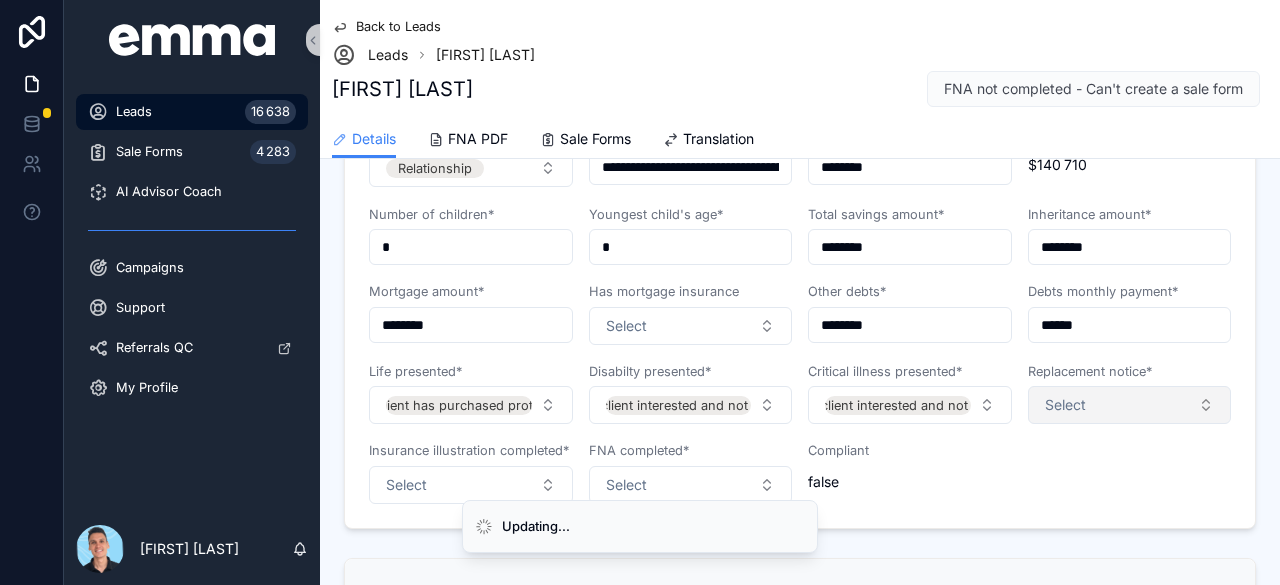 click on "Select" at bounding box center [1130, 405] 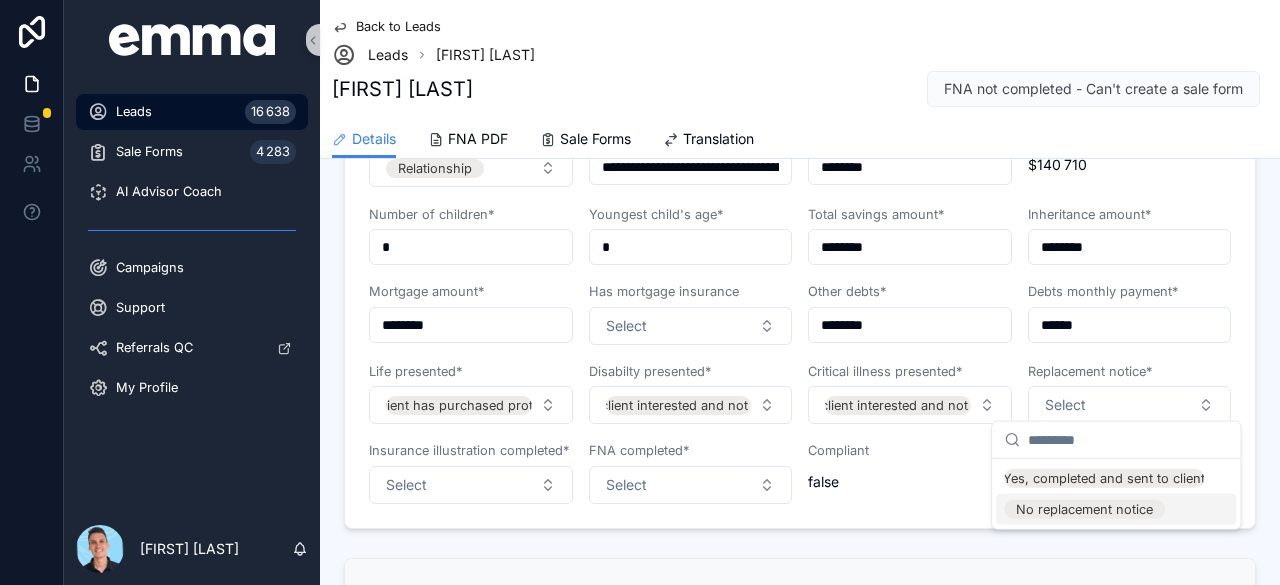 click on "No replacement notice" at bounding box center (1084, 509) 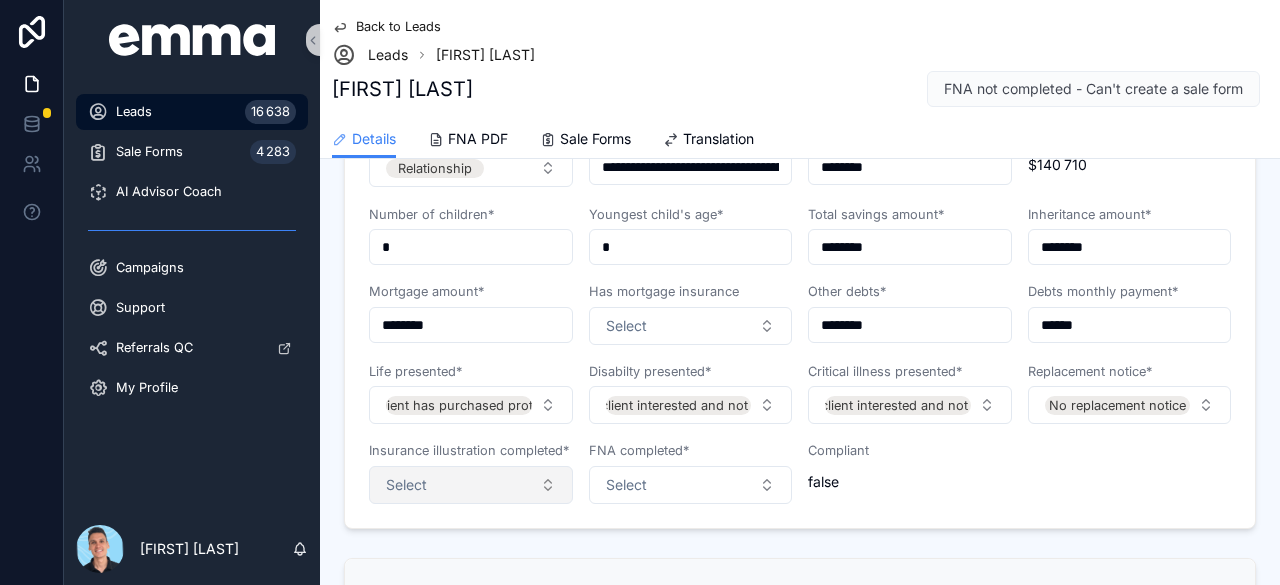 click on "Select" at bounding box center [471, 485] 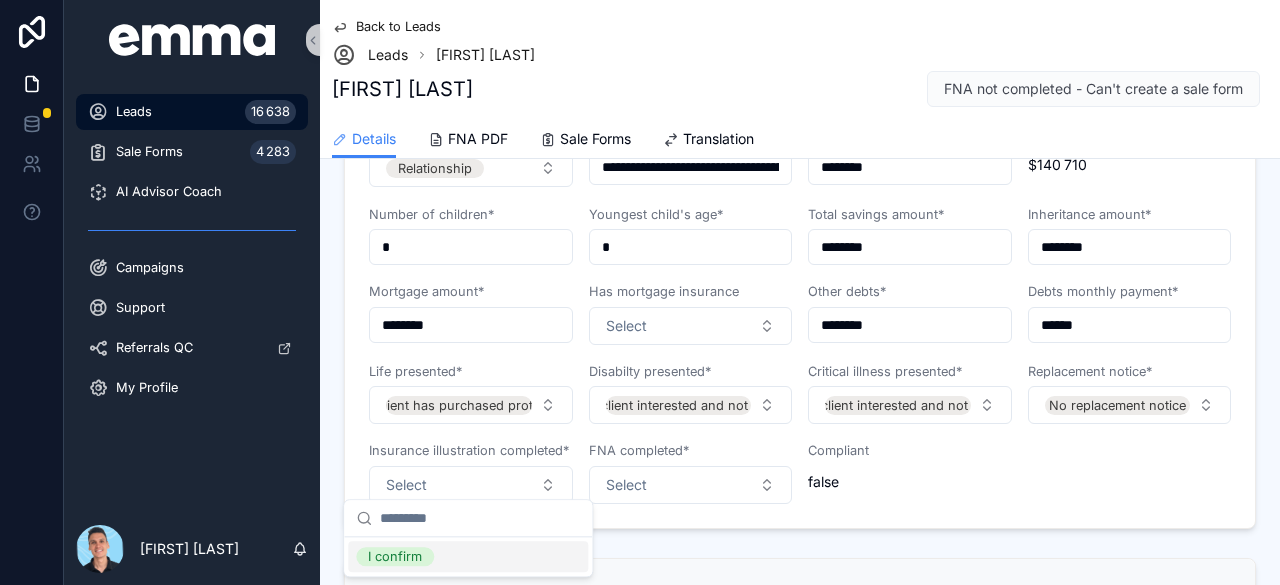 click on "I confirm" at bounding box center [395, 556] 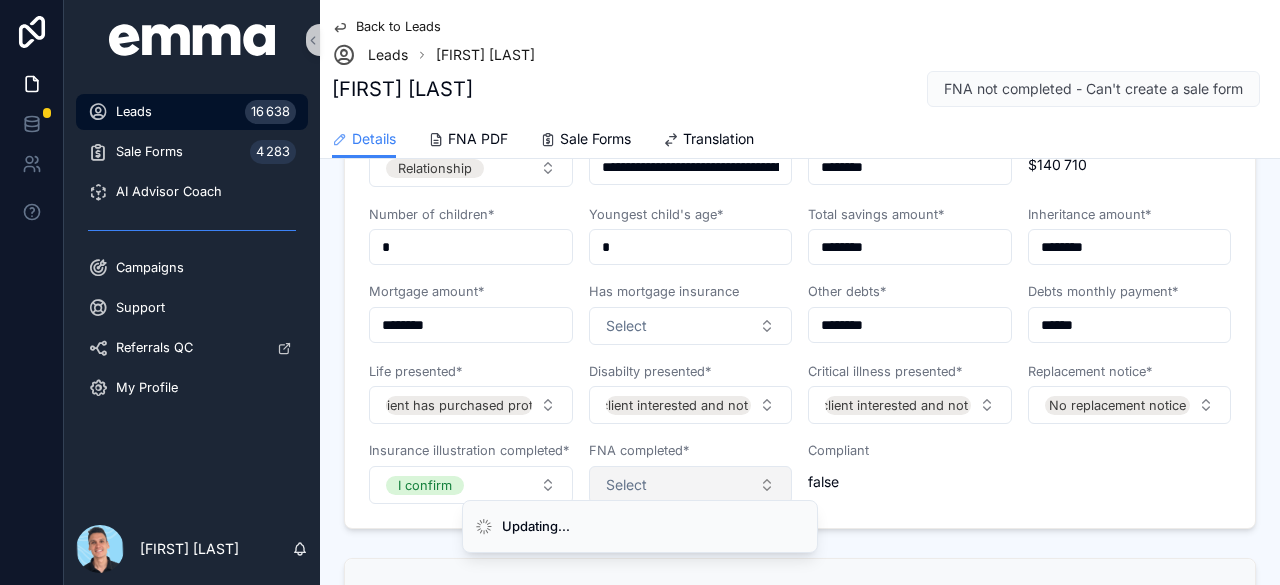 click on "Select" at bounding box center (691, 485) 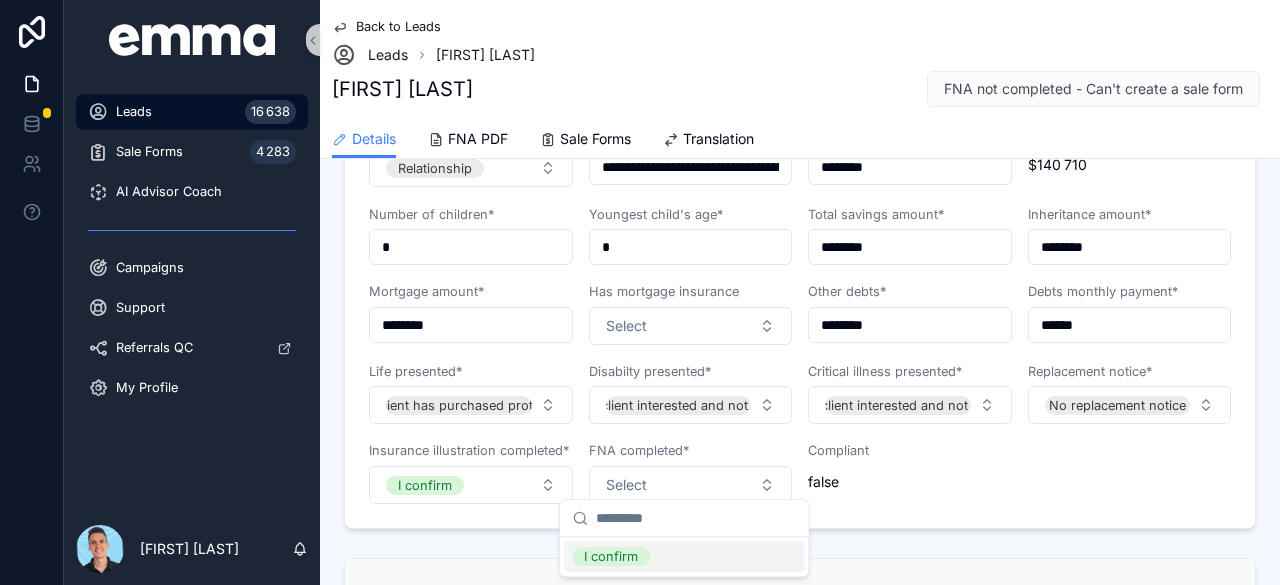 click on "I confirm" at bounding box center [611, 556] 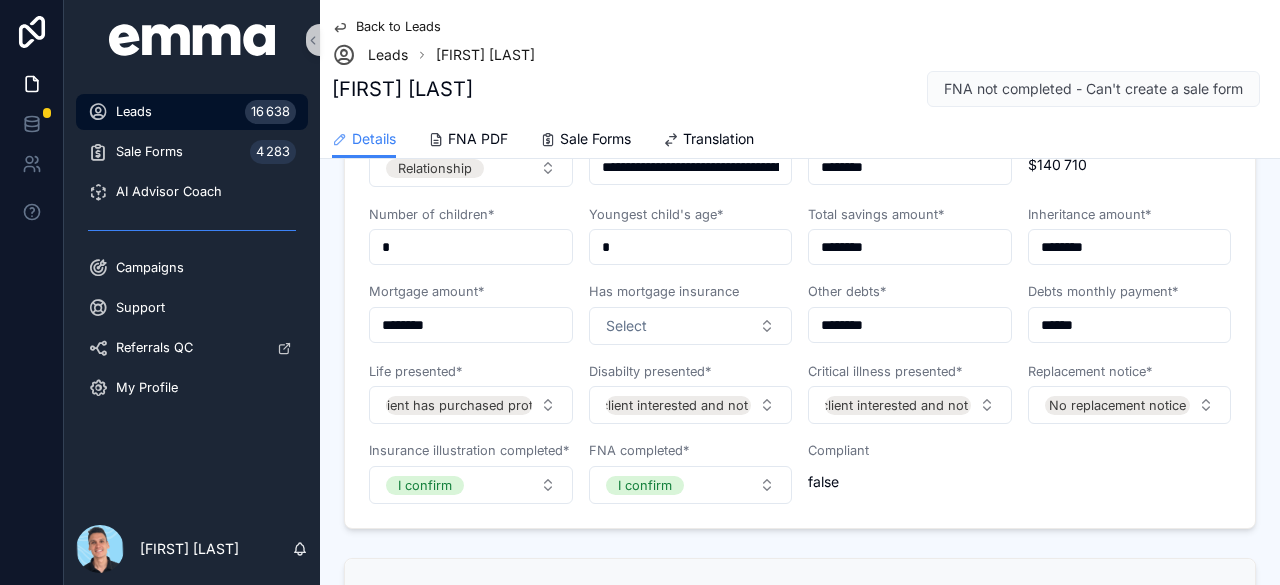 click on "false" at bounding box center [910, 482] 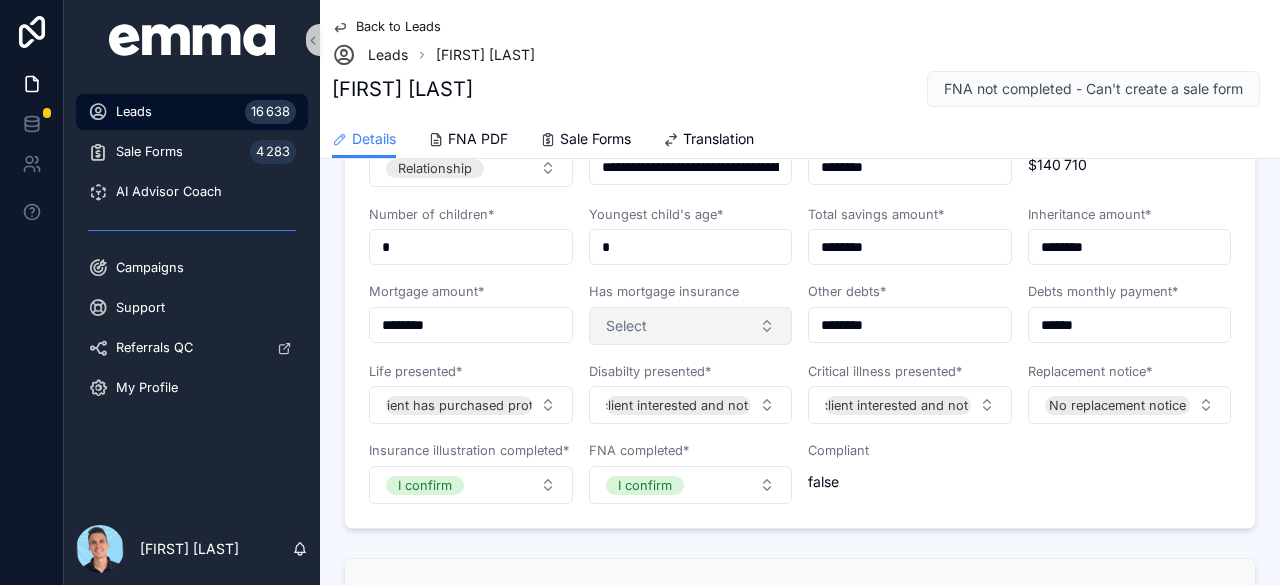 click on "Select" at bounding box center (691, 326) 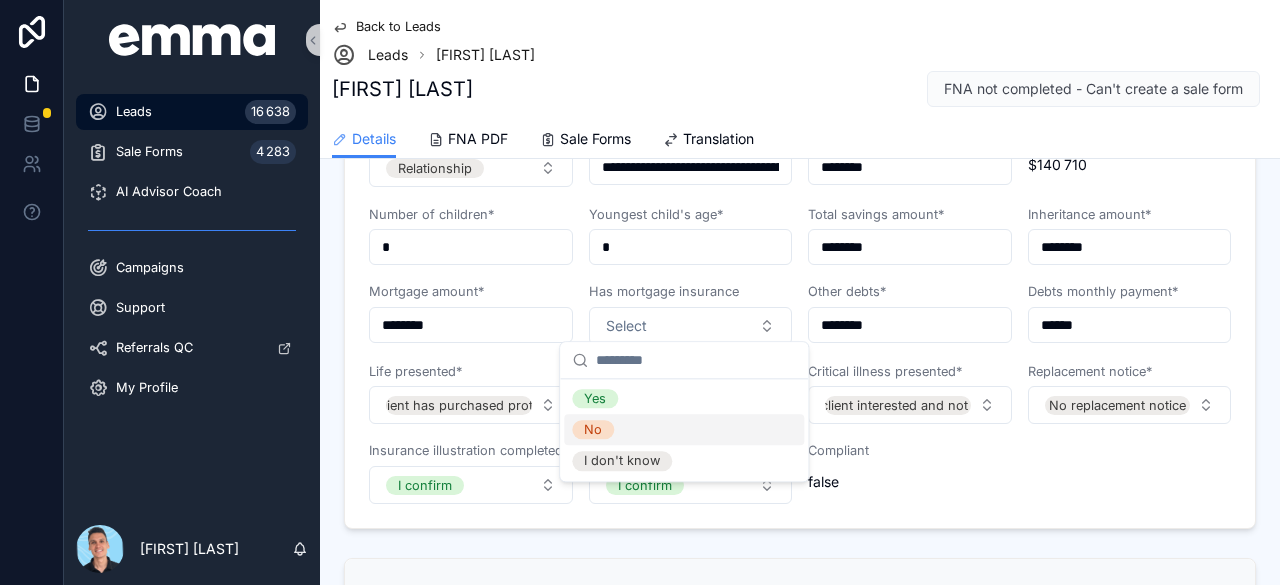 click on "No" at bounding box center [593, 430] 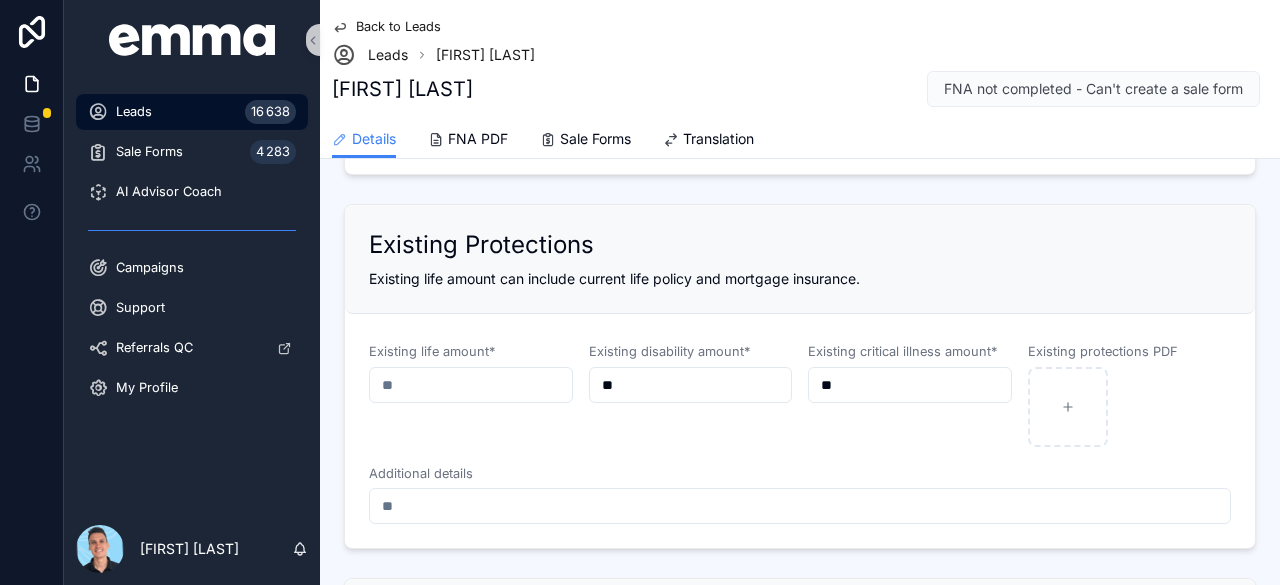 scroll, scrollTop: 1318, scrollLeft: 0, axis: vertical 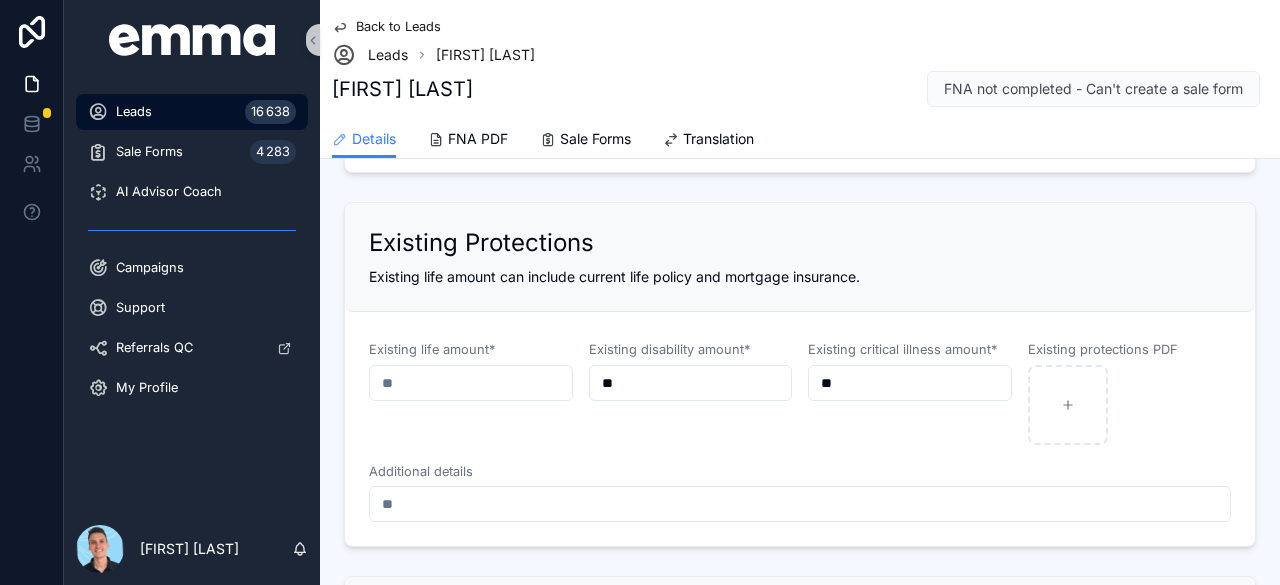 click at bounding box center [471, 383] 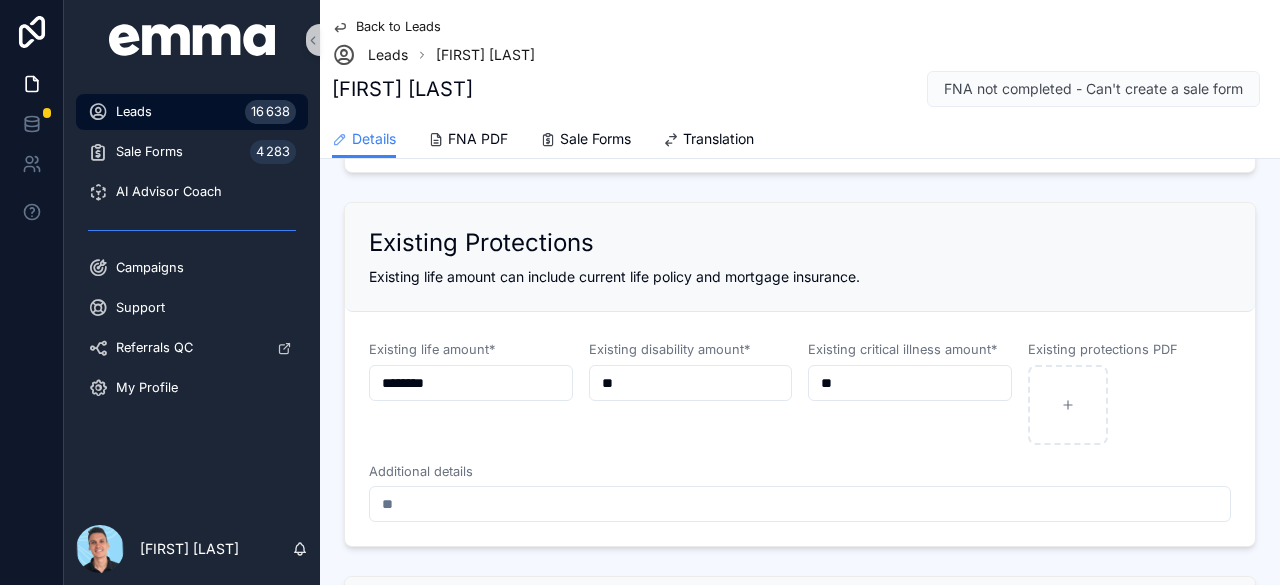 type on "********" 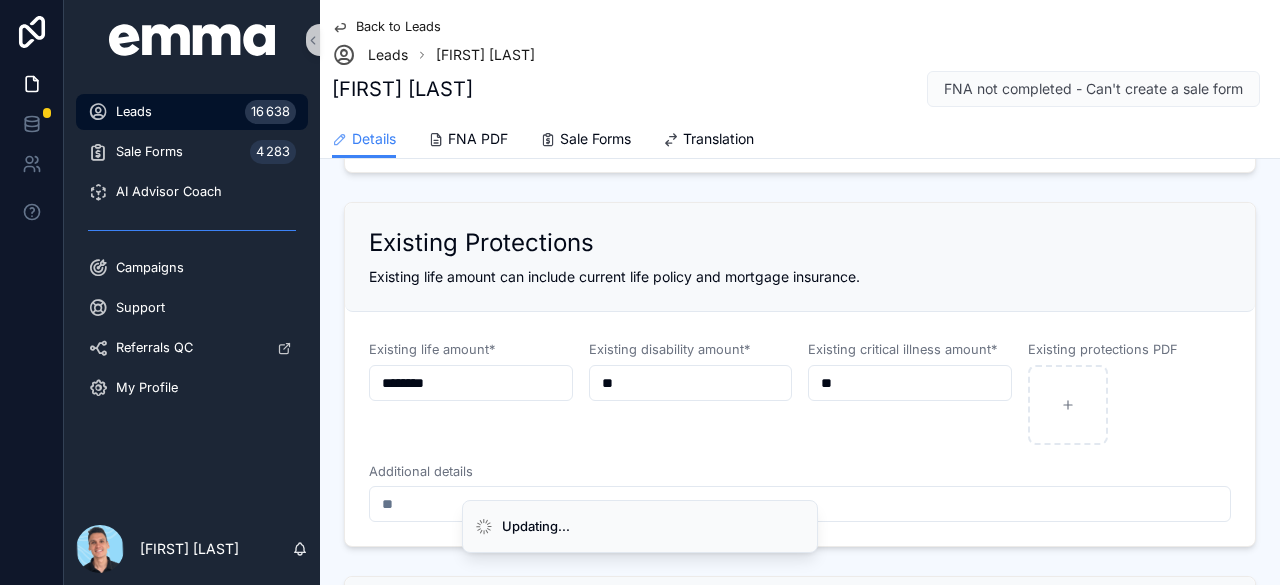 click on "Existing life amount* ******** Existing disability amount* ** Existing critical illness amount* ** Existing protections PDF Additional details" at bounding box center [800, 429] 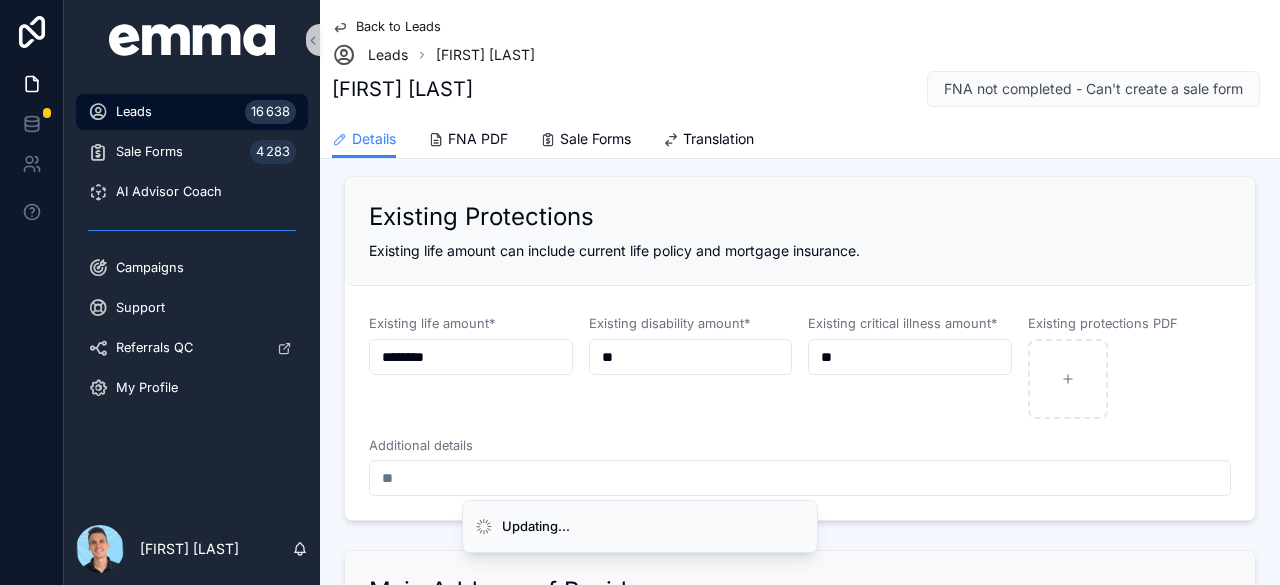 scroll, scrollTop: 1345, scrollLeft: 0, axis: vertical 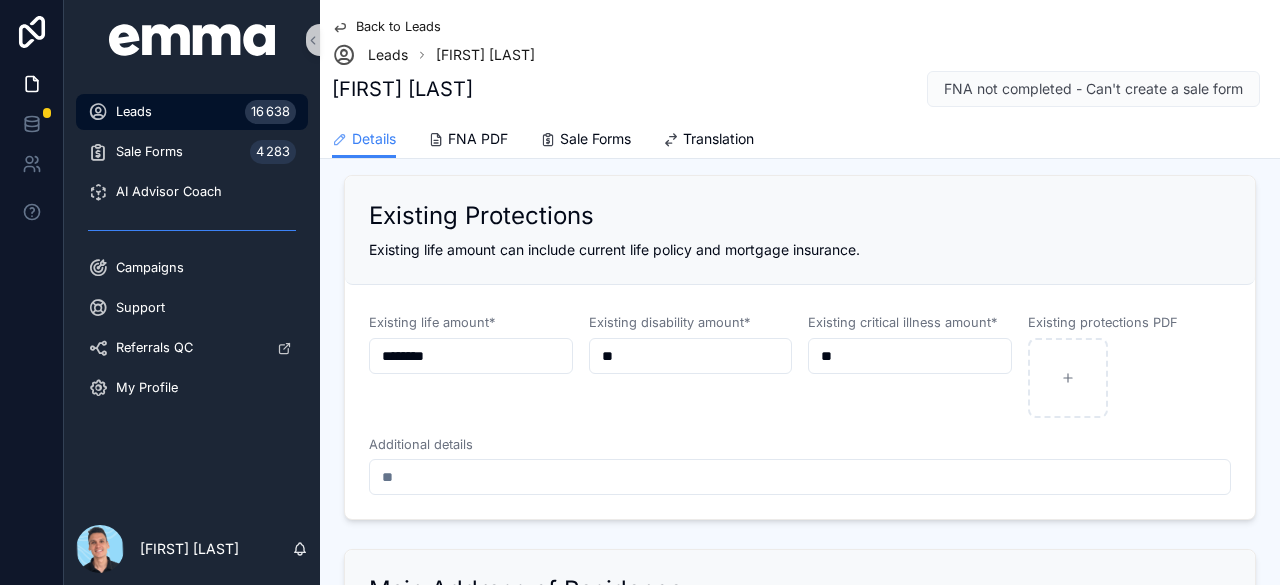 click at bounding box center (800, 477) 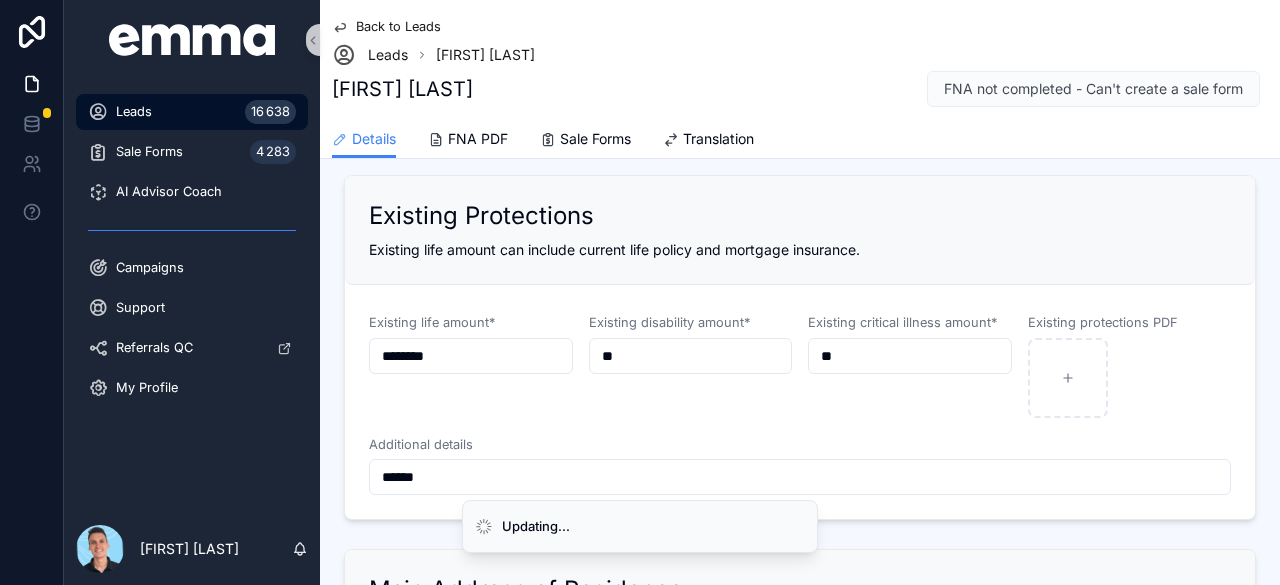 type on "*****" 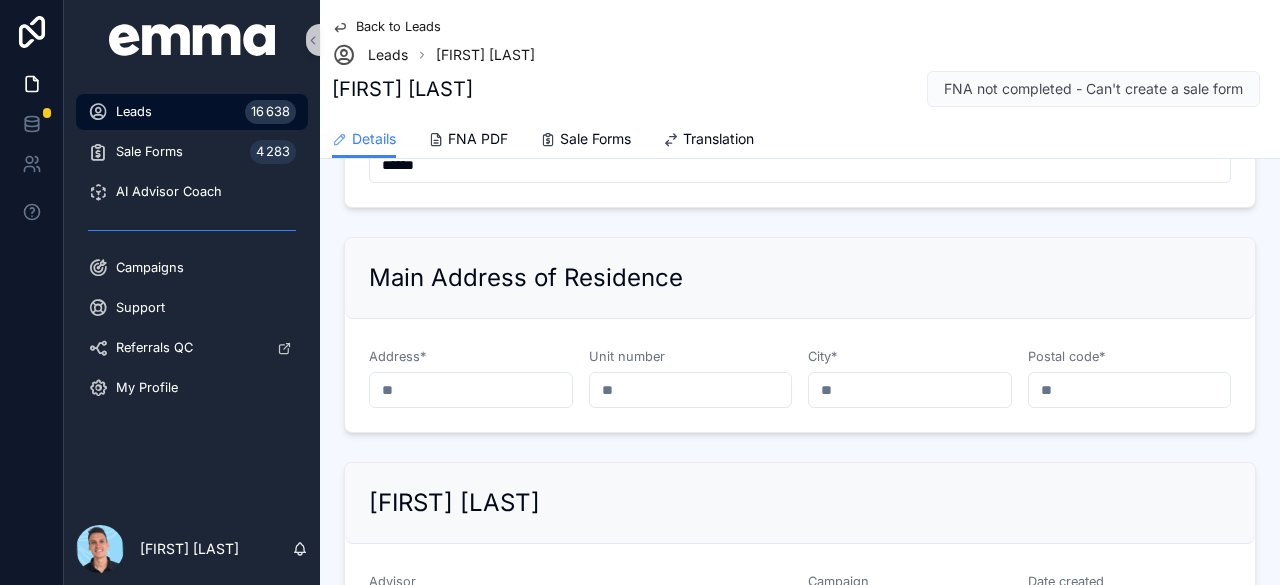 scroll, scrollTop: 1655, scrollLeft: 0, axis: vertical 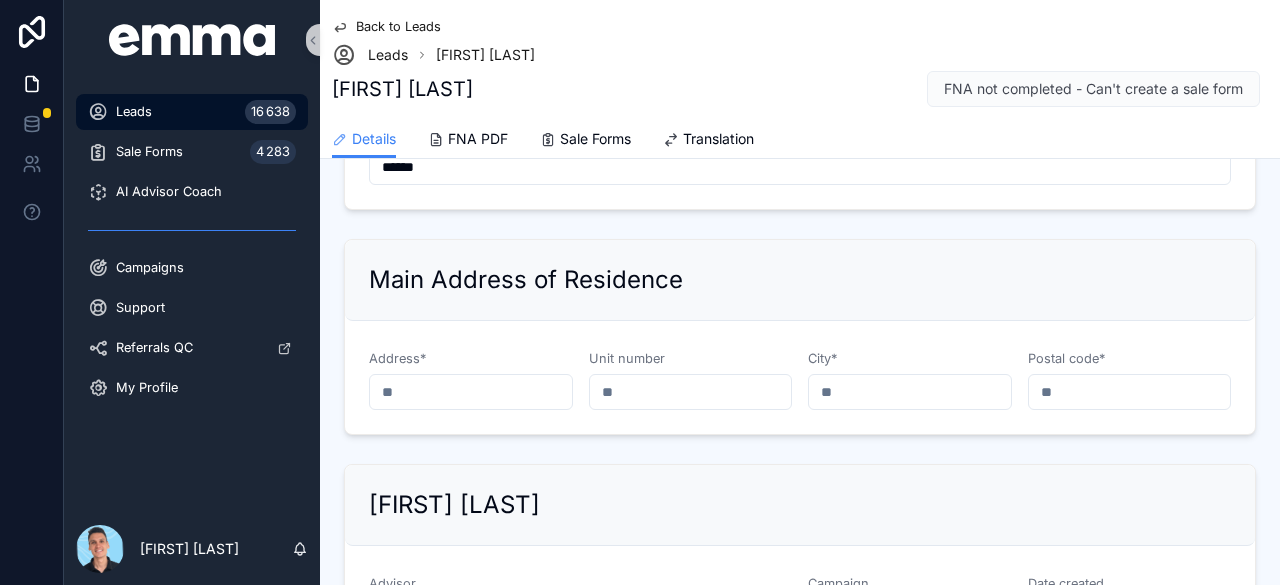 click at bounding box center (471, 392) 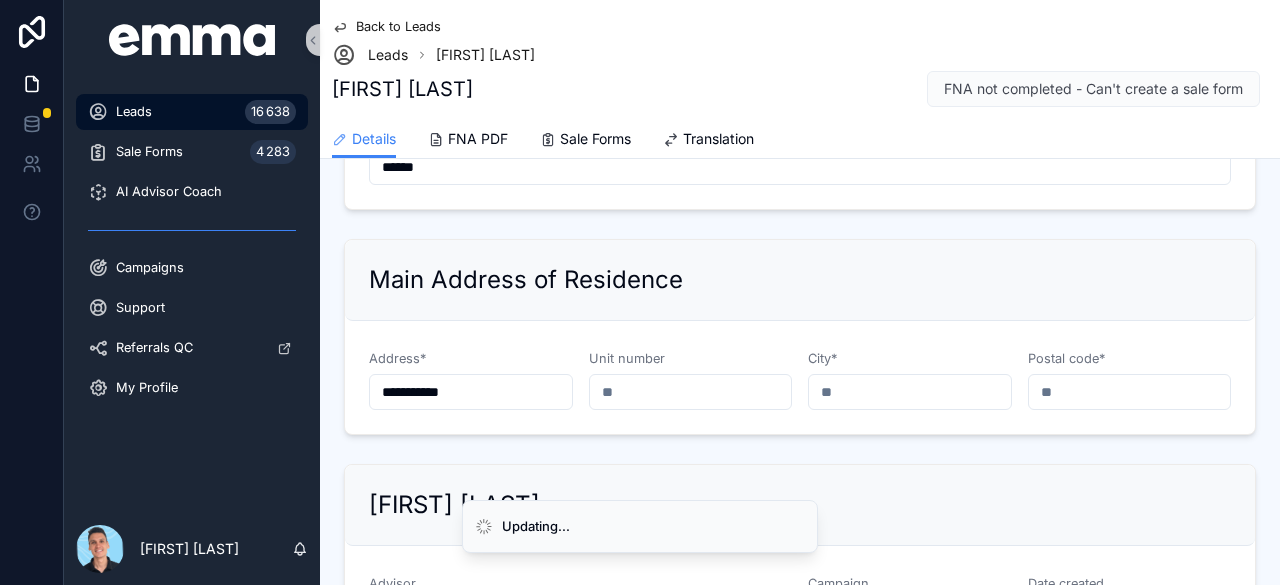 type on "**********" 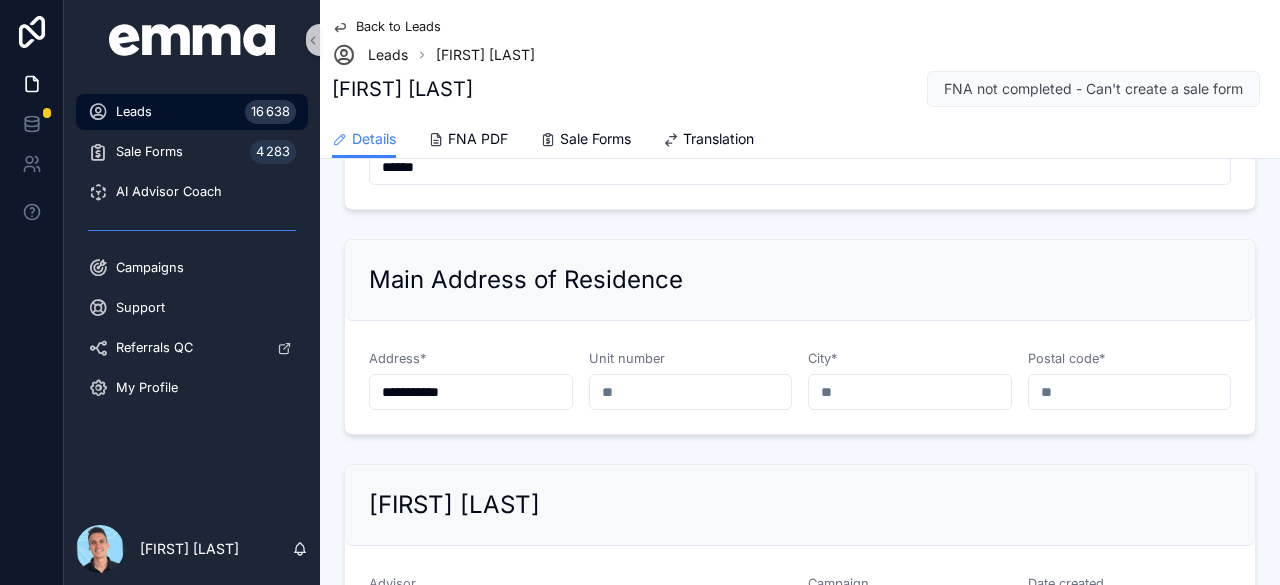click at bounding box center (910, 392) 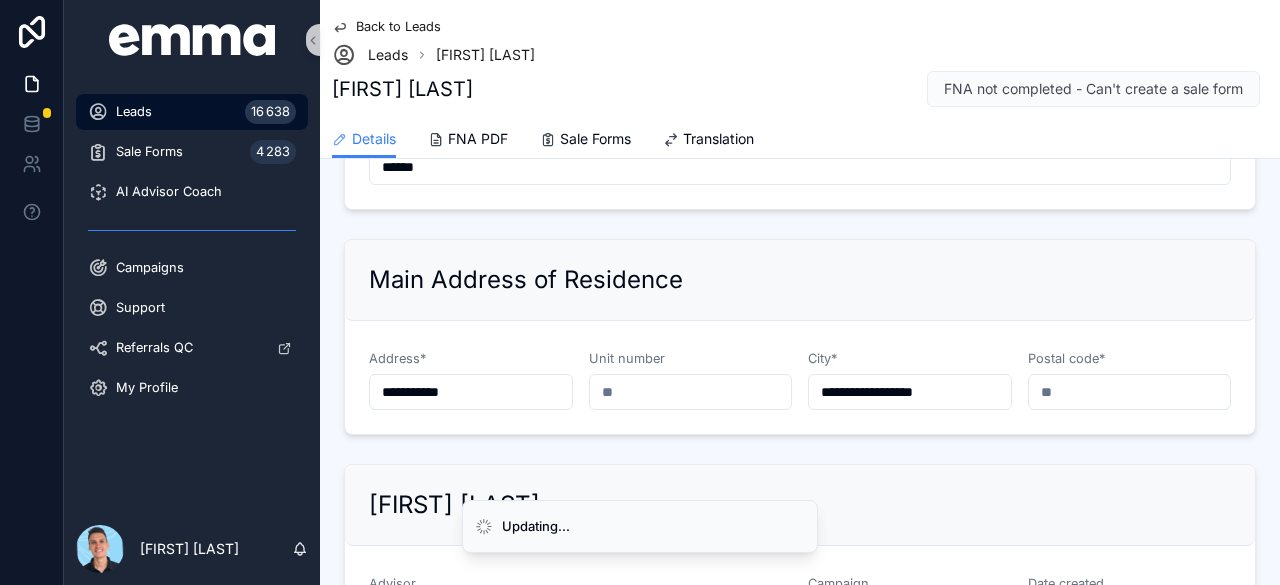 type on "**********" 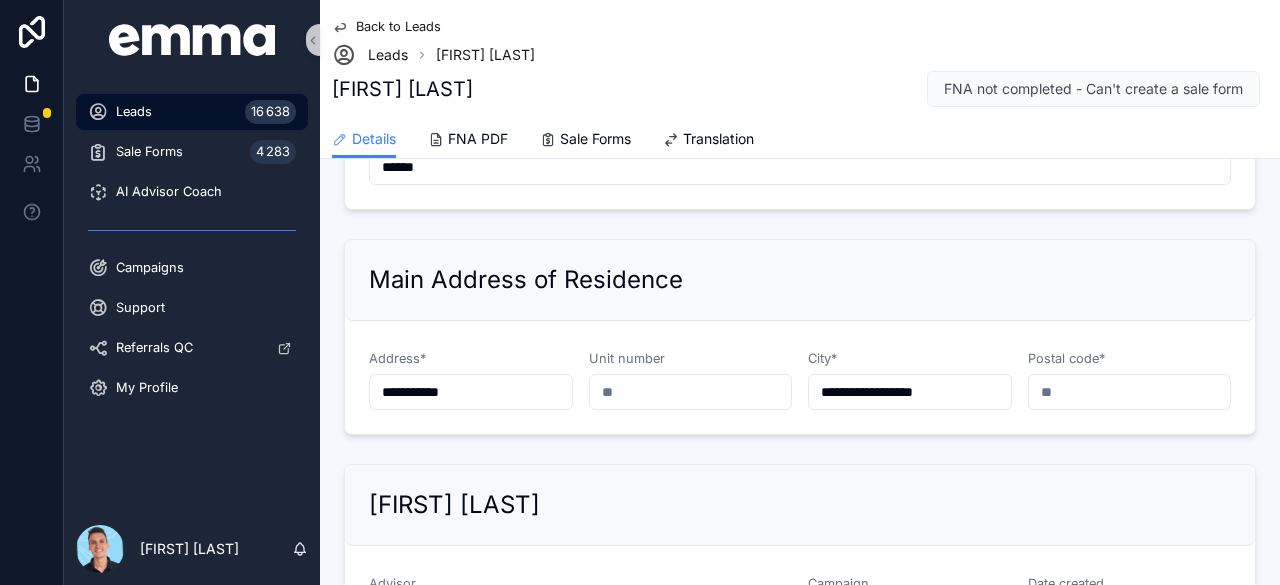 click at bounding box center (1130, 392) 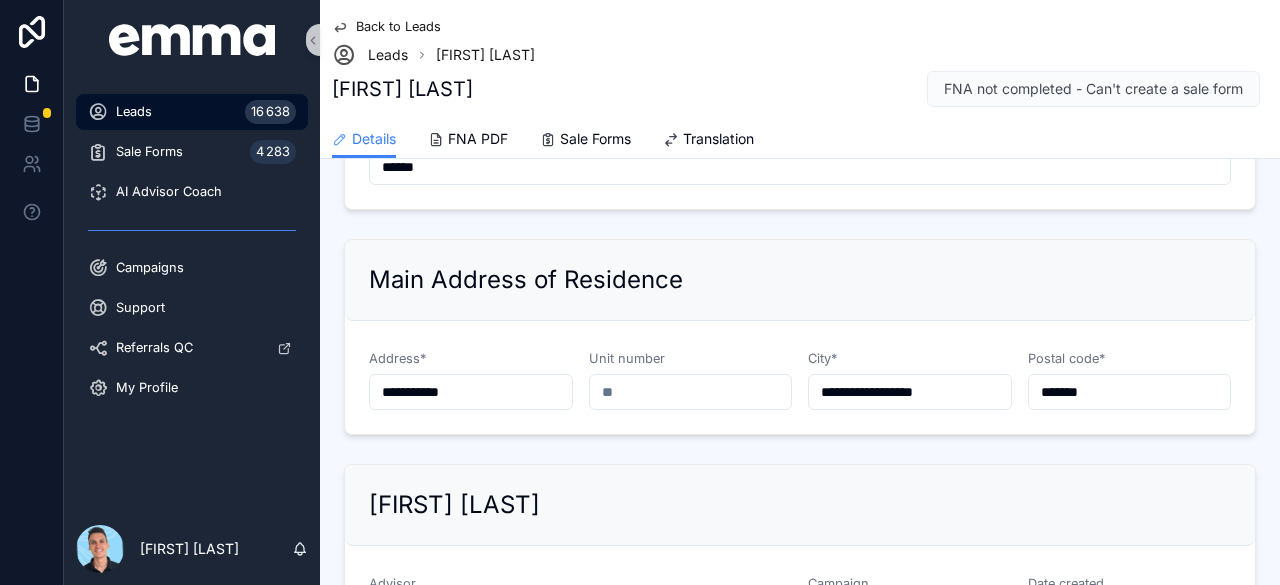 type on "*******" 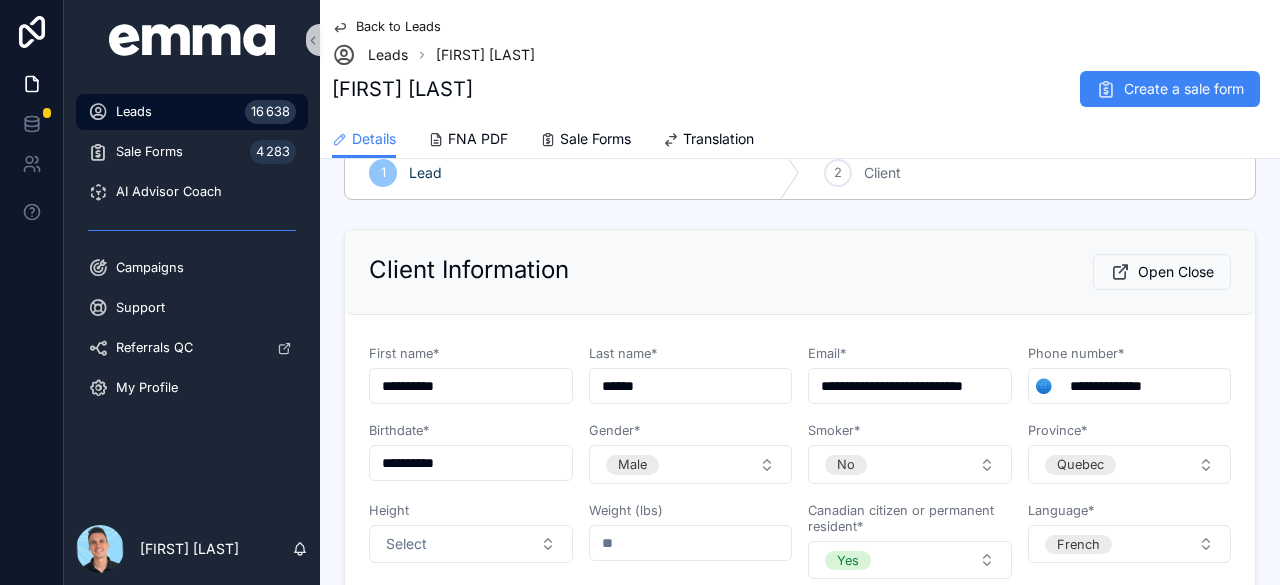 scroll, scrollTop: 48, scrollLeft: 0, axis: vertical 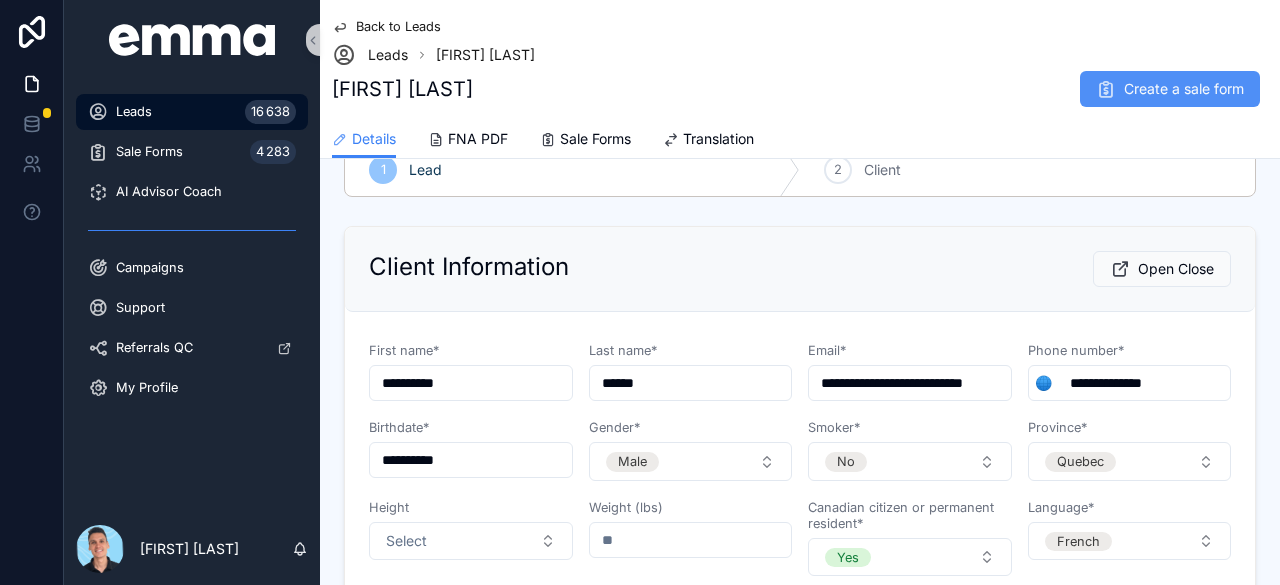 click on "Create a sale form" at bounding box center [1170, 89] 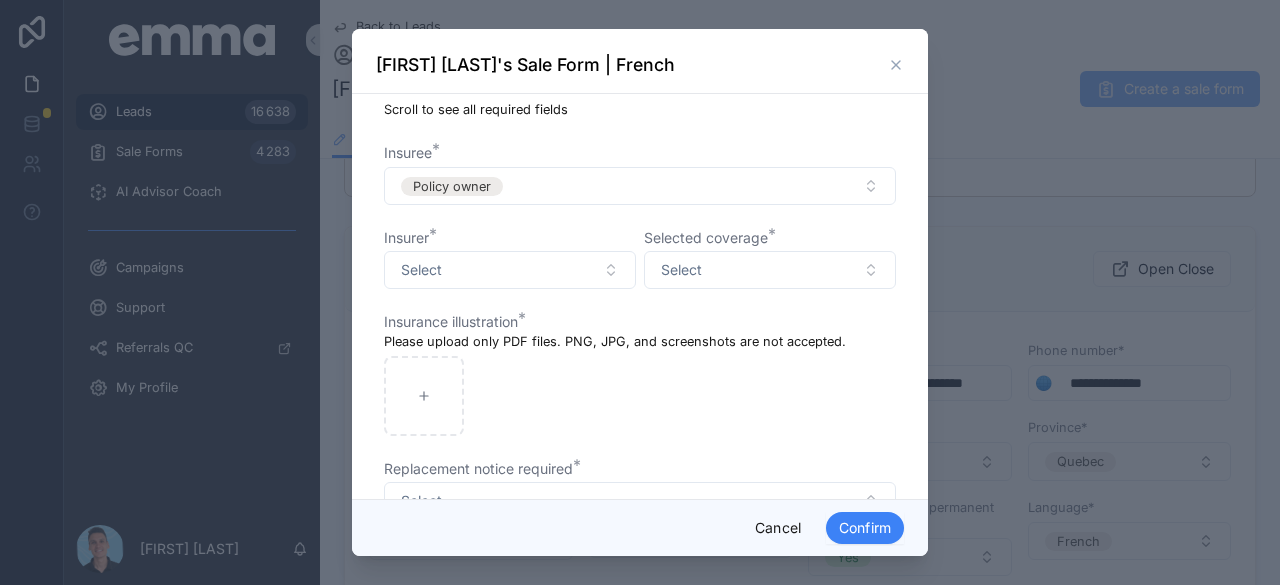 scroll, scrollTop: 44, scrollLeft: 0, axis: vertical 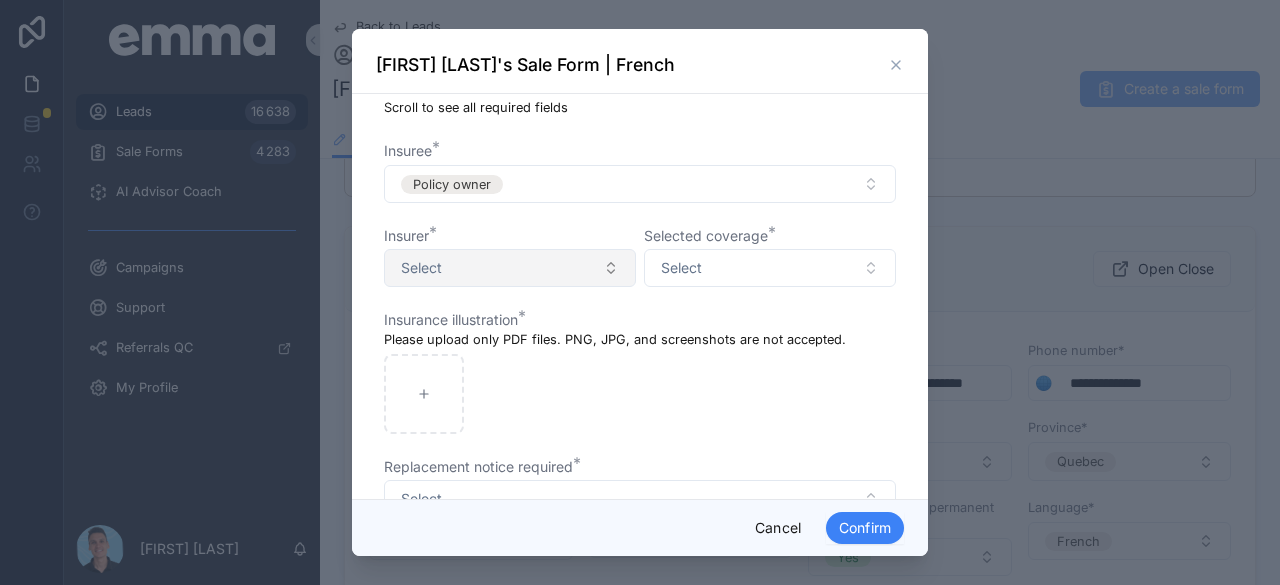 click on "Select" at bounding box center [510, 268] 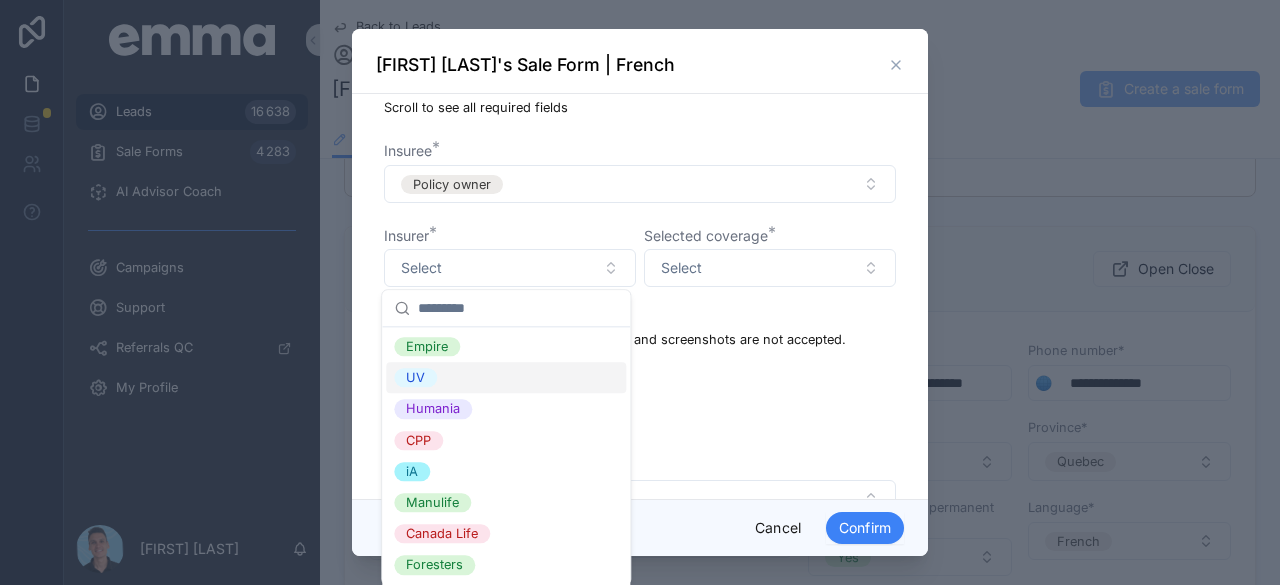 click on "UV" at bounding box center [415, 378] 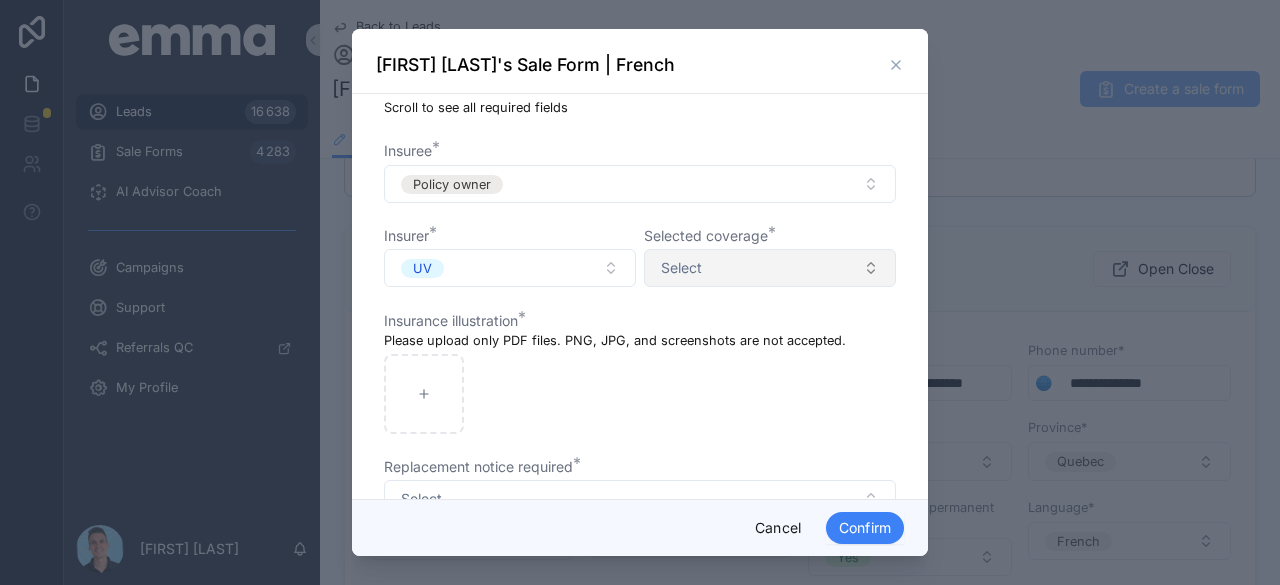 click on "Select" at bounding box center (681, 268) 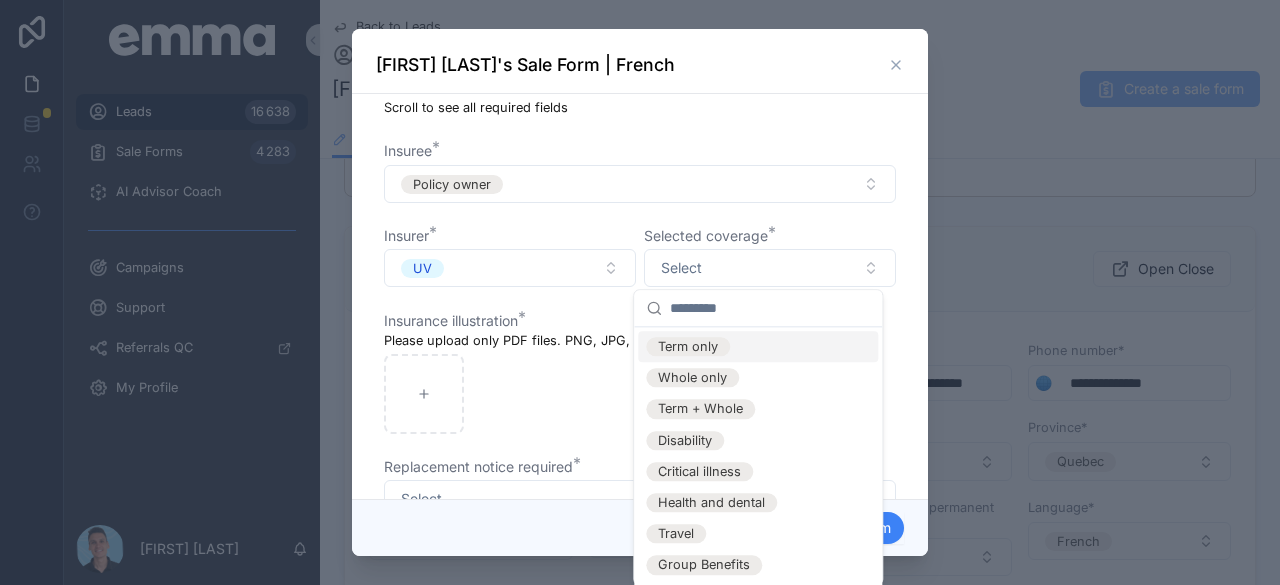 click on "Term only" at bounding box center [688, 346] 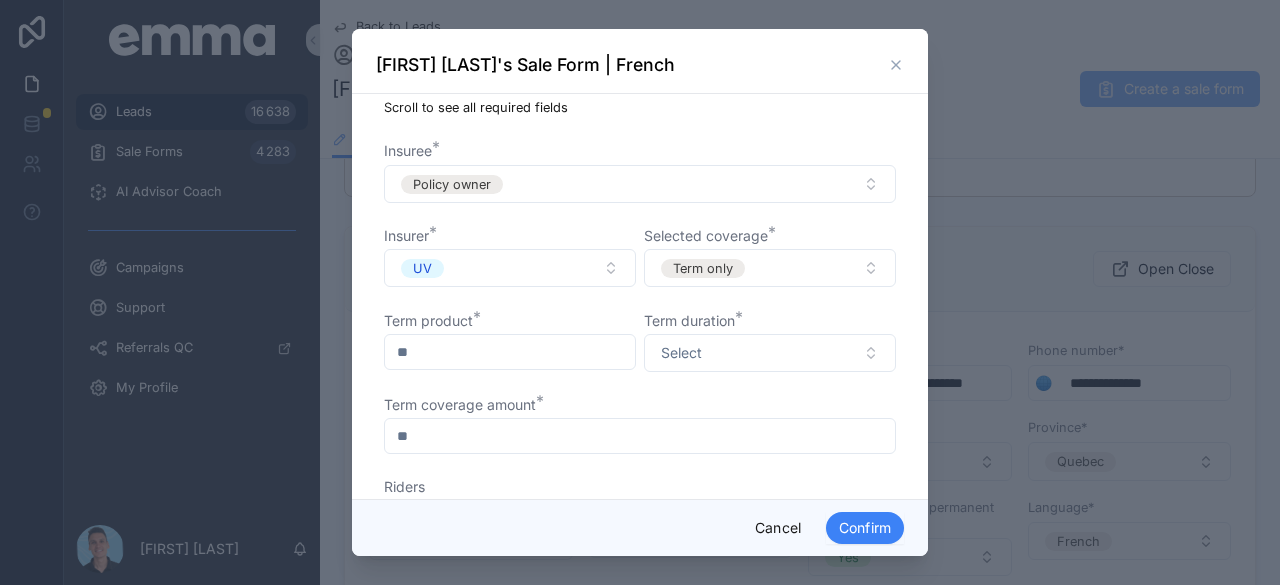 click at bounding box center (510, 352) 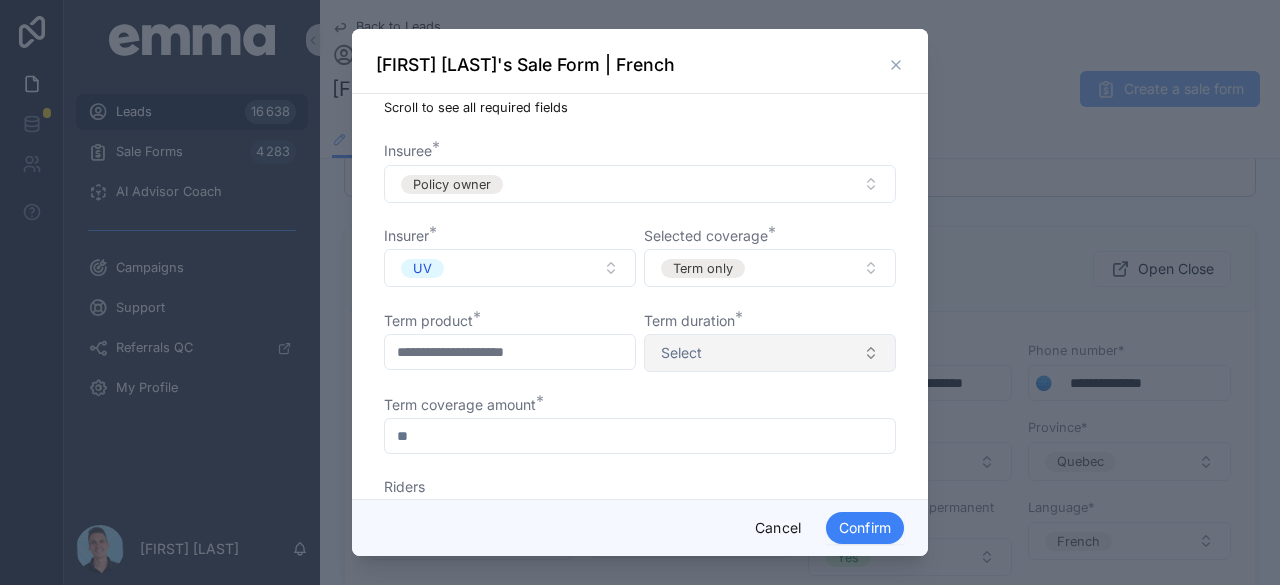 click on "Select" at bounding box center (770, 353) 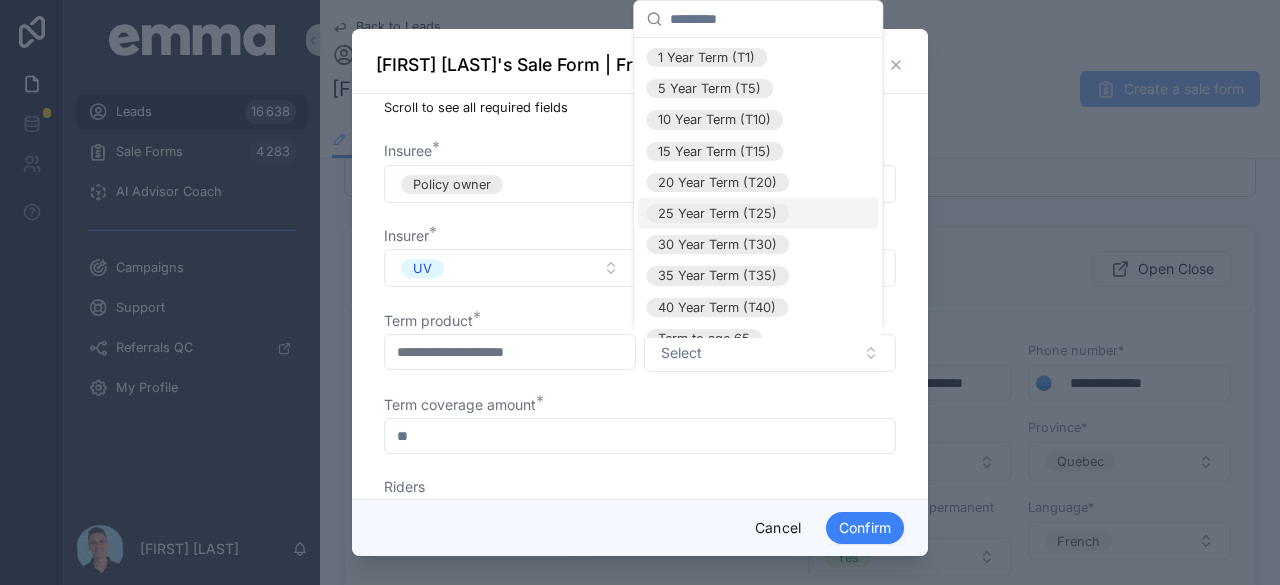 click on "25 Year Term (T25)" at bounding box center [717, 213] 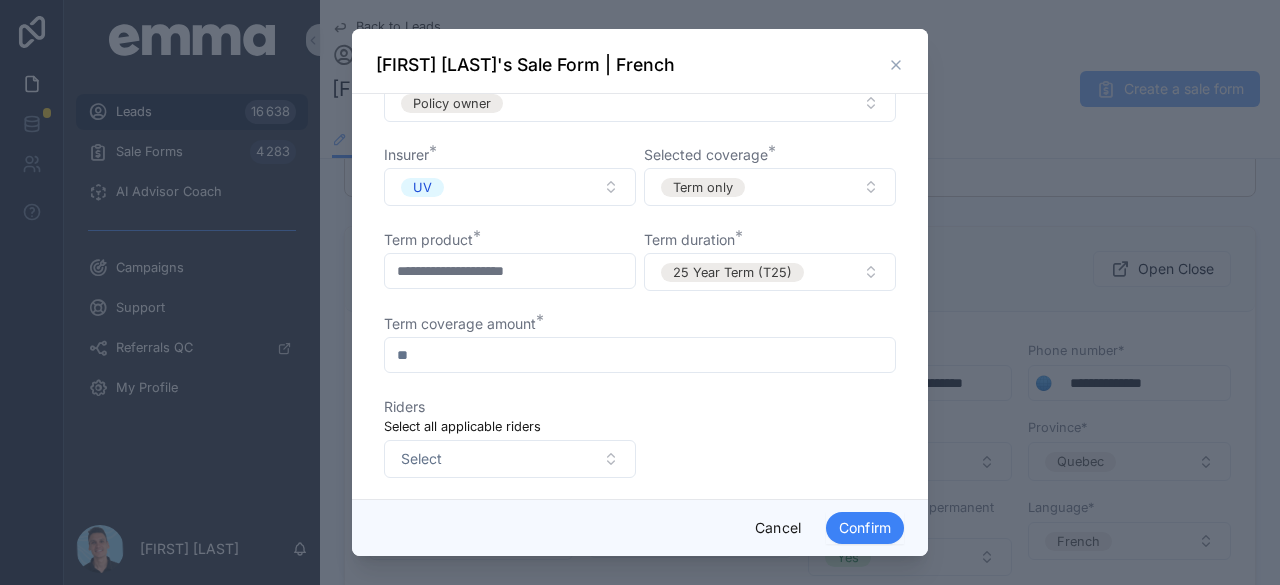 scroll, scrollTop: 126, scrollLeft: 0, axis: vertical 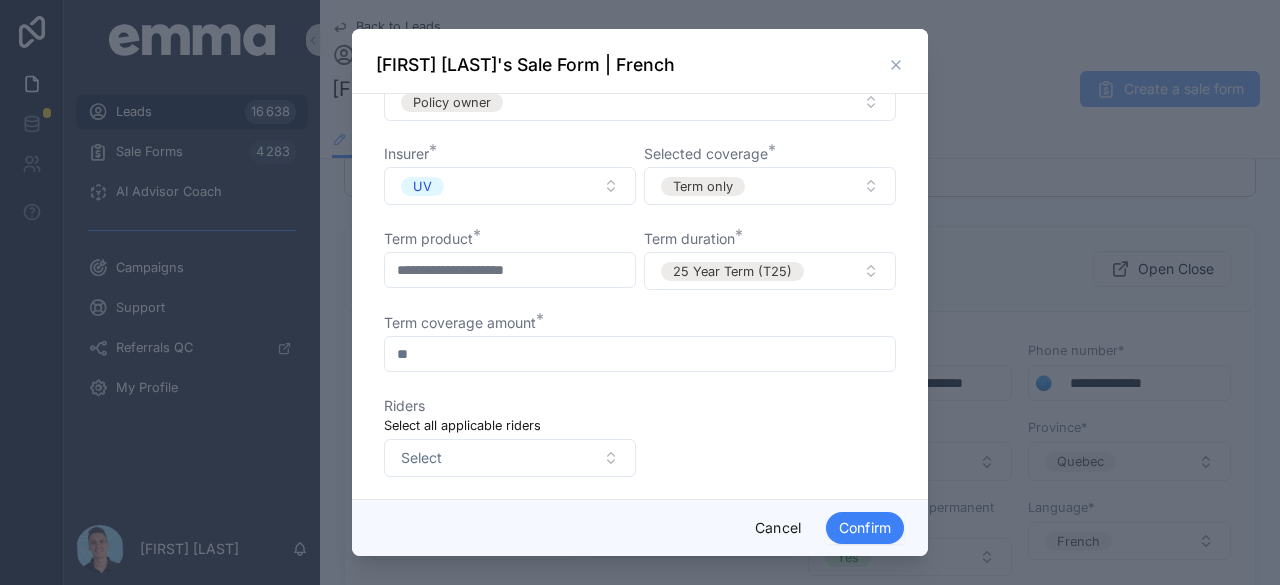 click at bounding box center (640, 354) 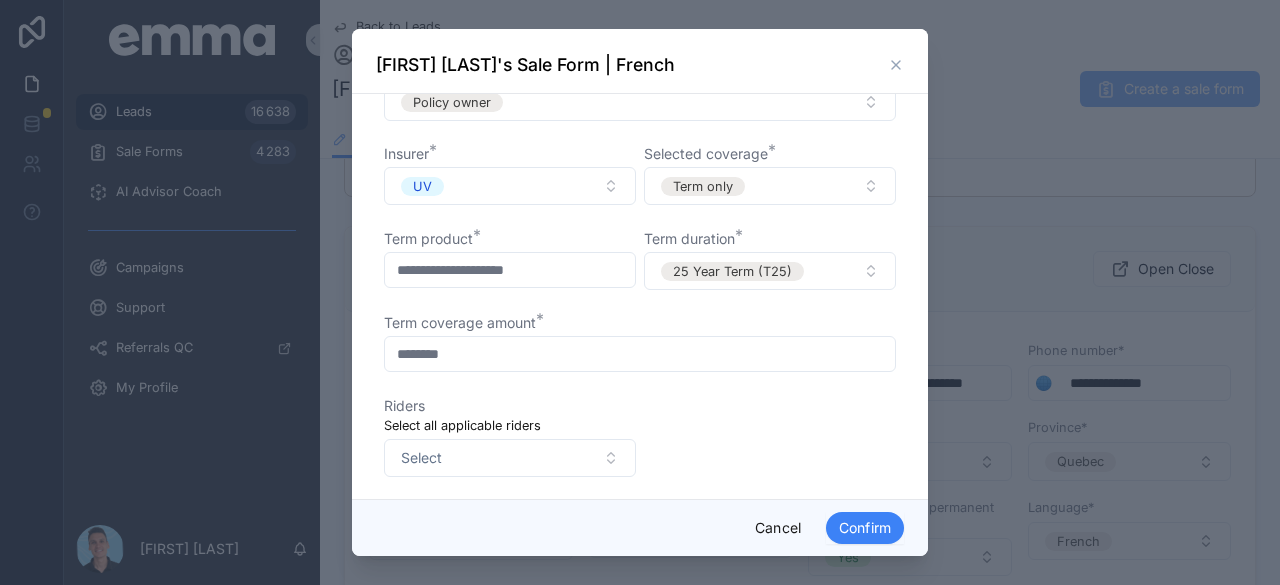 type on "********" 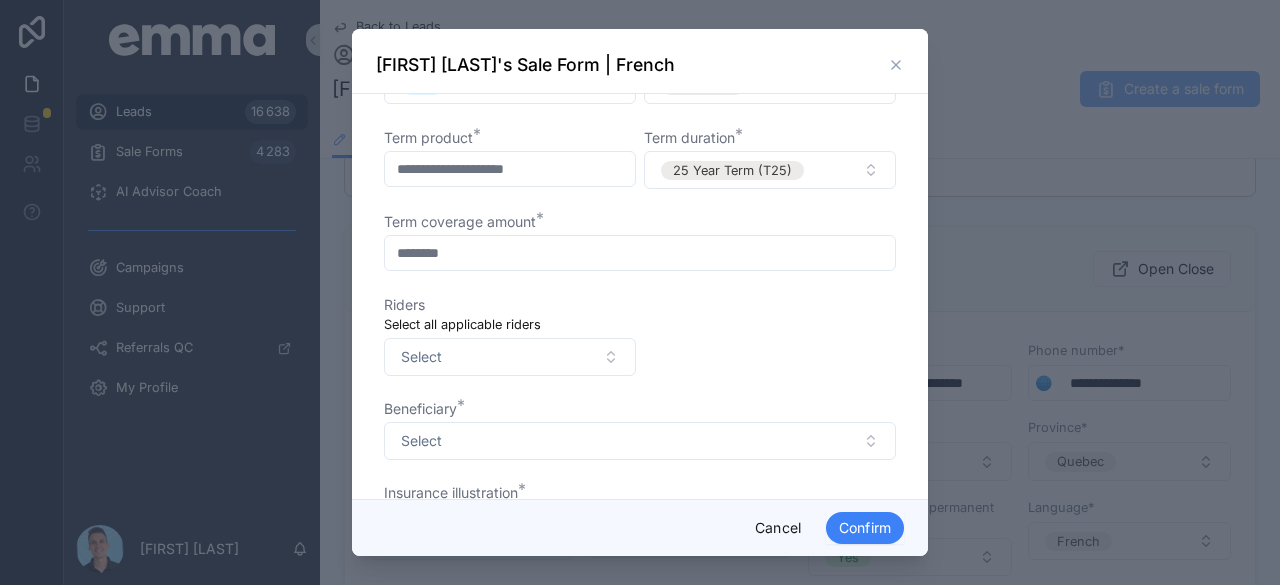 scroll, scrollTop: 252, scrollLeft: 0, axis: vertical 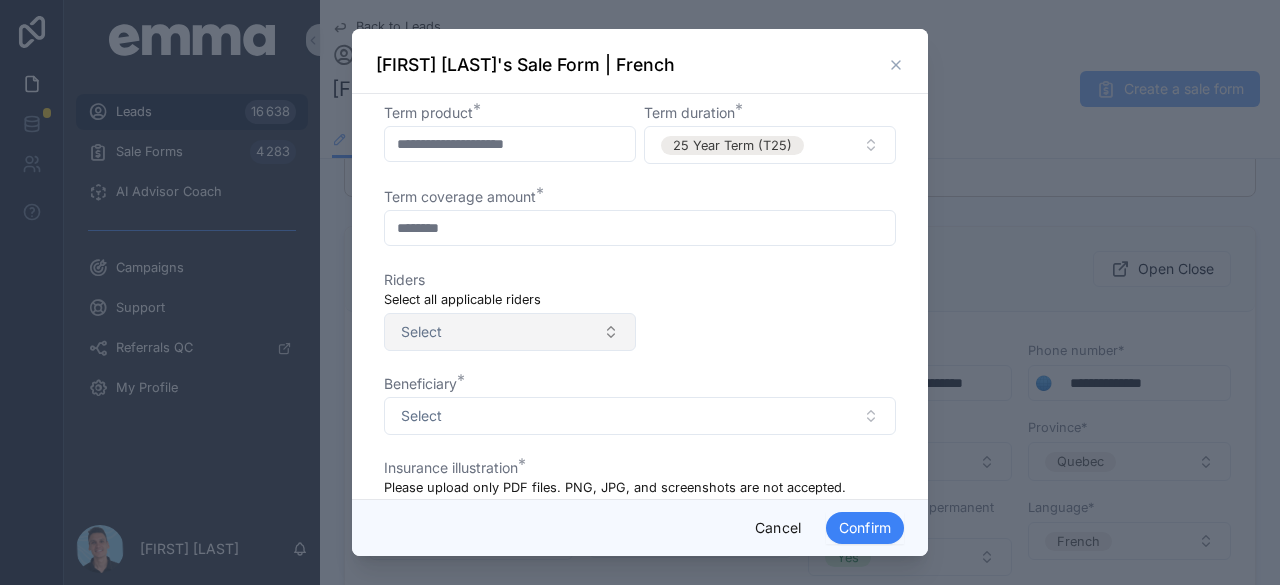 click on "Select" at bounding box center (510, 332) 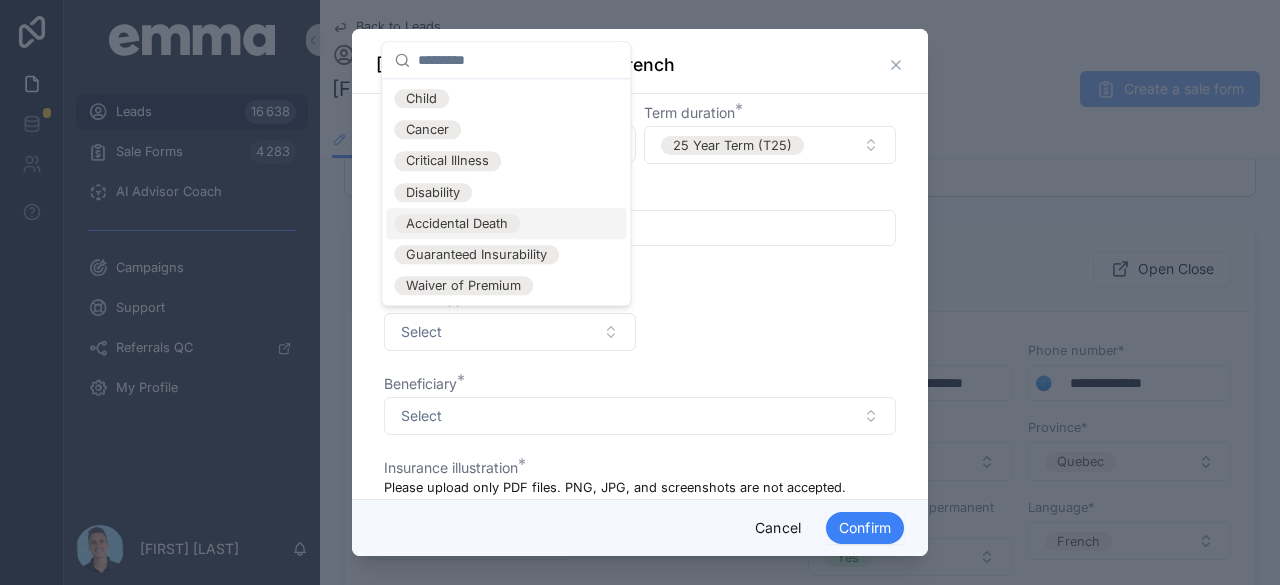 click on "**********" at bounding box center [640, 569] 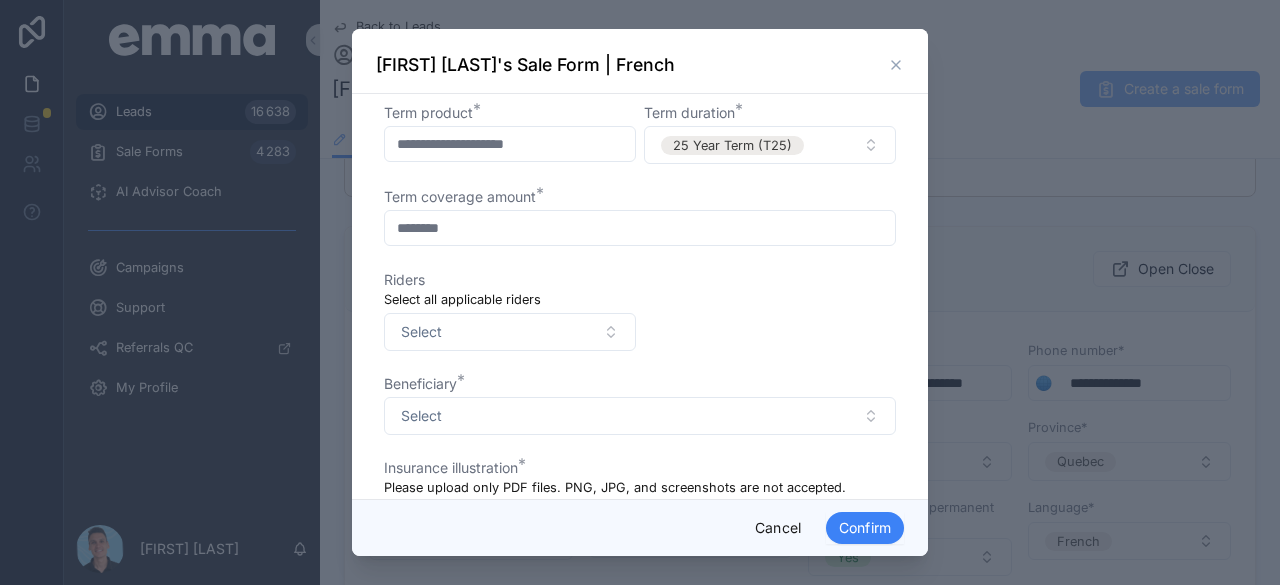 scroll, scrollTop: 367, scrollLeft: 0, axis: vertical 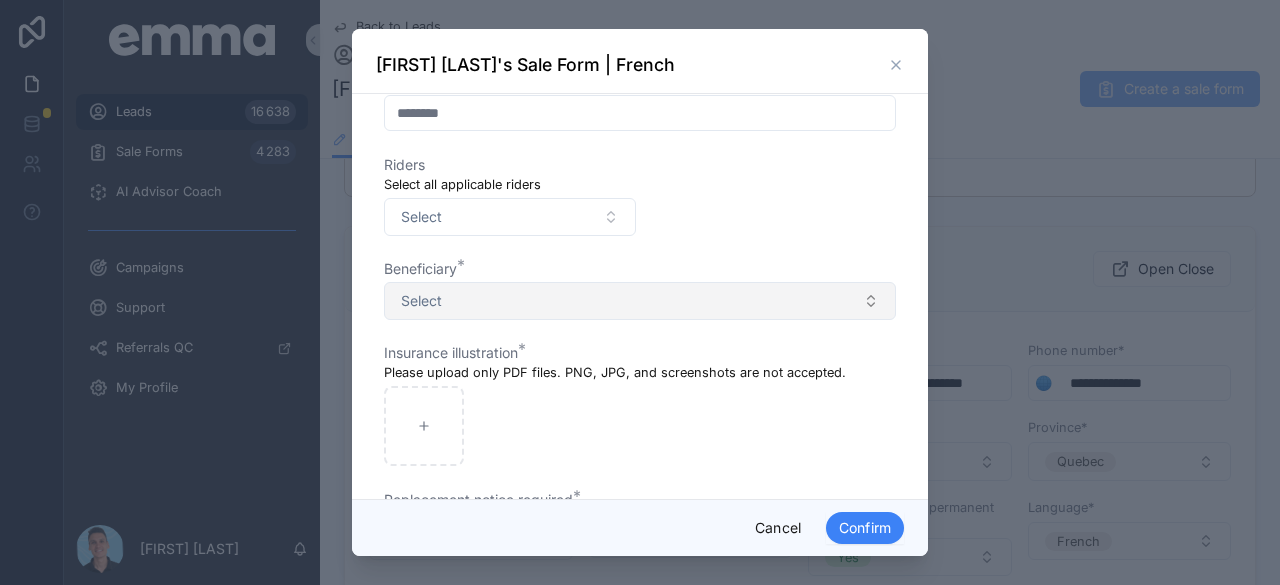 click on "Select" at bounding box center (640, 301) 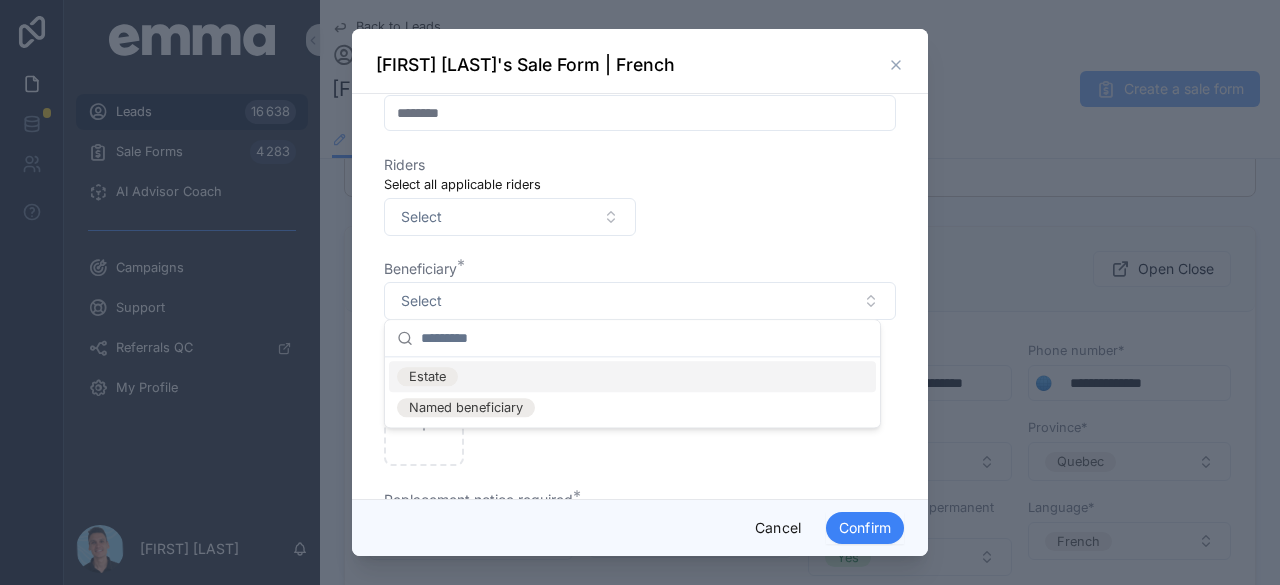 click on "Estate" at bounding box center (427, 376) 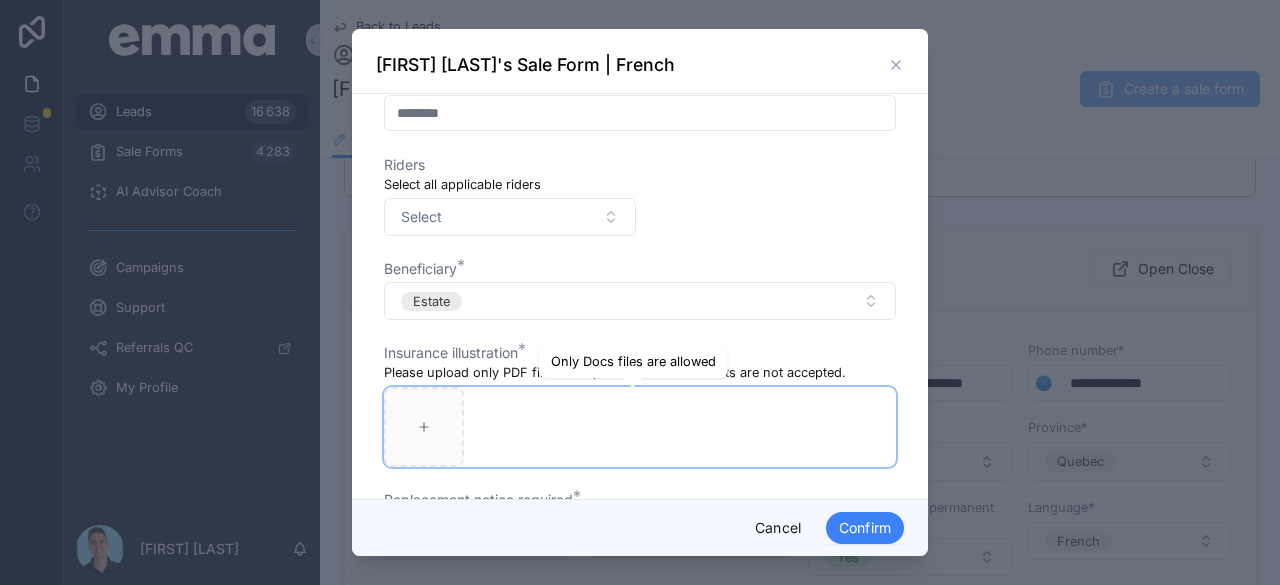click at bounding box center [424, 427] 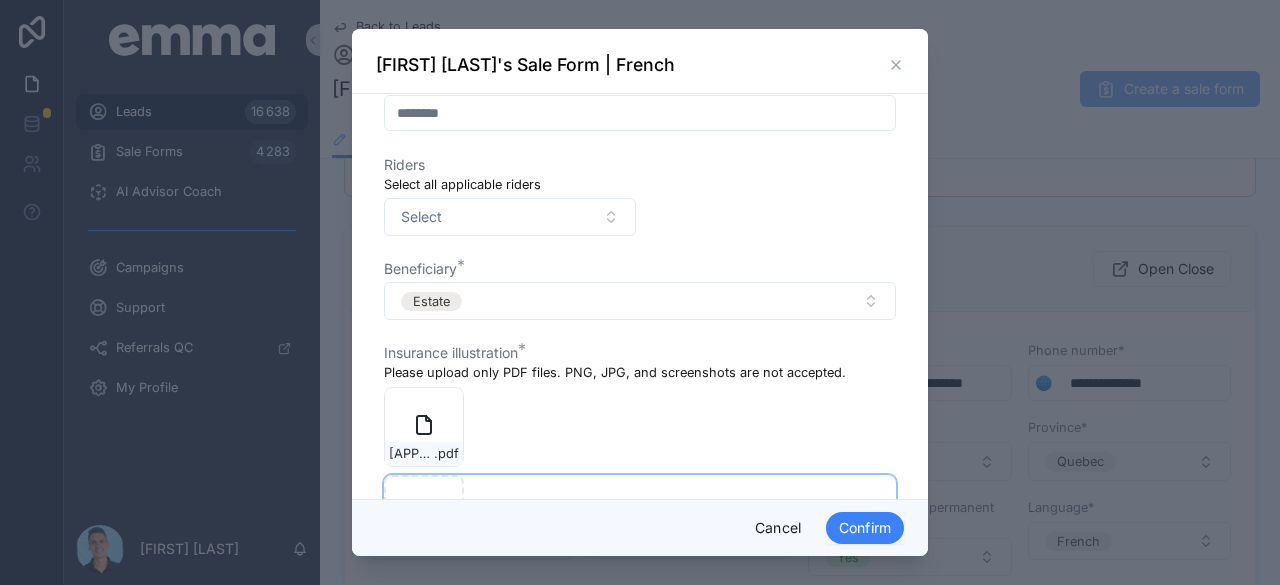 scroll, scrollTop: 475, scrollLeft: 0, axis: vertical 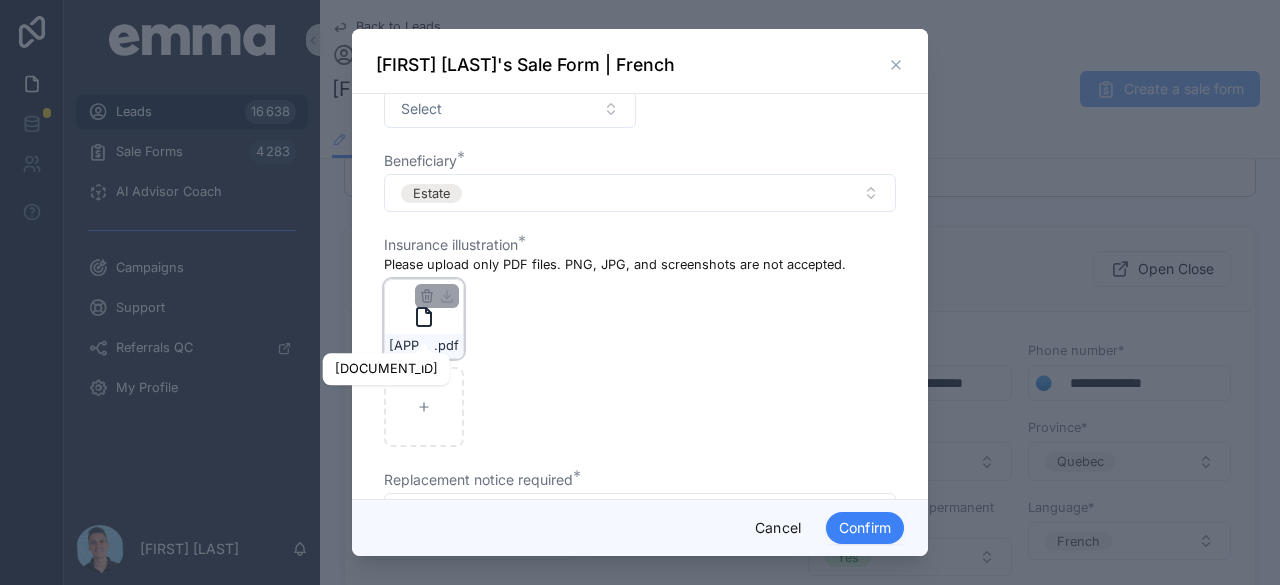 click on "[APPLICATION]" at bounding box center (411, 346) 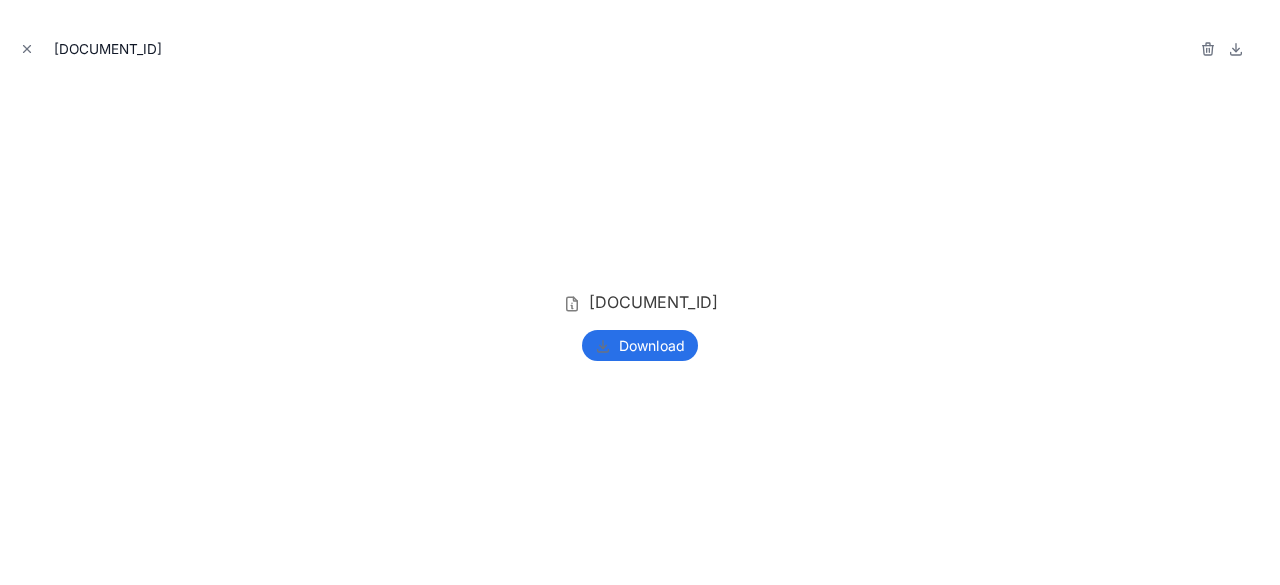 click on "Download" at bounding box center (652, 346) 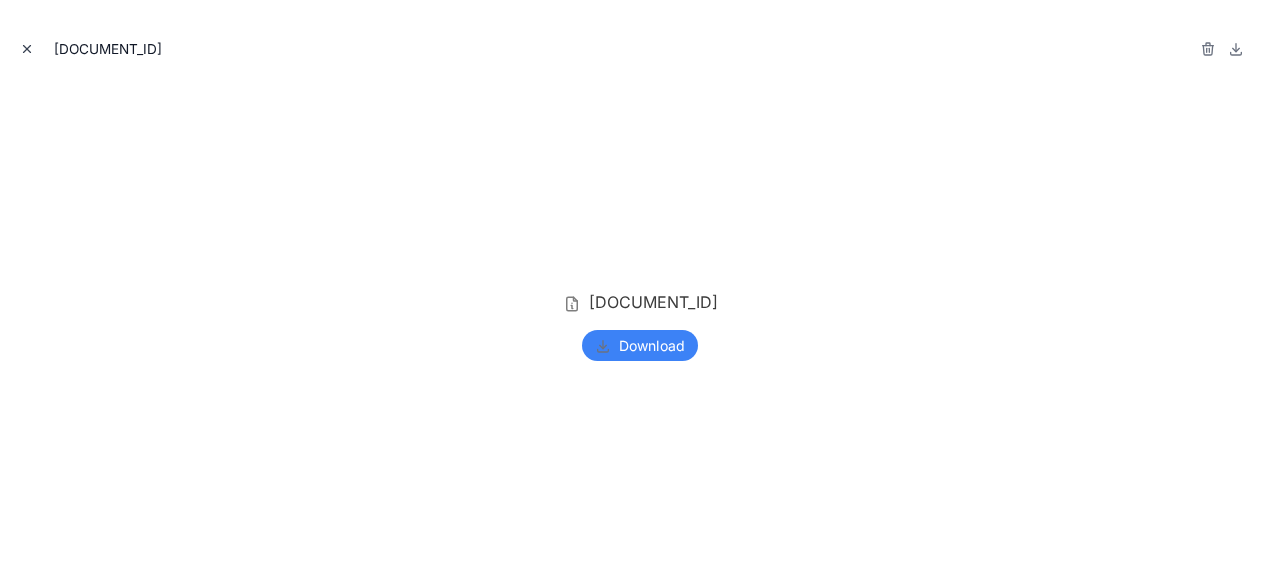 click 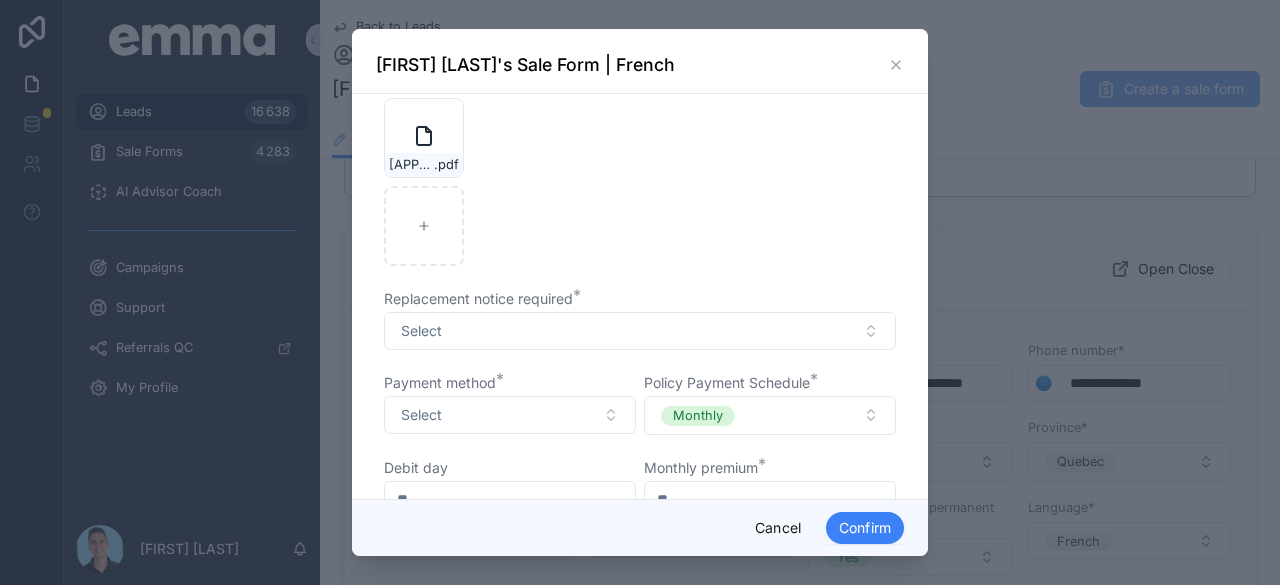 scroll, scrollTop: 668, scrollLeft: 0, axis: vertical 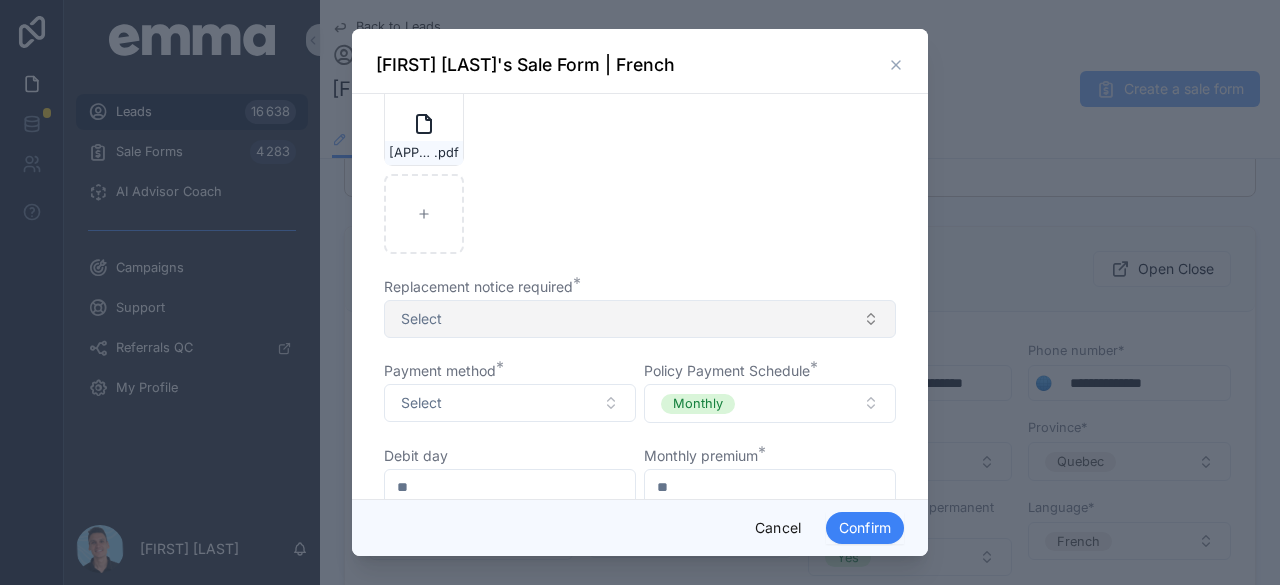 click on "Select" at bounding box center [640, 319] 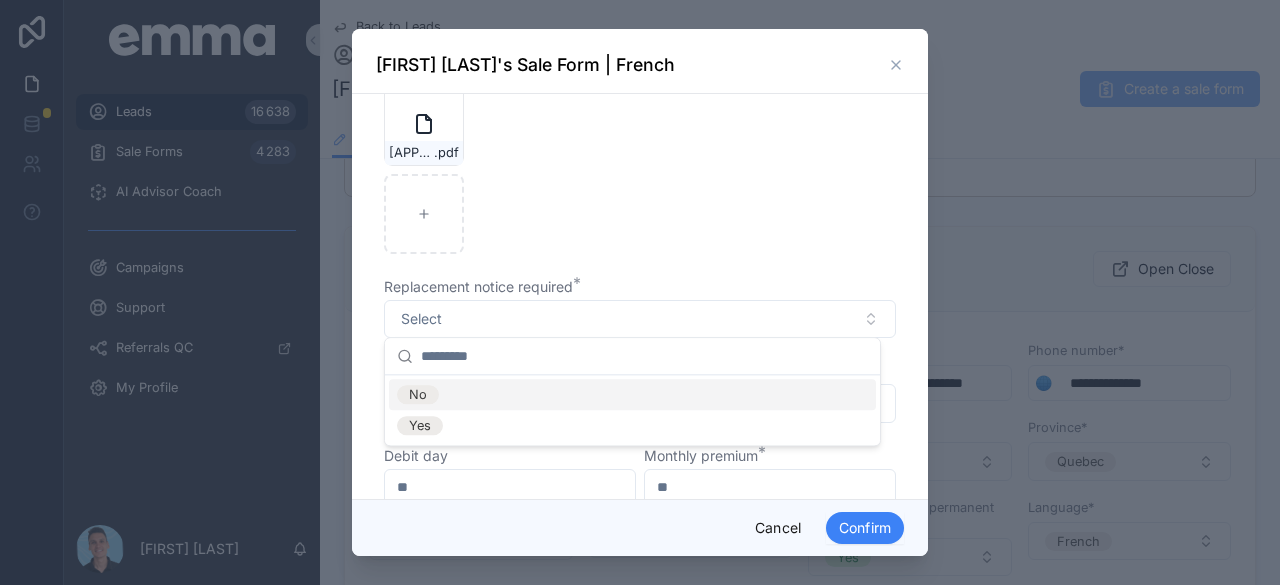 click on "No" at bounding box center [632, 394] 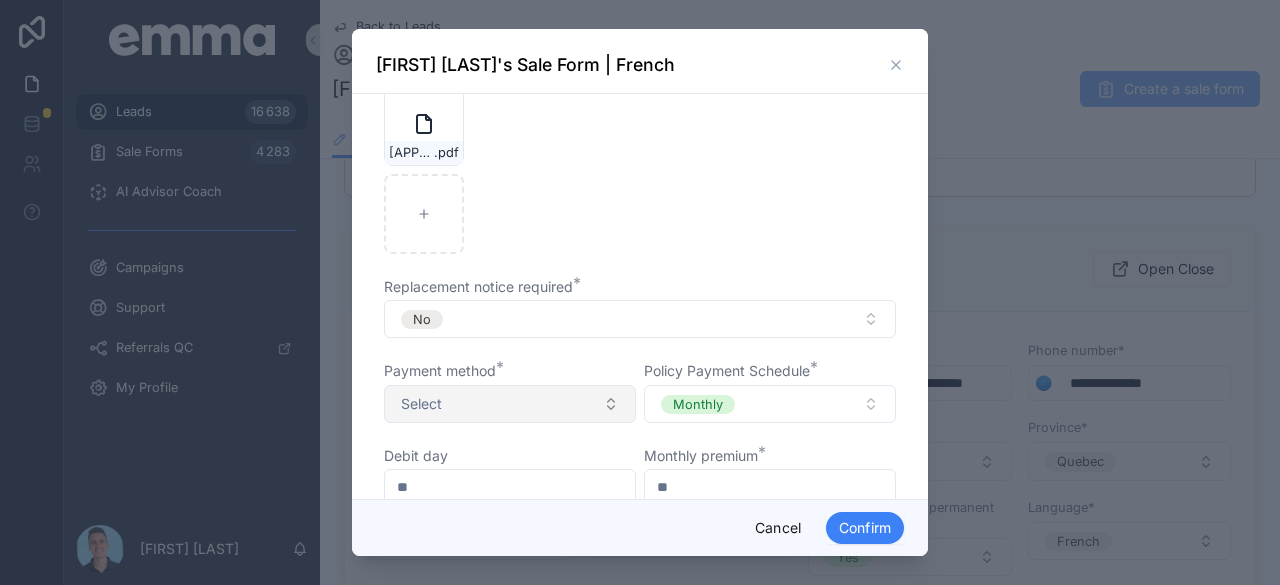 click on "Select" at bounding box center [510, 404] 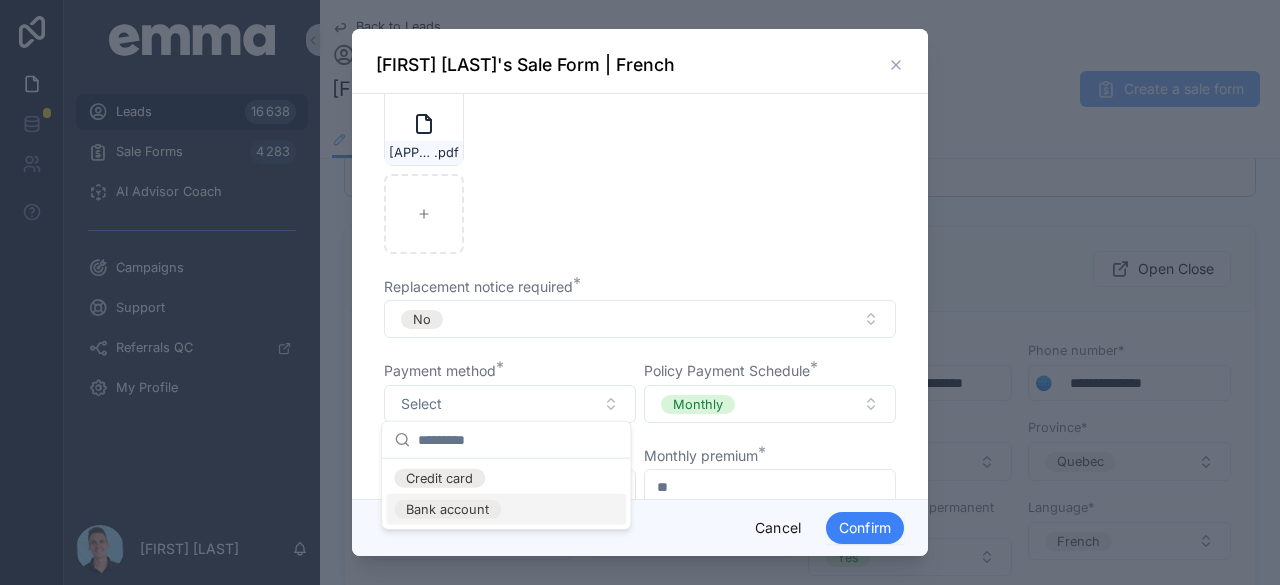 click on "Bank account" at bounding box center (447, 509) 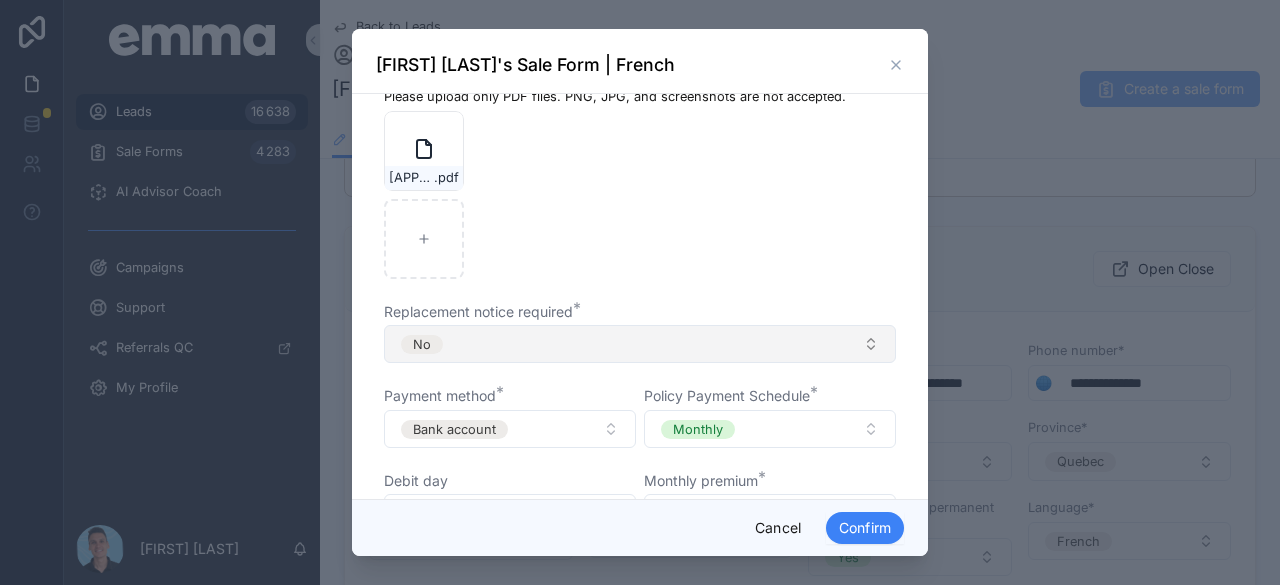 scroll, scrollTop: 691, scrollLeft: 0, axis: vertical 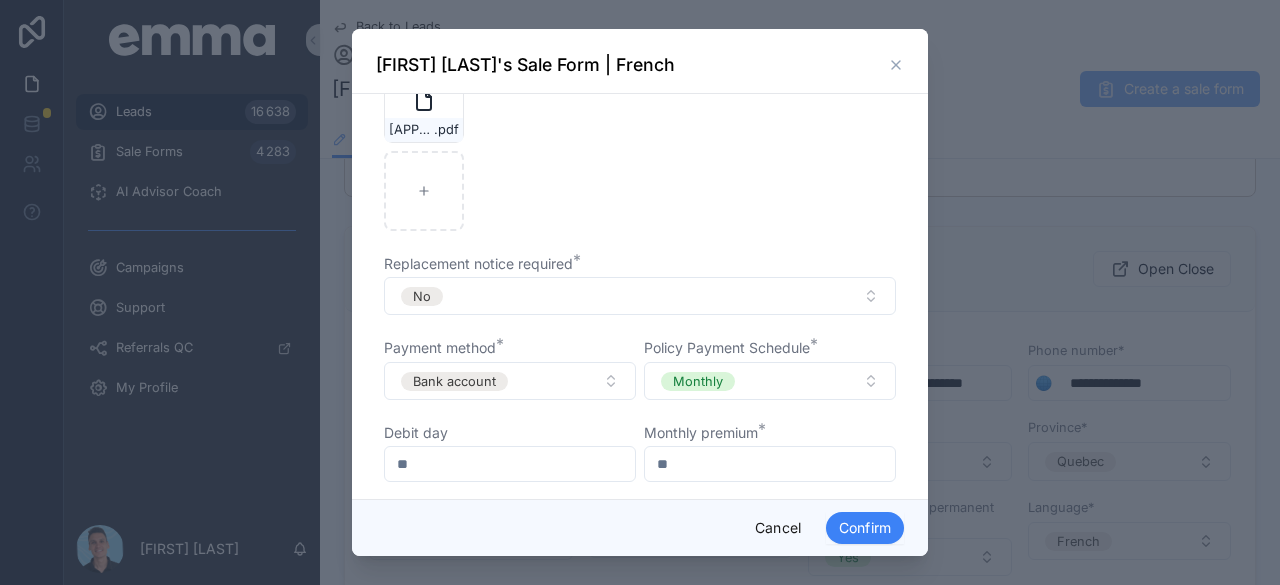 click at bounding box center [770, 464] 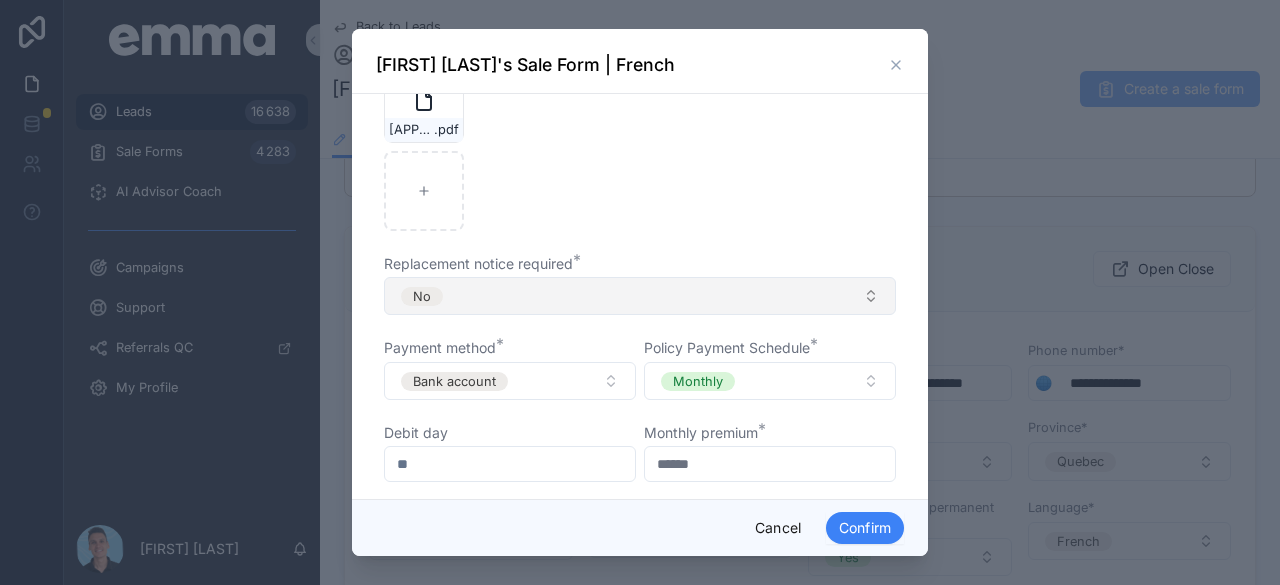 type on "******" 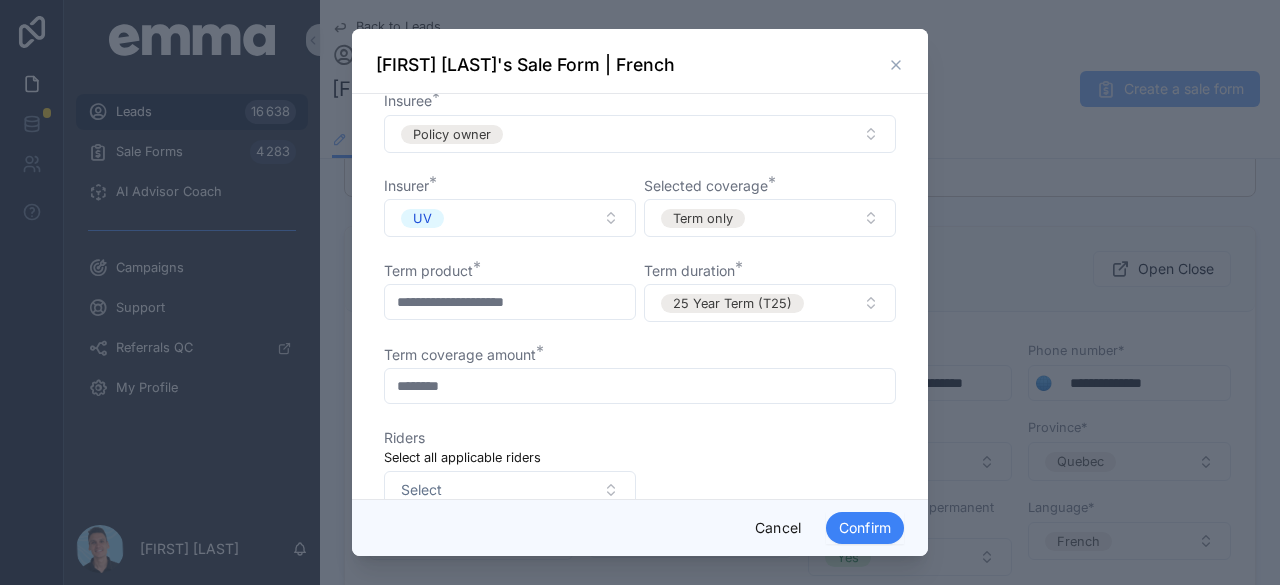 scroll, scrollTop: 0, scrollLeft: 0, axis: both 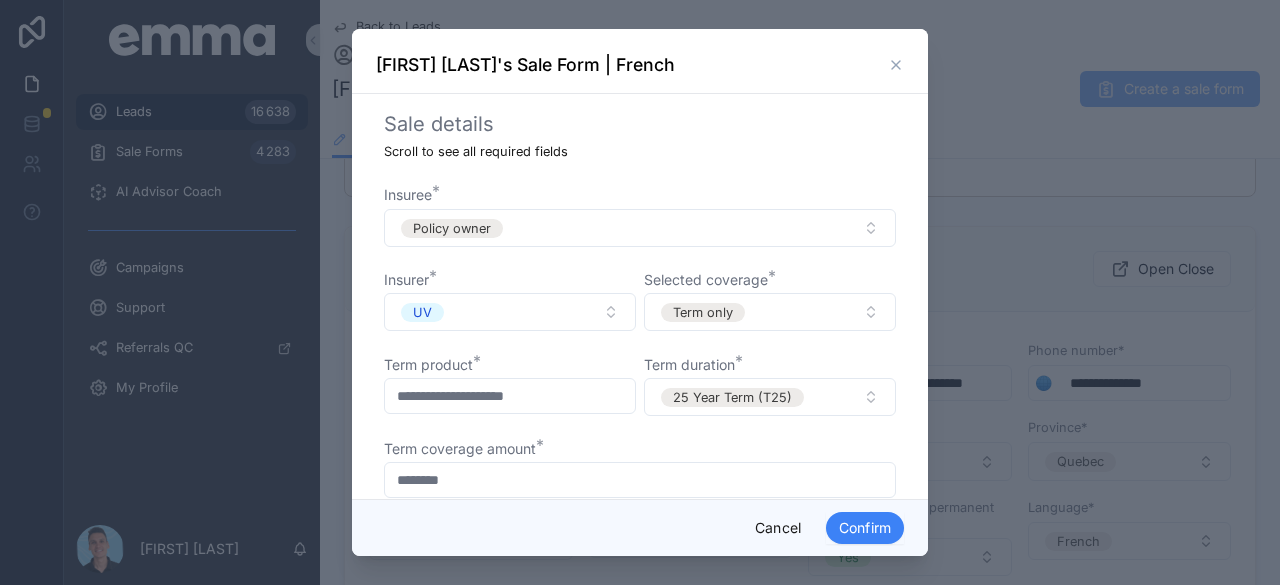 click on "Sale details Scroll to see all required fields" at bounding box center [640, 136] 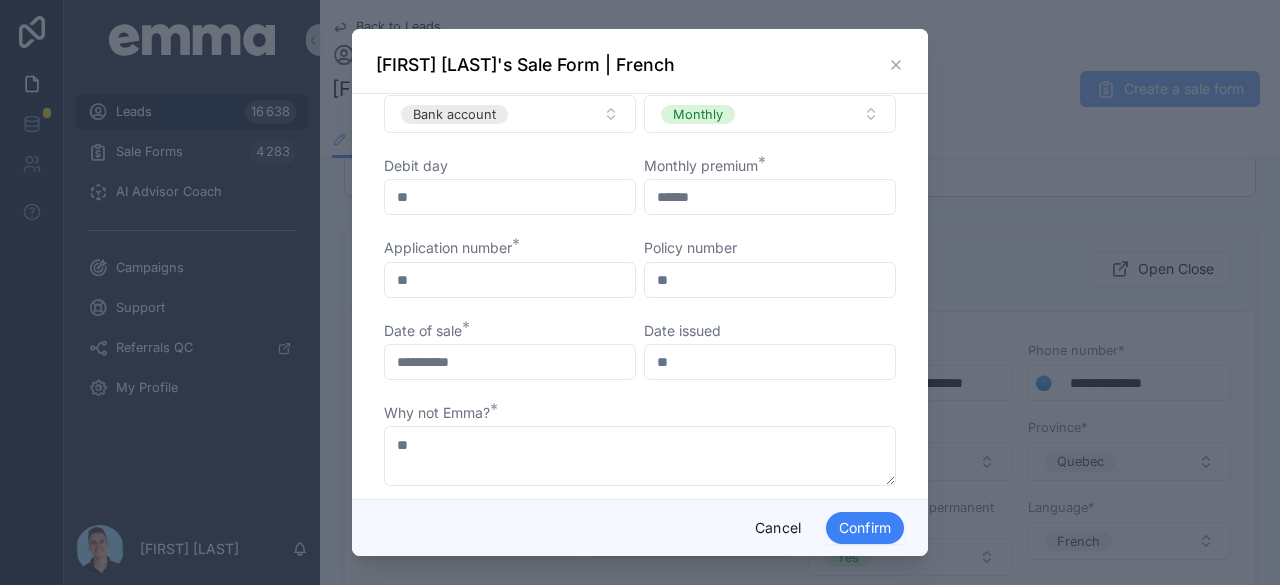 scroll, scrollTop: 977, scrollLeft: 0, axis: vertical 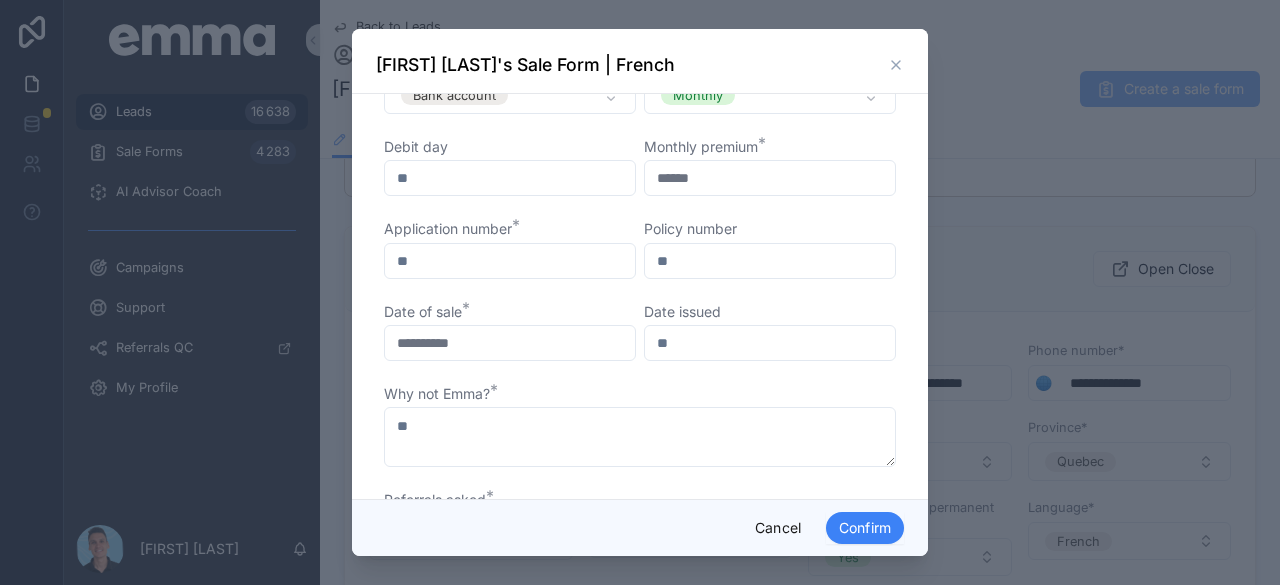 click at bounding box center (510, 261) 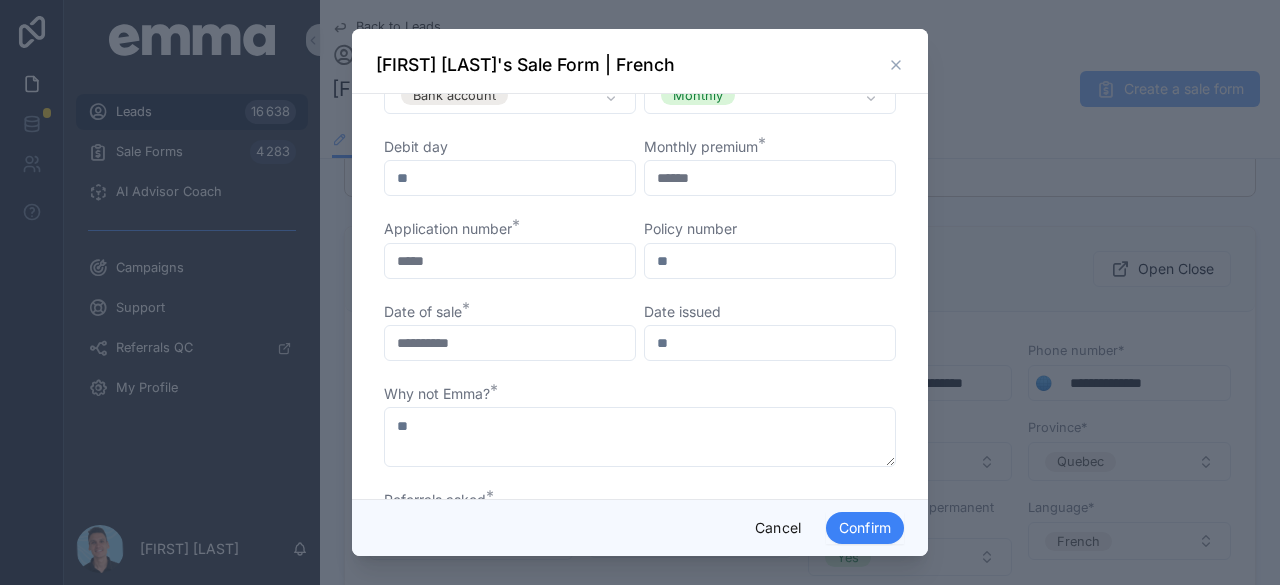 type on "*****" 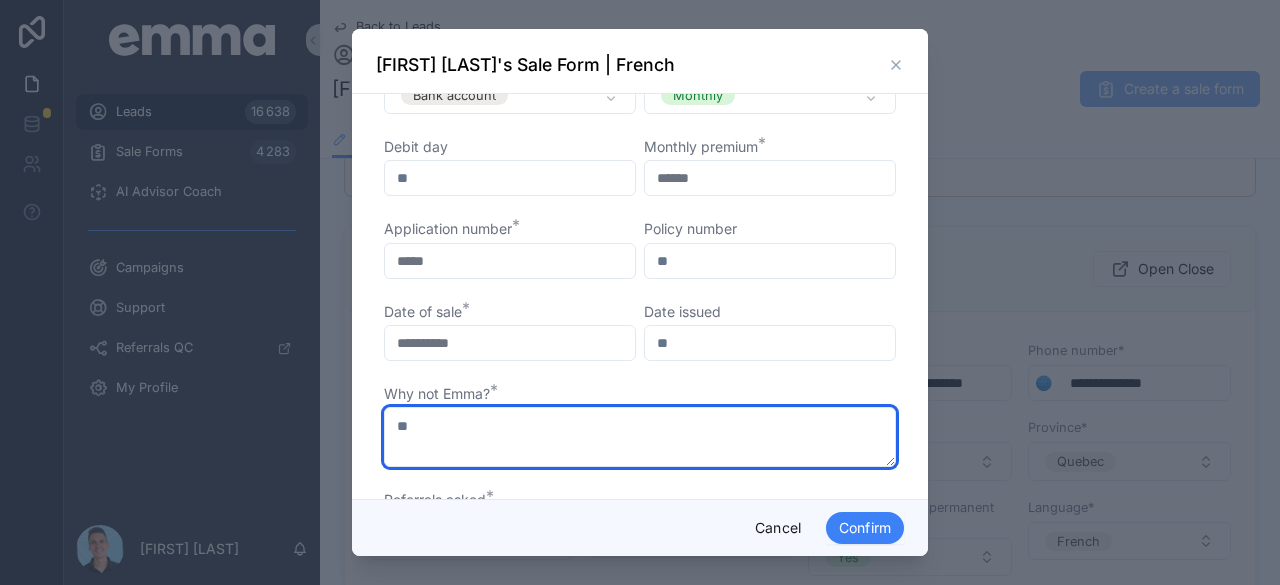 click at bounding box center [640, 437] 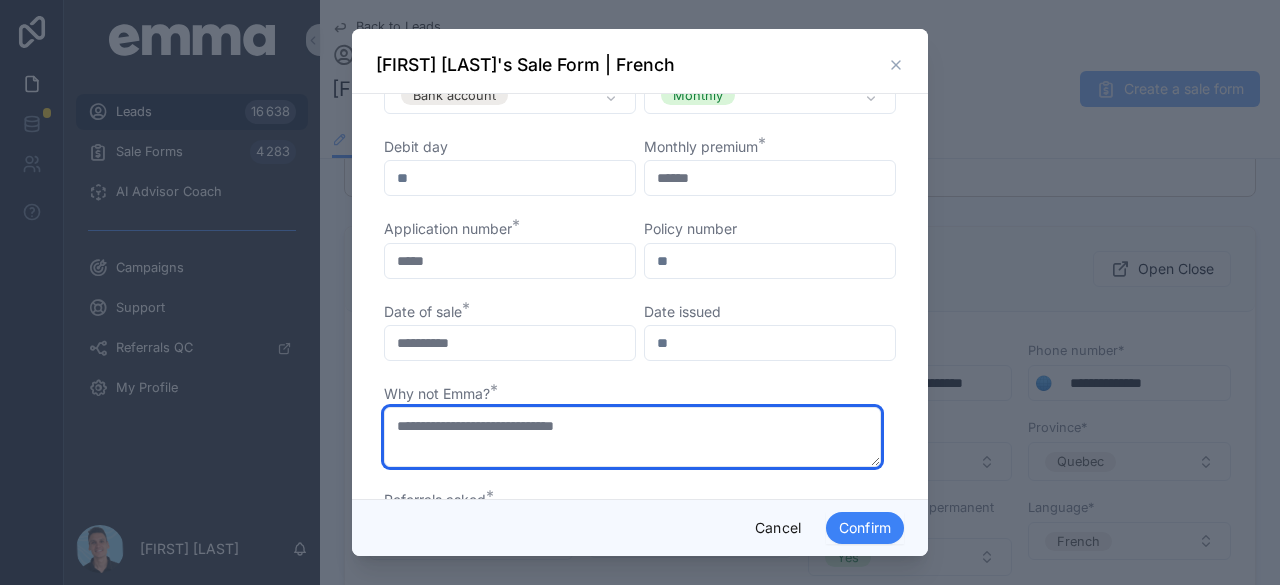 type on "**********" 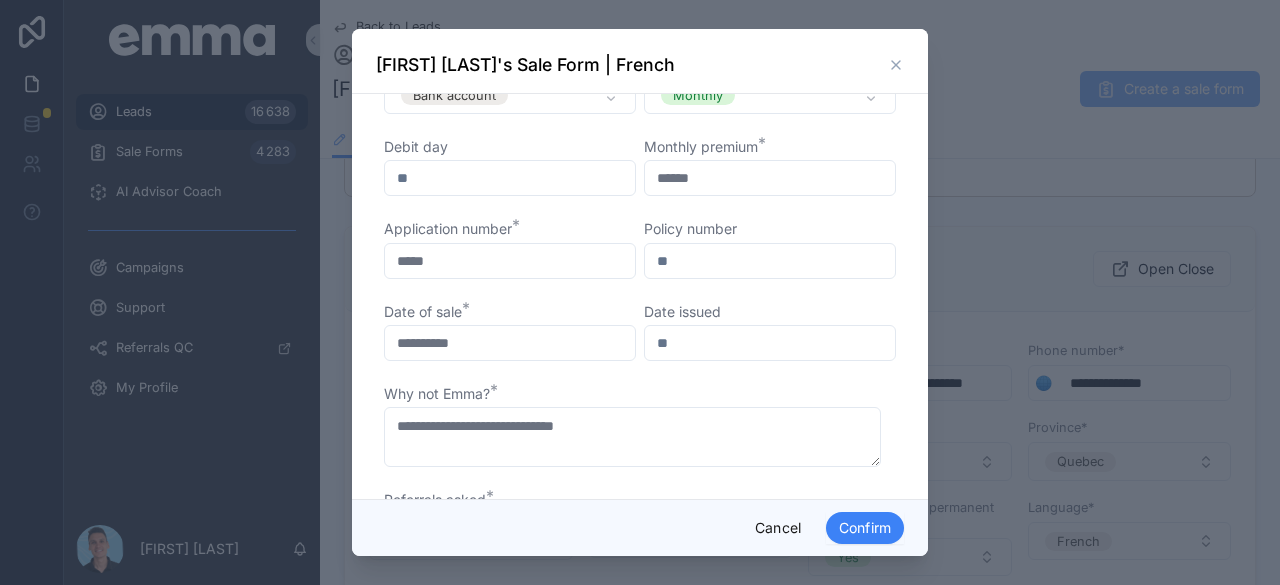 click on "**********" at bounding box center [640, 296] 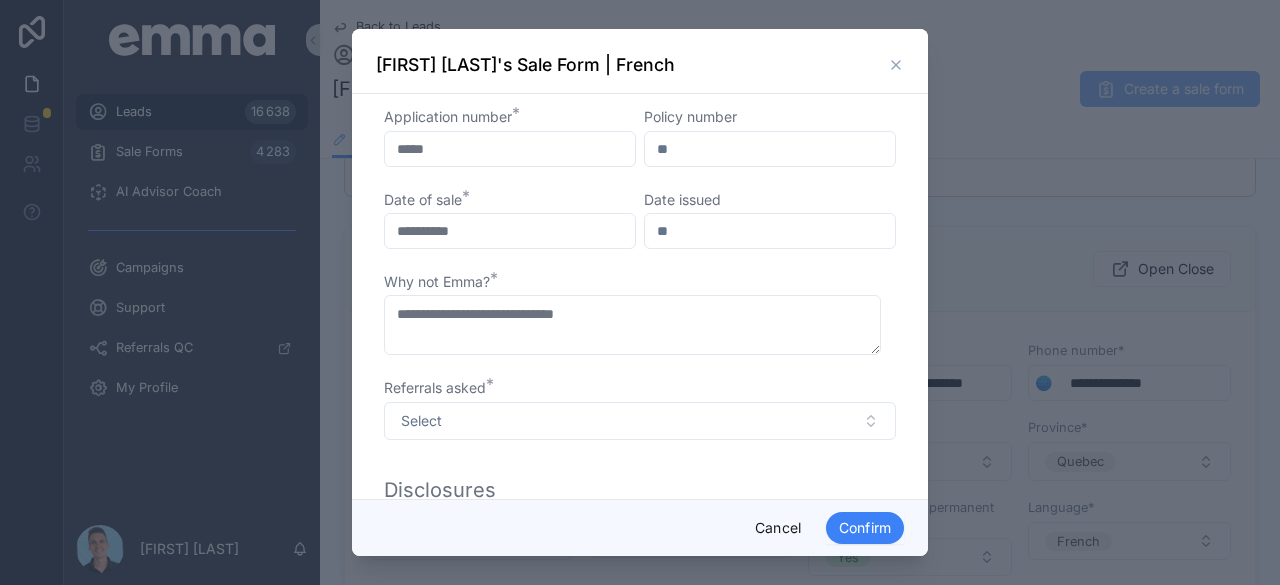 scroll, scrollTop: 1161, scrollLeft: 0, axis: vertical 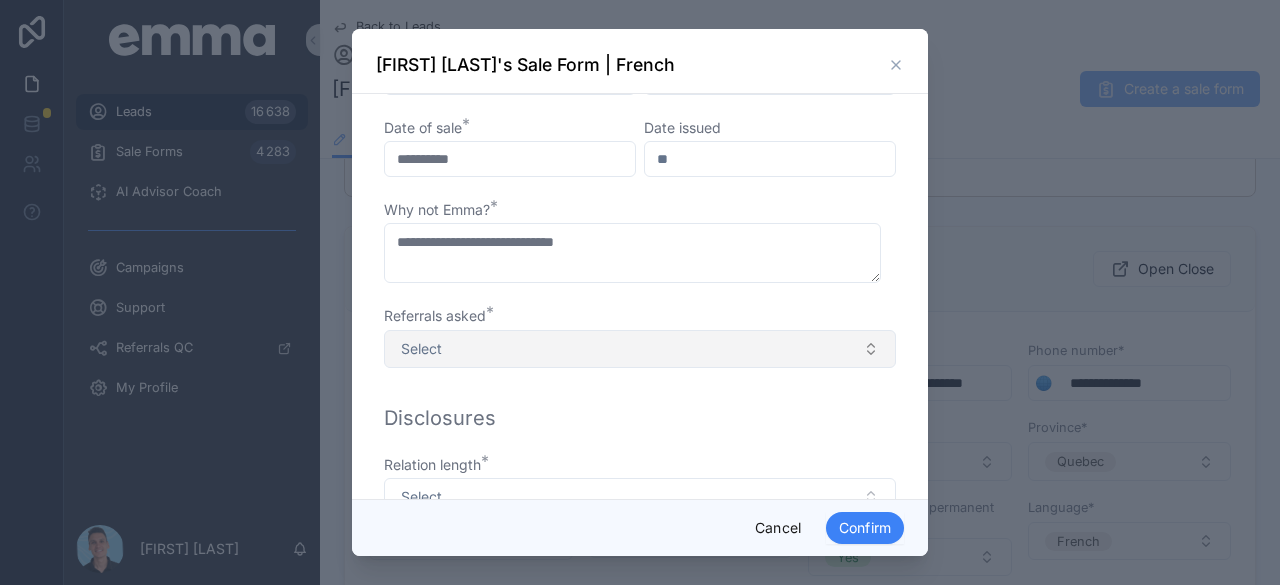 click on "Select" at bounding box center (640, 349) 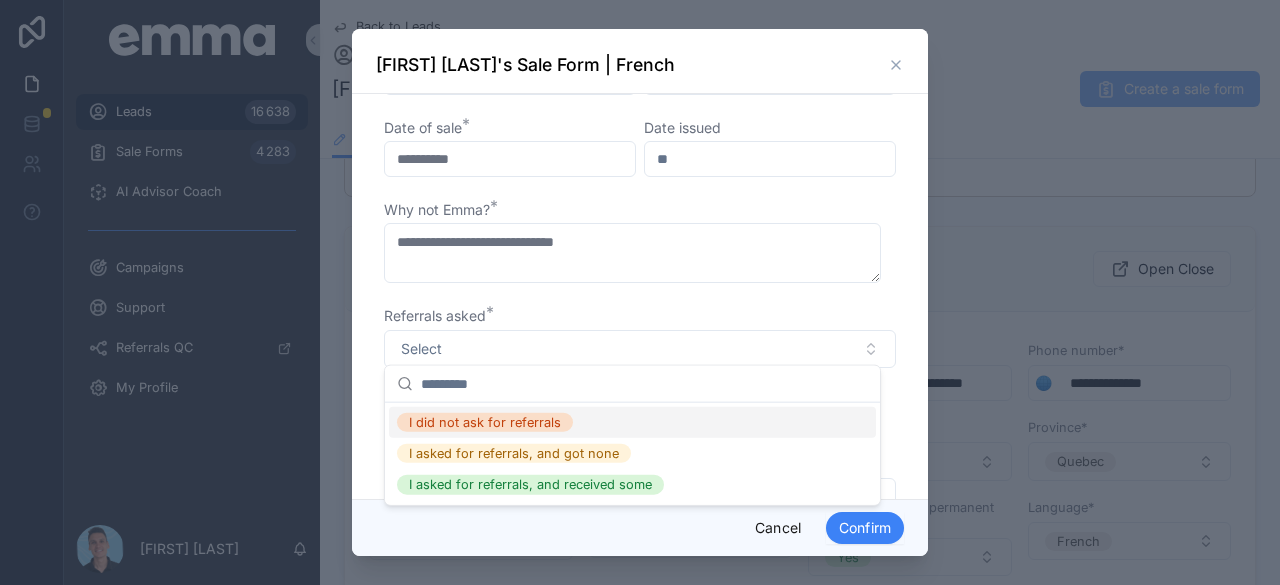 click on "I did not ask for referrals" at bounding box center (485, 422) 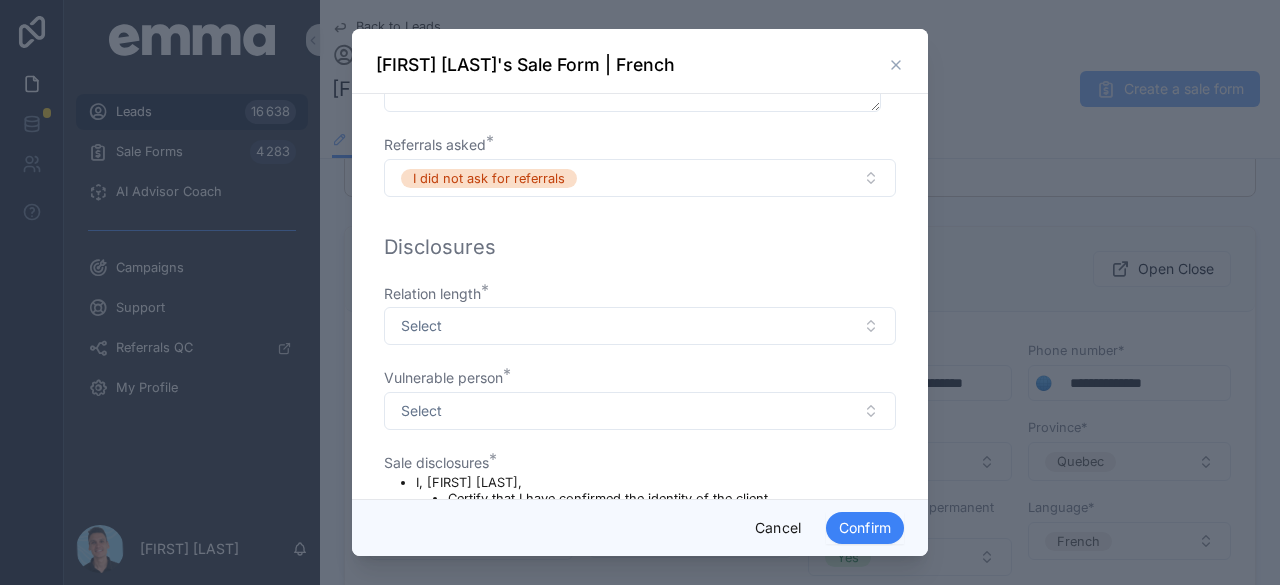 scroll, scrollTop: 1333, scrollLeft: 0, axis: vertical 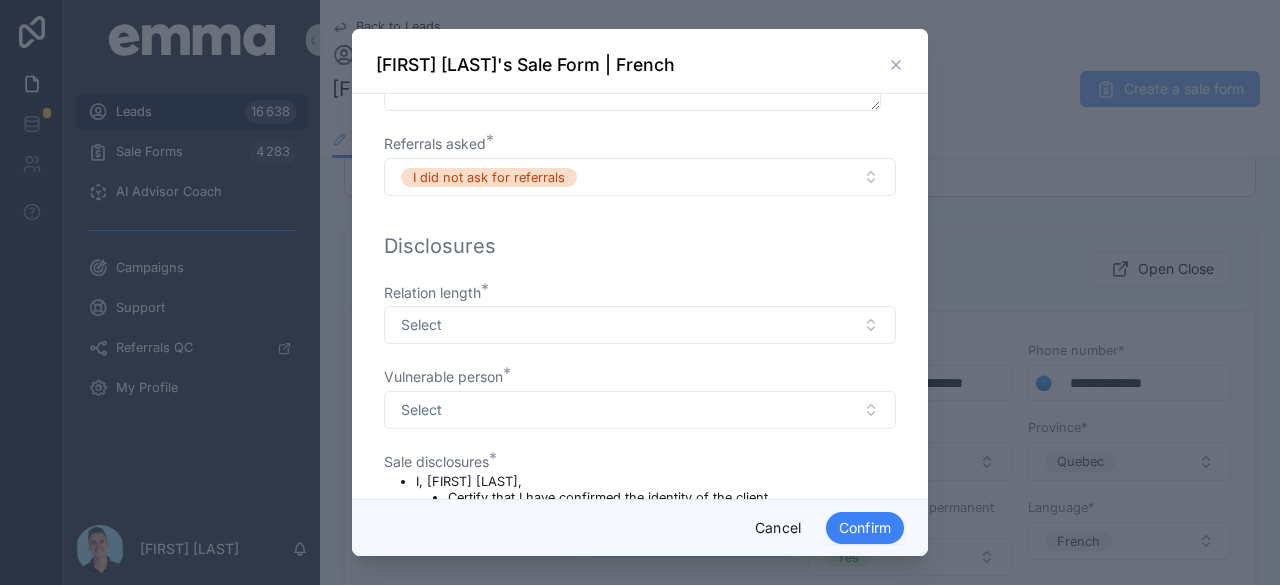 click on "Select" at bounding box center [640, 325] 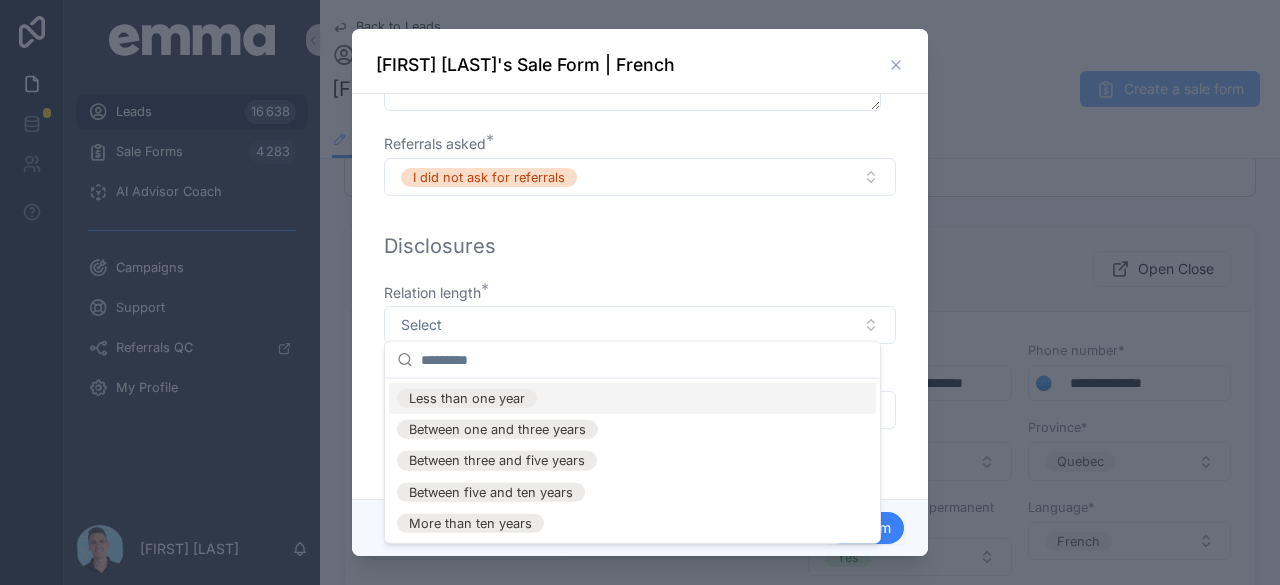 click on "Less than one year" at bounding box center (467, 398) 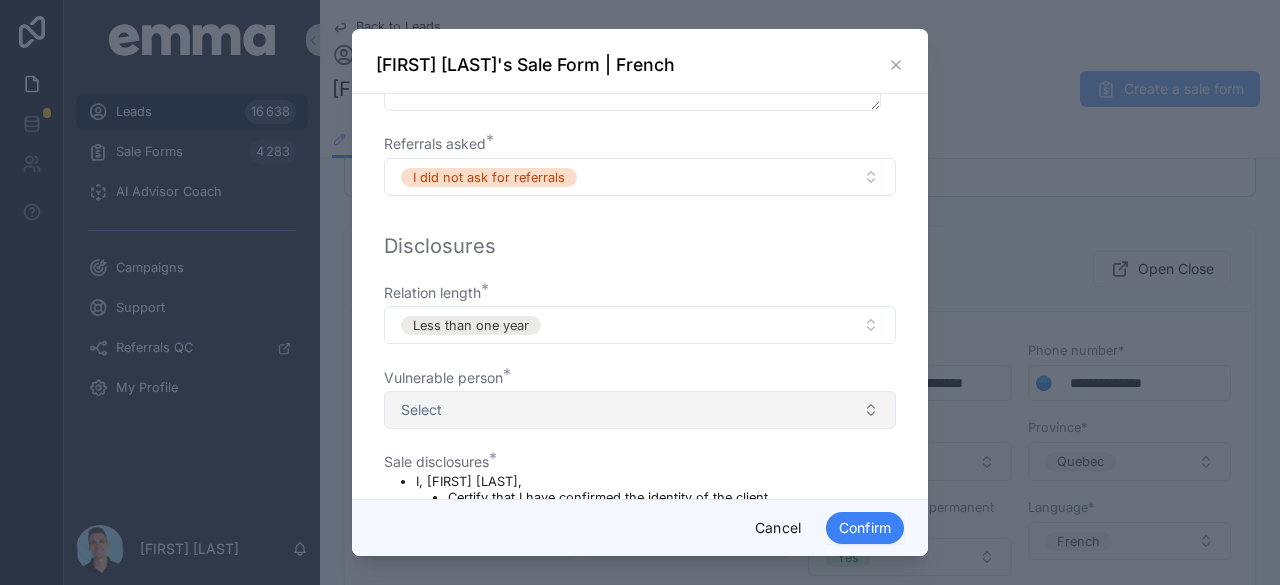 click on "Select" at bounding box center [640, 410] 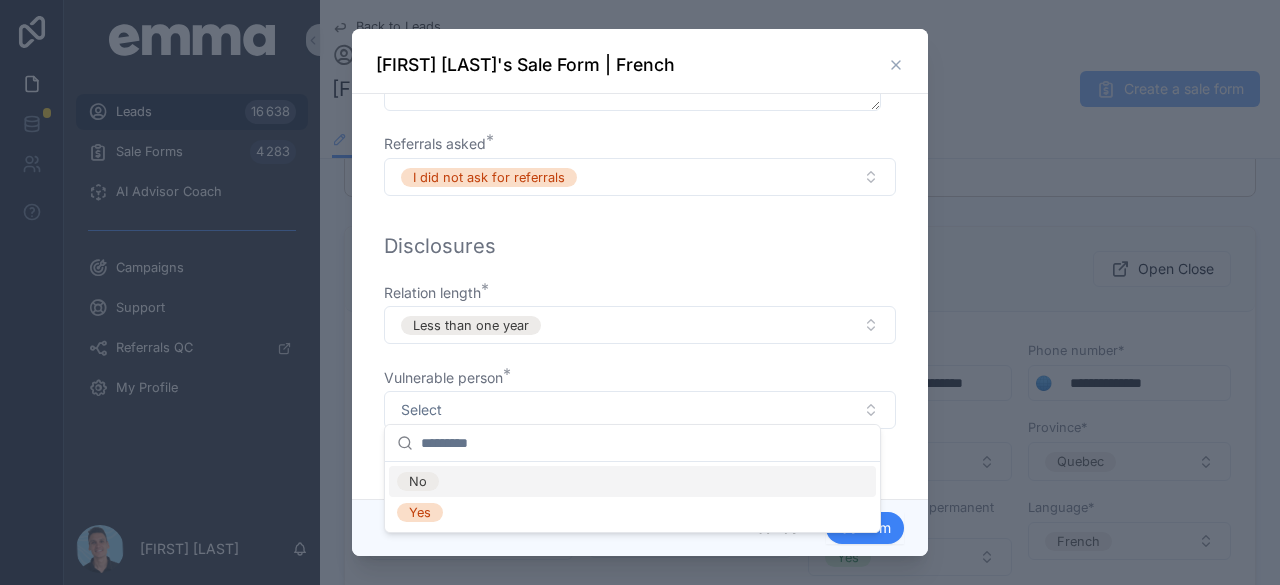 click on "No" at bounding box center [418, 481] 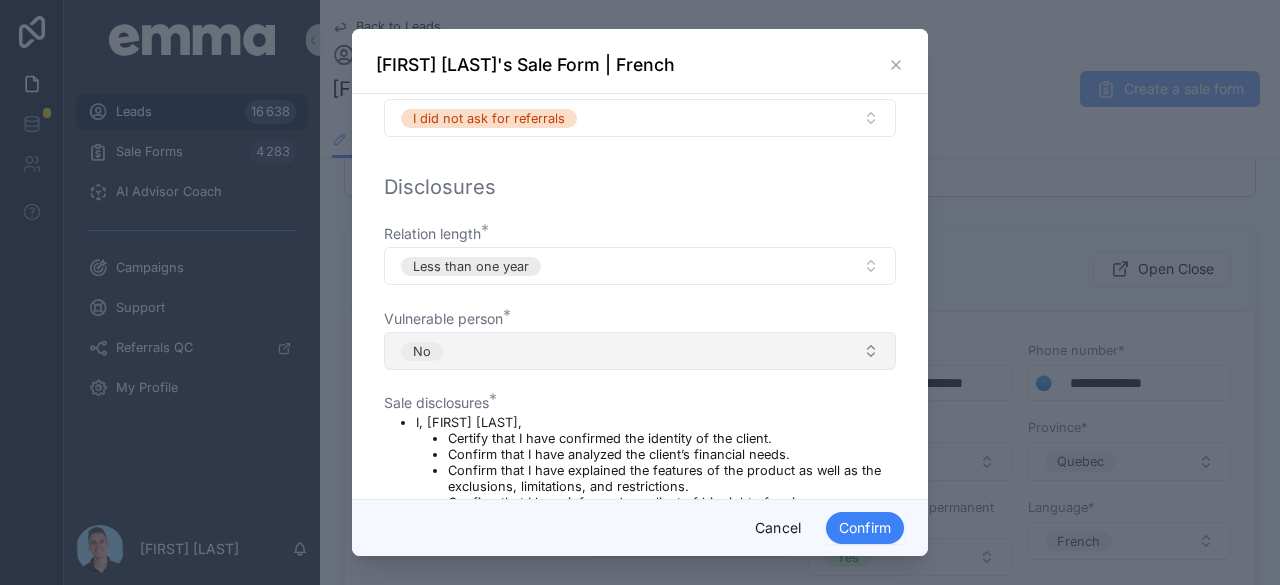 scroll, scrollTop: 1254, scrollLeft: 0, axis: vertical 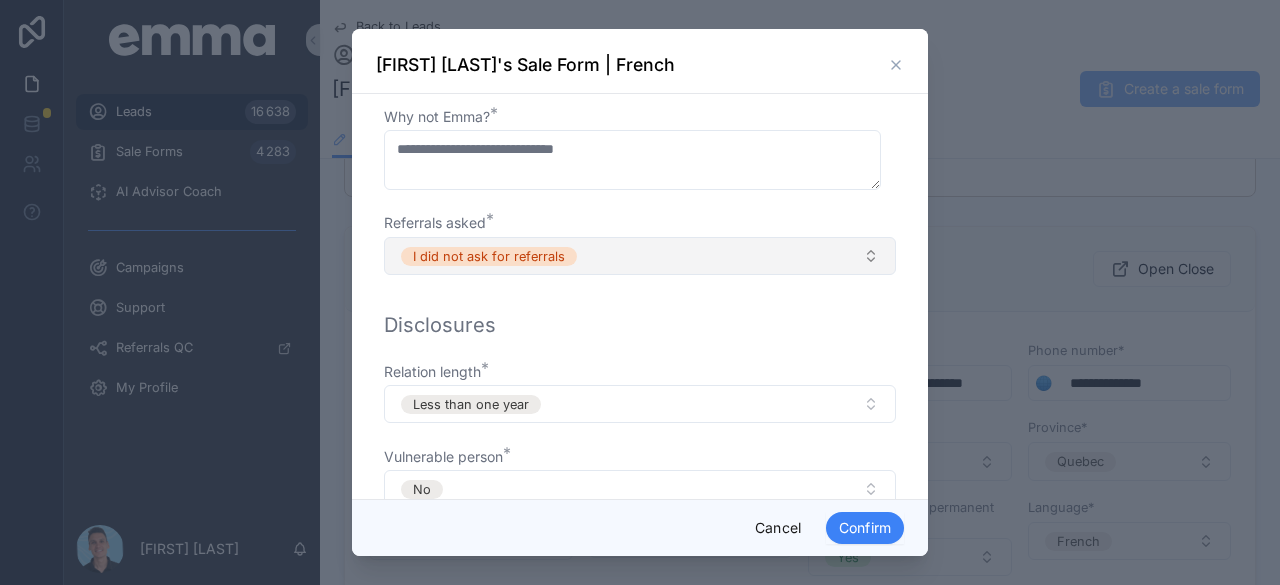 click on "I did not ask for referrals" at bounding box center (640, 256) 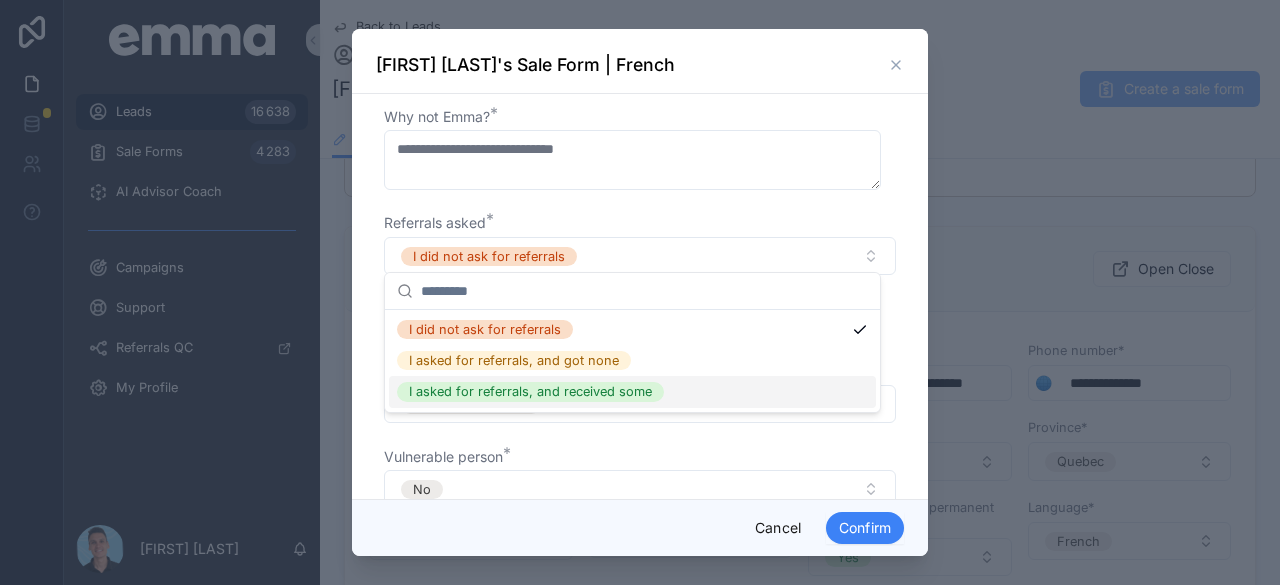 click on "I asked for referrals, and received some" at bounding box center (530, 391) 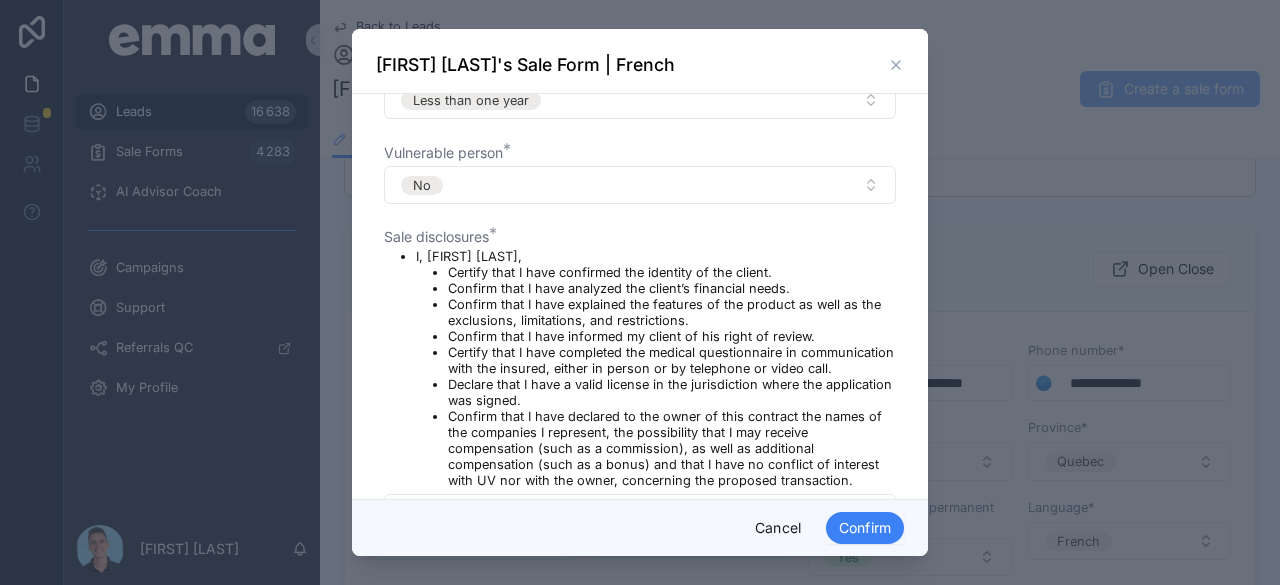 scroll, scrollTop: 1640, scrollLeft: 0, axis: vertical 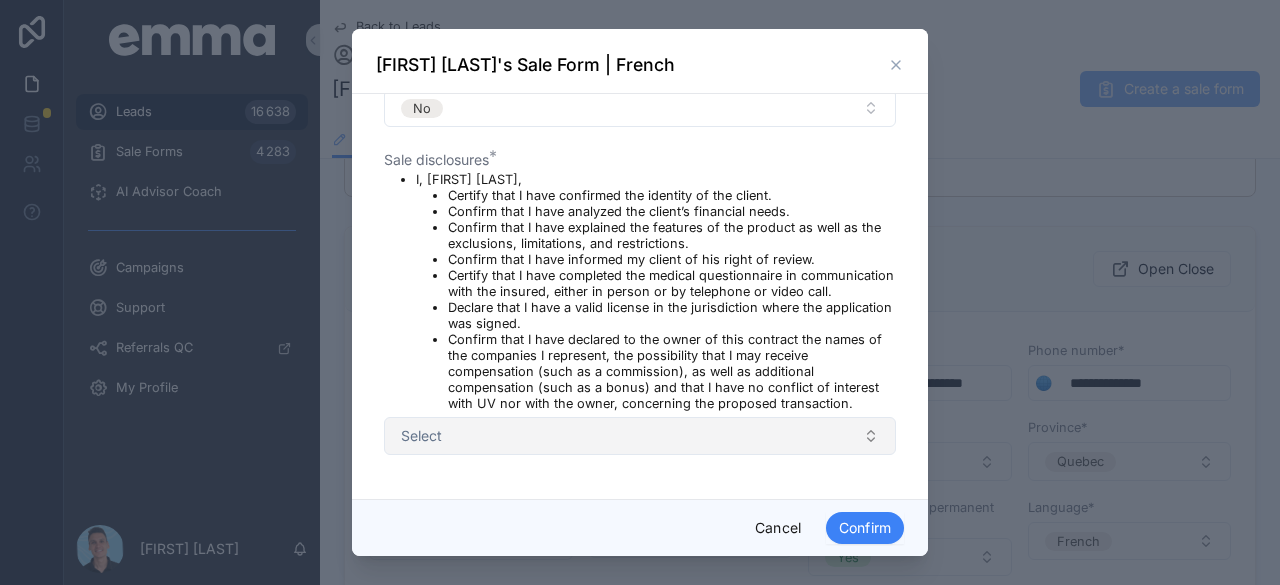 click on "Select" at bounding box center [640, 436] 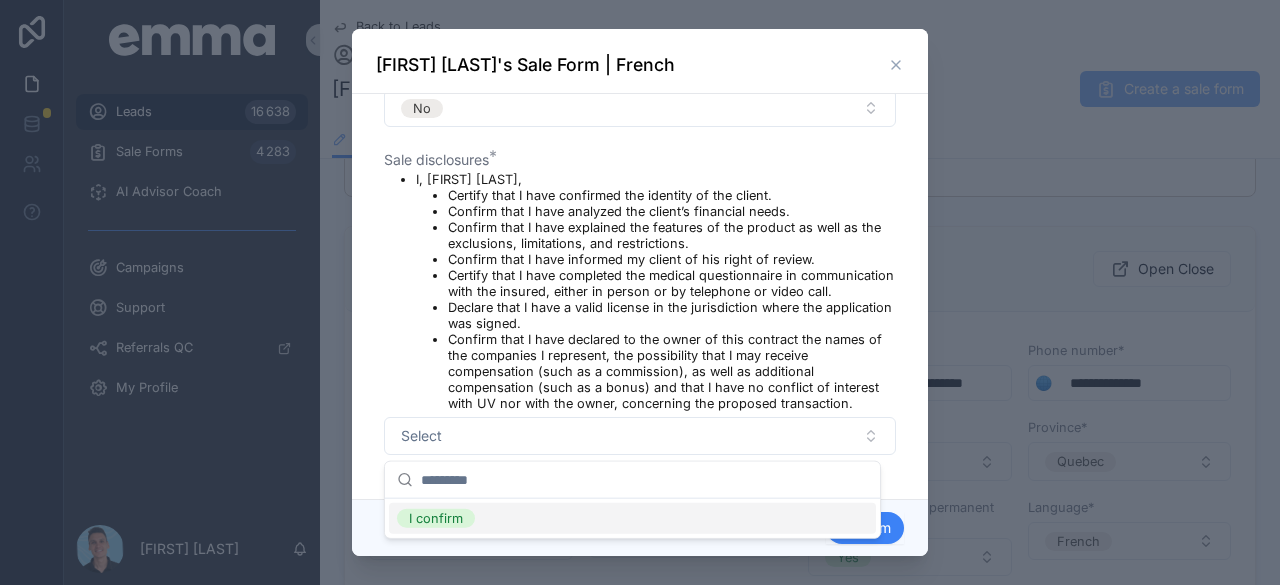 click on "I confirm" at bounding box center (436, 518) 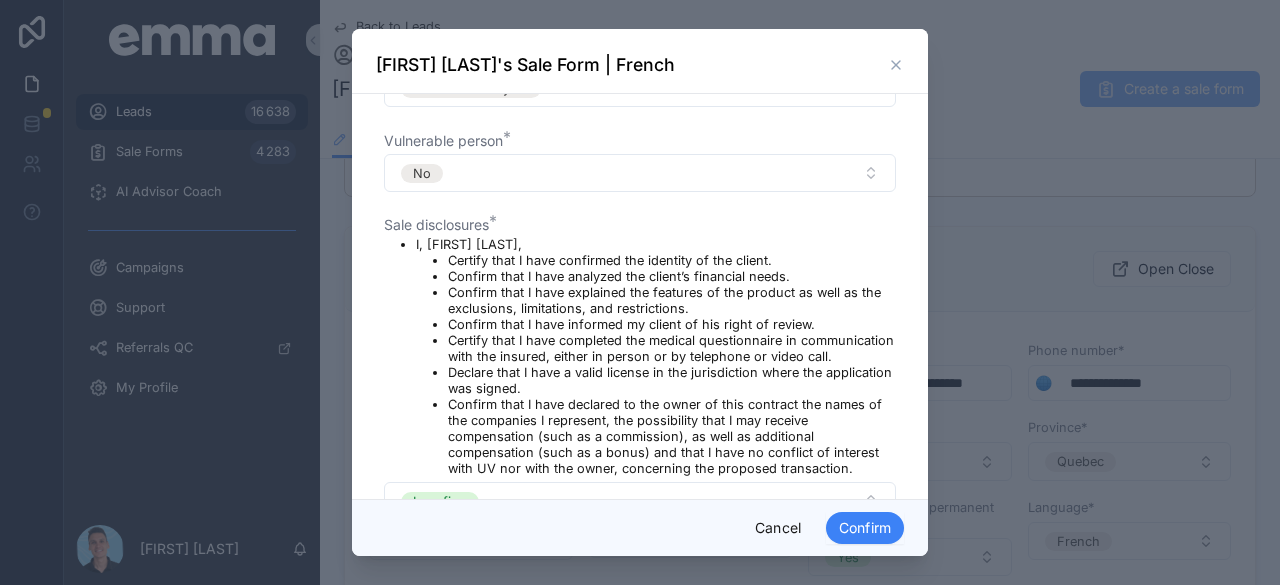 scroll, scrollTop: 1640, scrollLeft: 0, axis: vertical 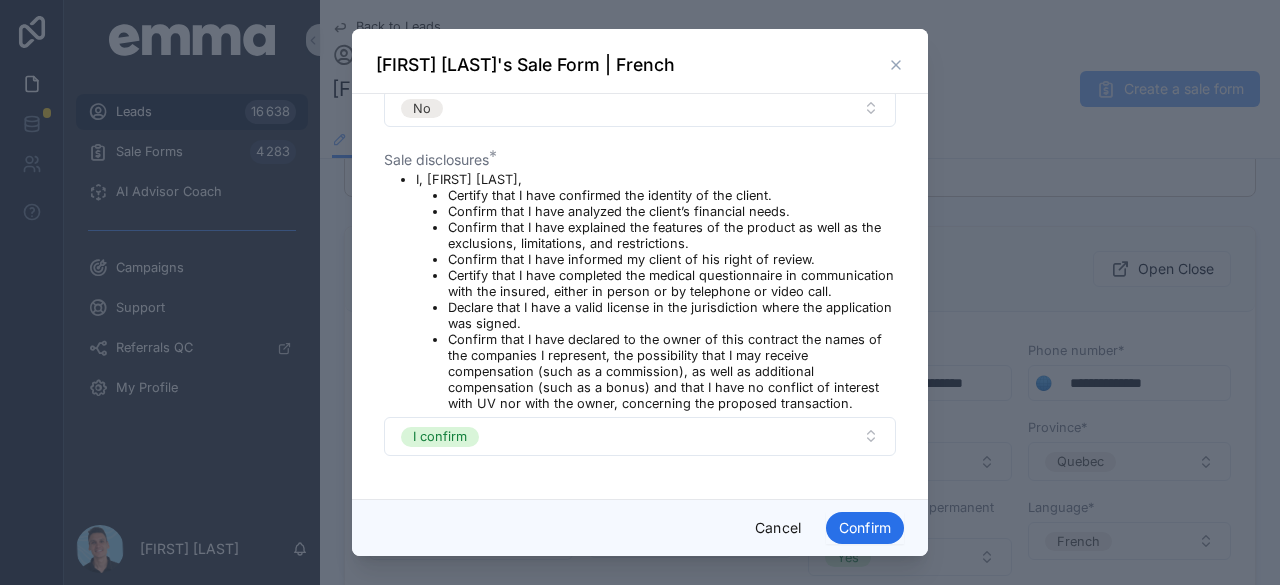 click on "Confirm" at bounding box center [865, 528] 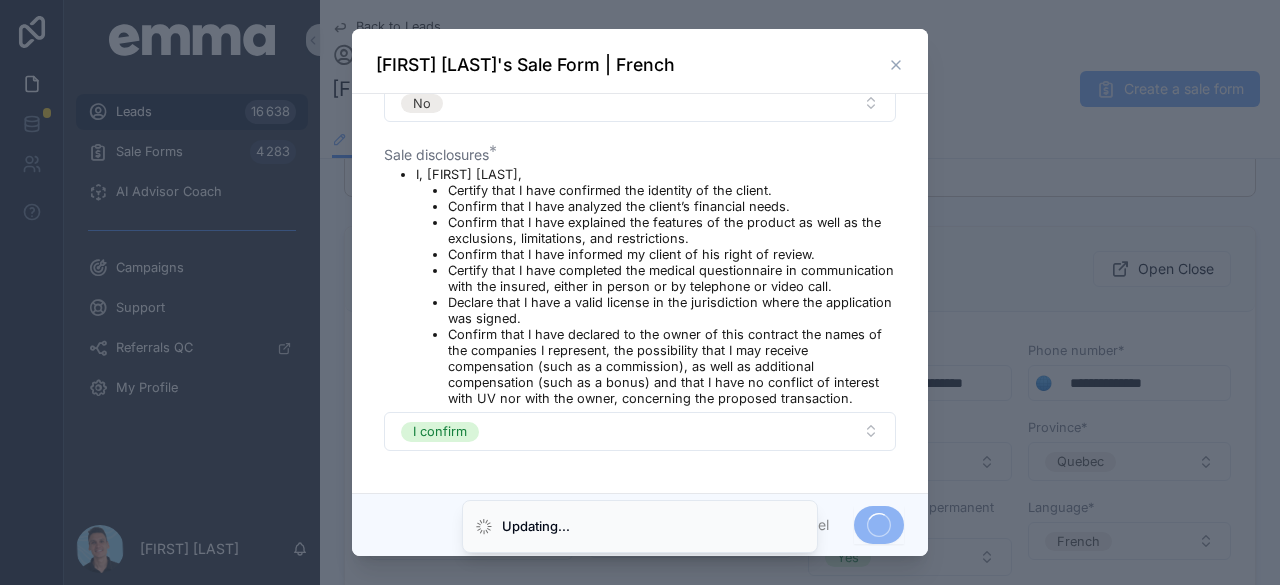 scroll, scrollTop: 0, scrollLeft: 0, axis: both 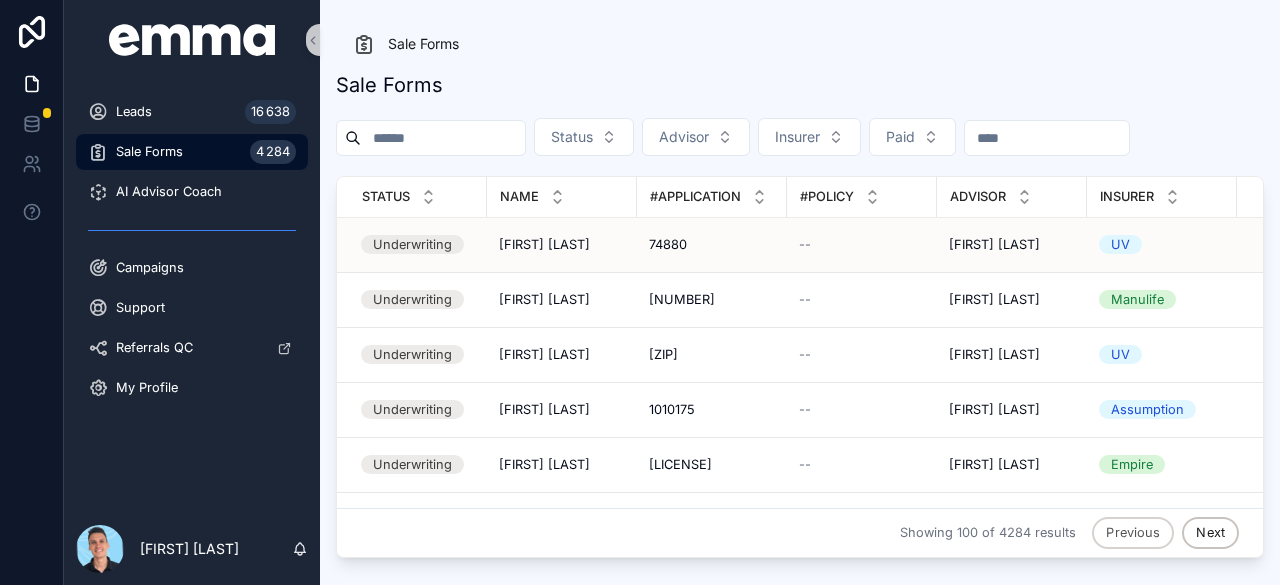 click on "[FIRST] [LAST]" at bounding box center (544, 245) 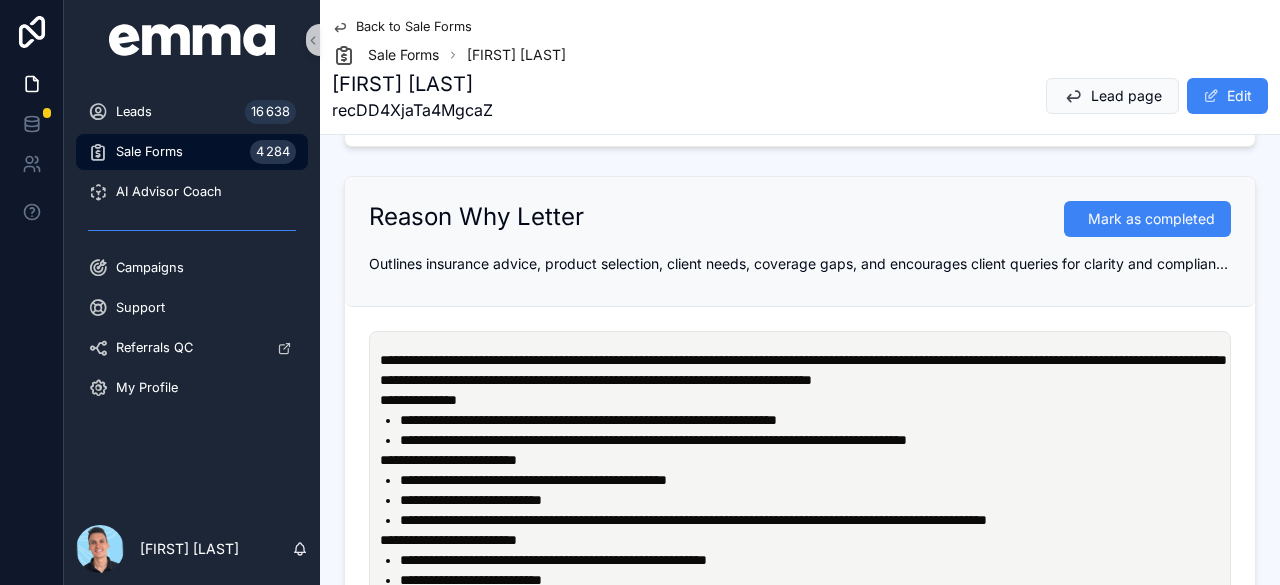 scroll, scrollTop: 1092, scrollLeft: 0, axis: vertical 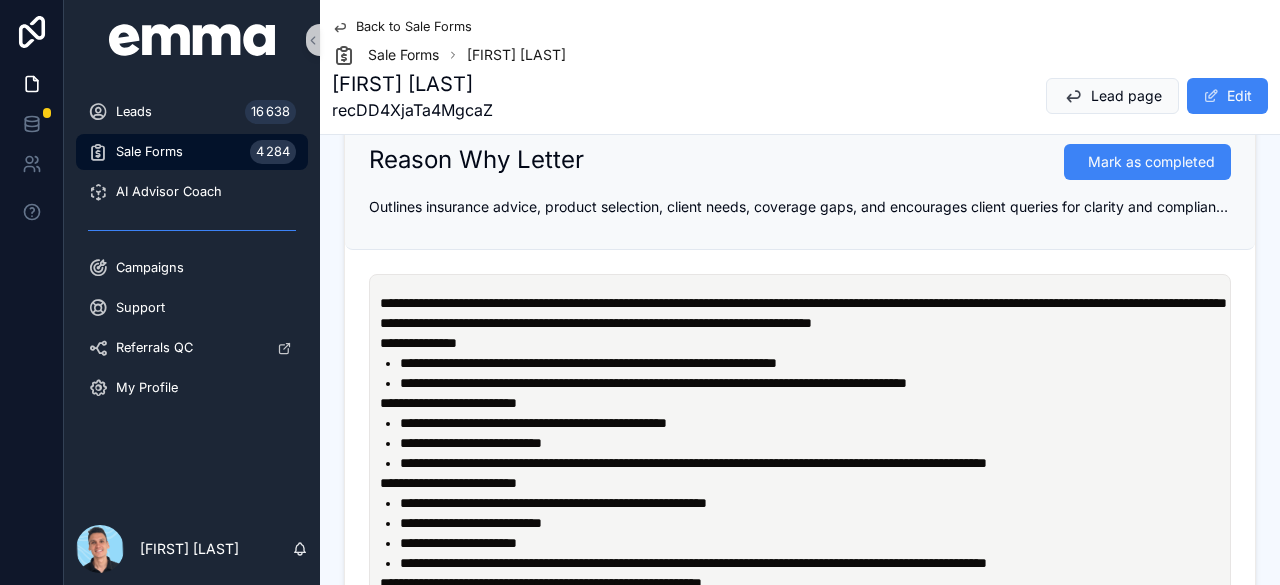 click on "**********" at bounding box center [804, 343] 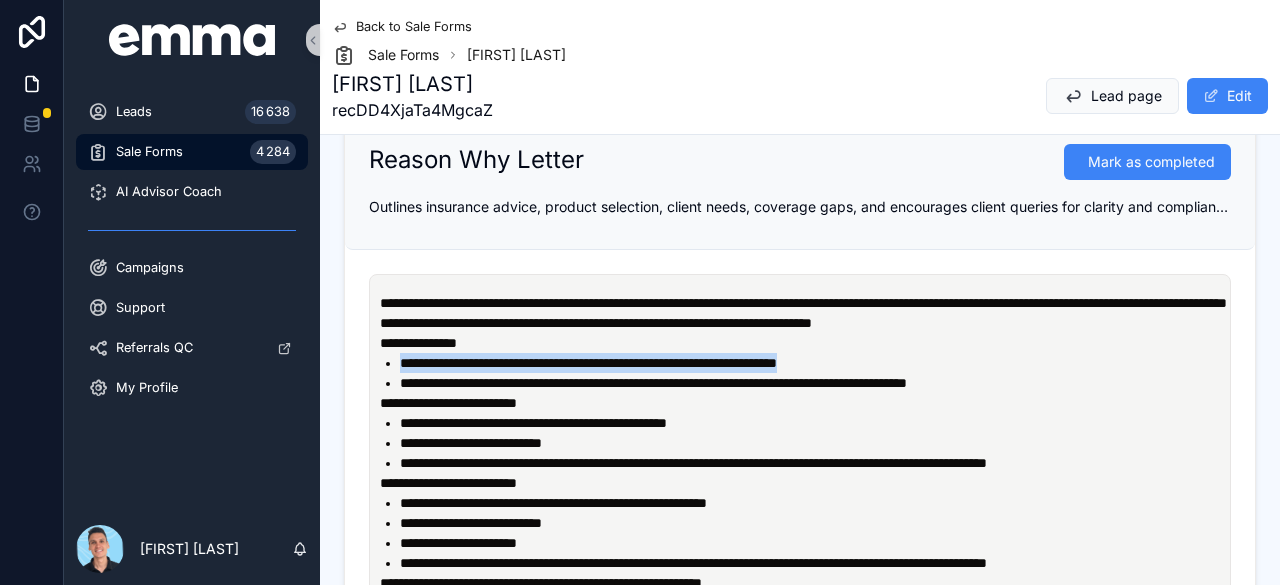 drag, startPoint x: 950, startPoint y: 377, endPoint x: 578, endPoint y: 351, distance: 372.9075 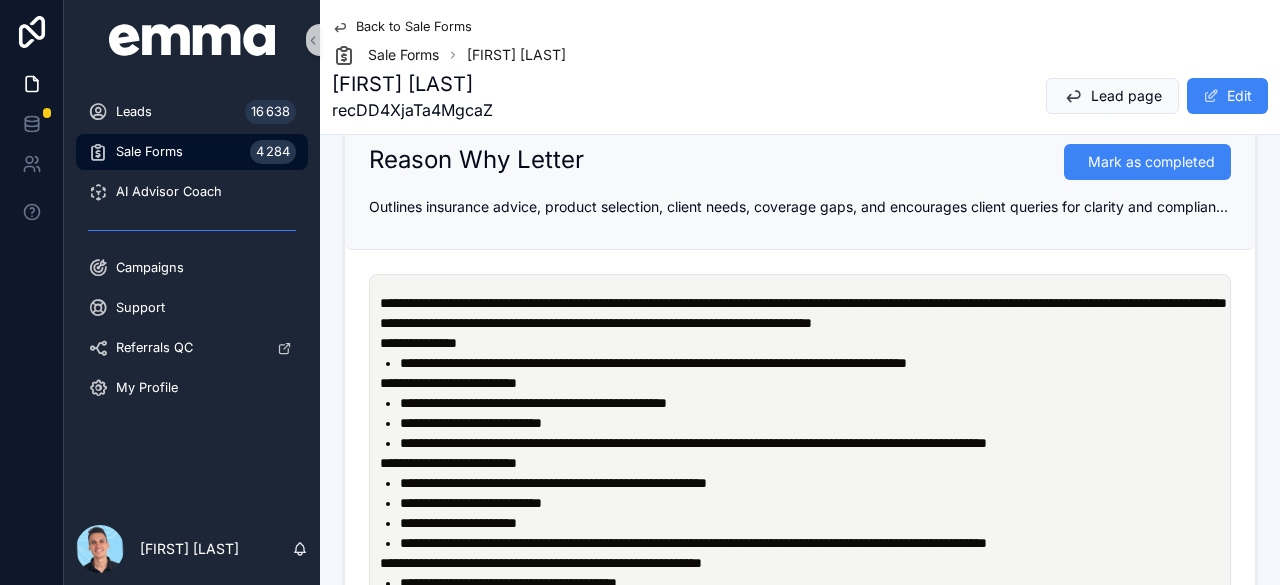 click on "**********" at bounding box center [653, 363] 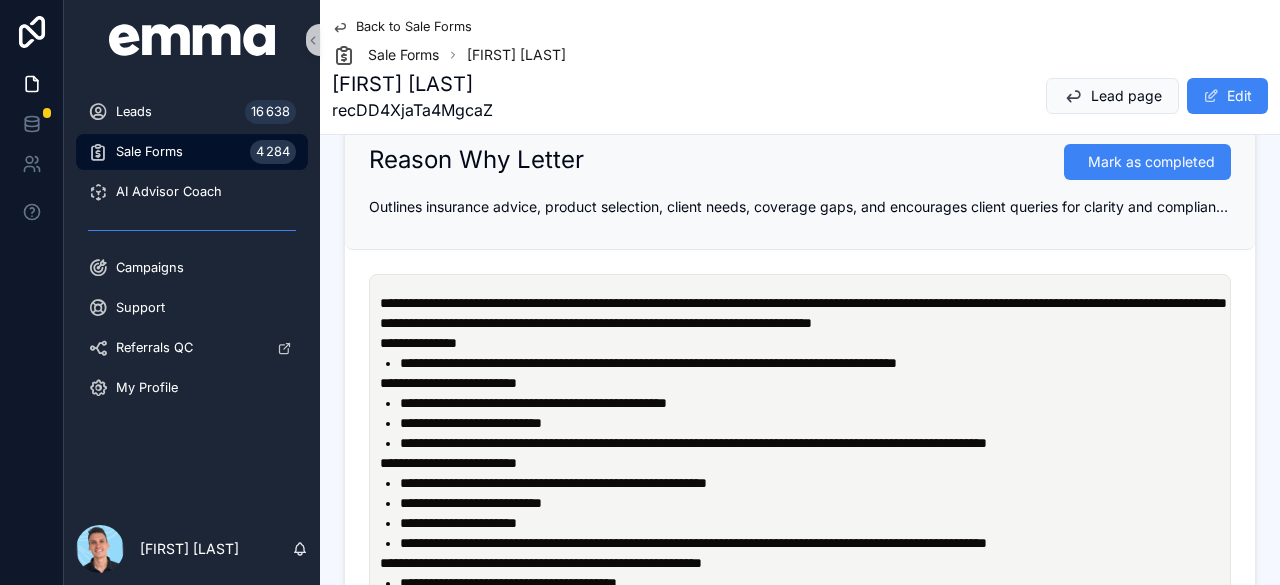 type 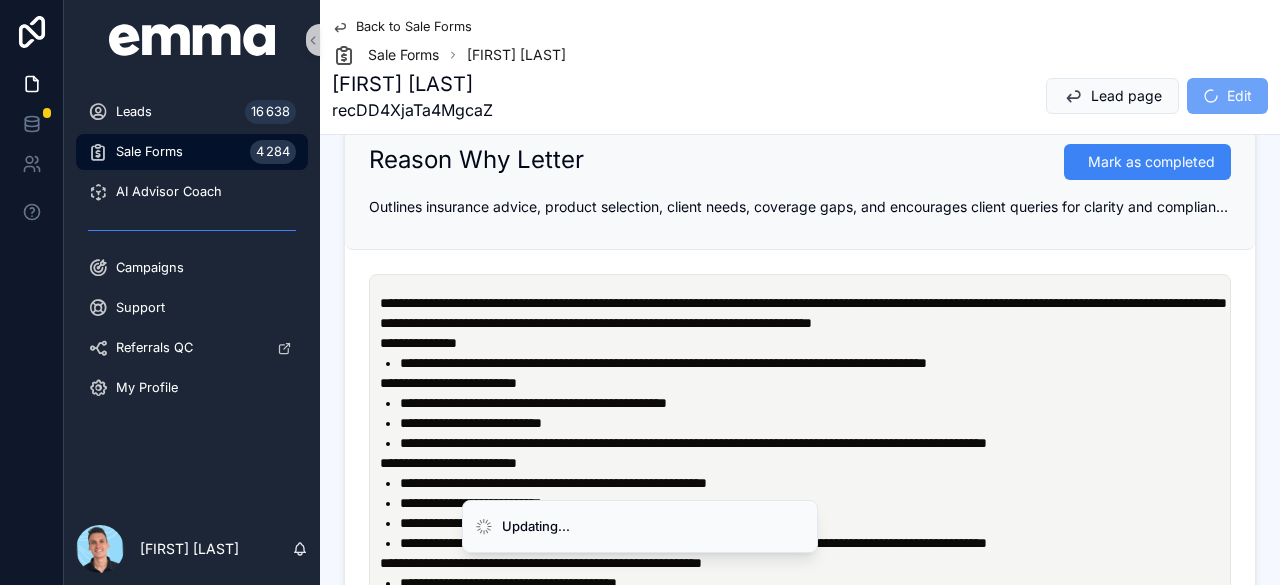 click on "**********" at bounding box center [663, 363] 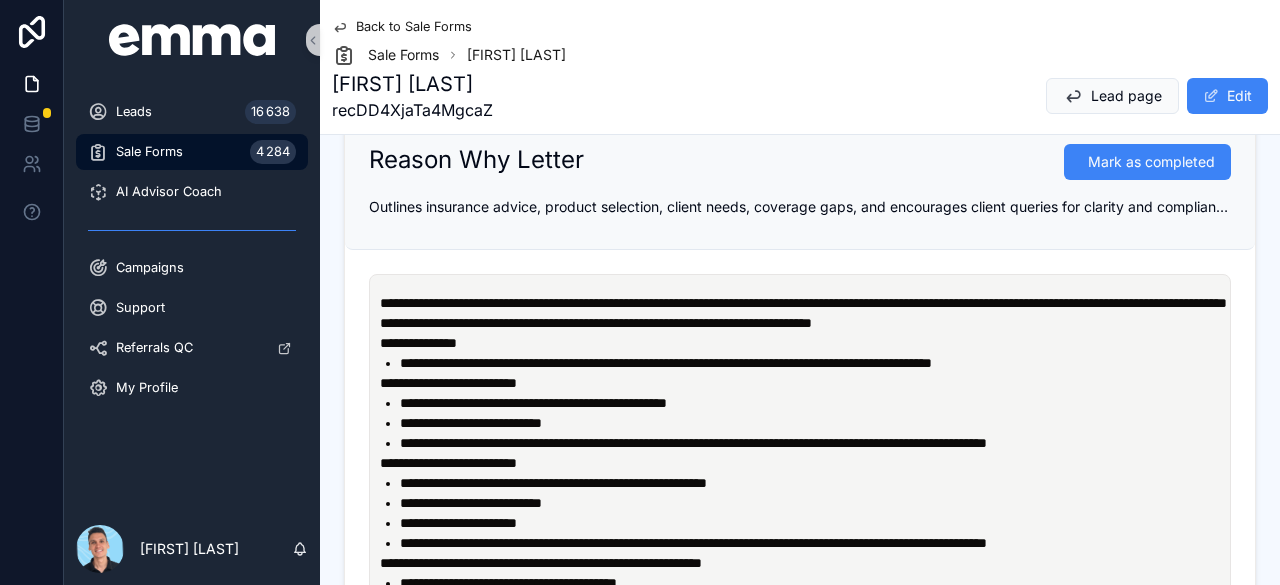 click on "**********" at bounding box center [814, 363] 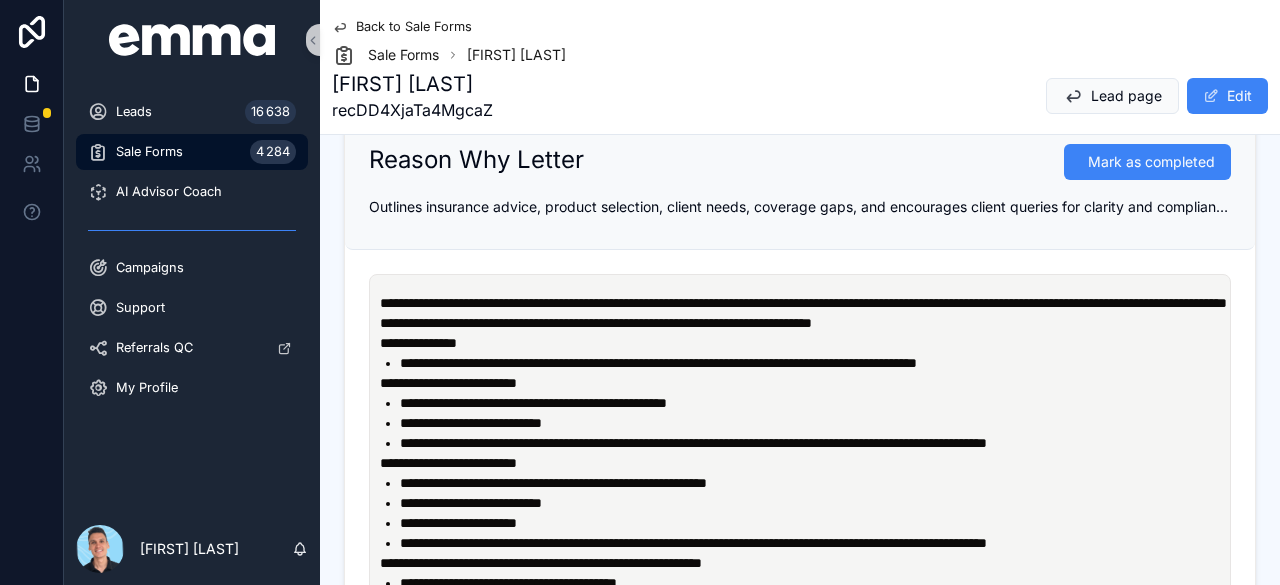 click on "**********" at bounding box center [658, 363] 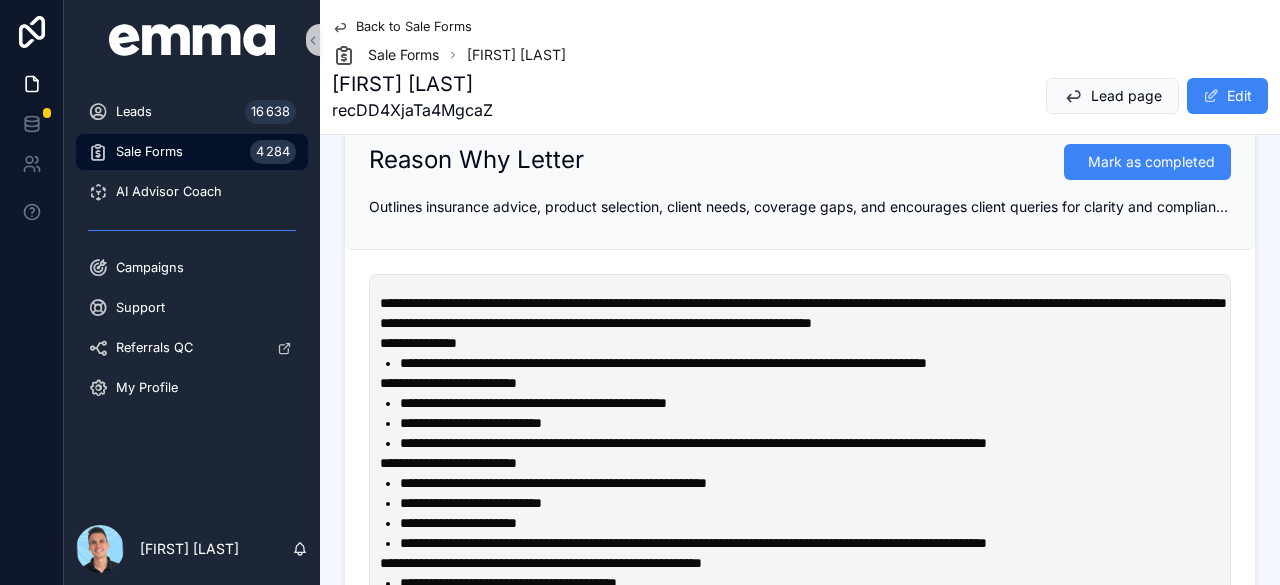 click on "**********" at bounding box center (814, 423) 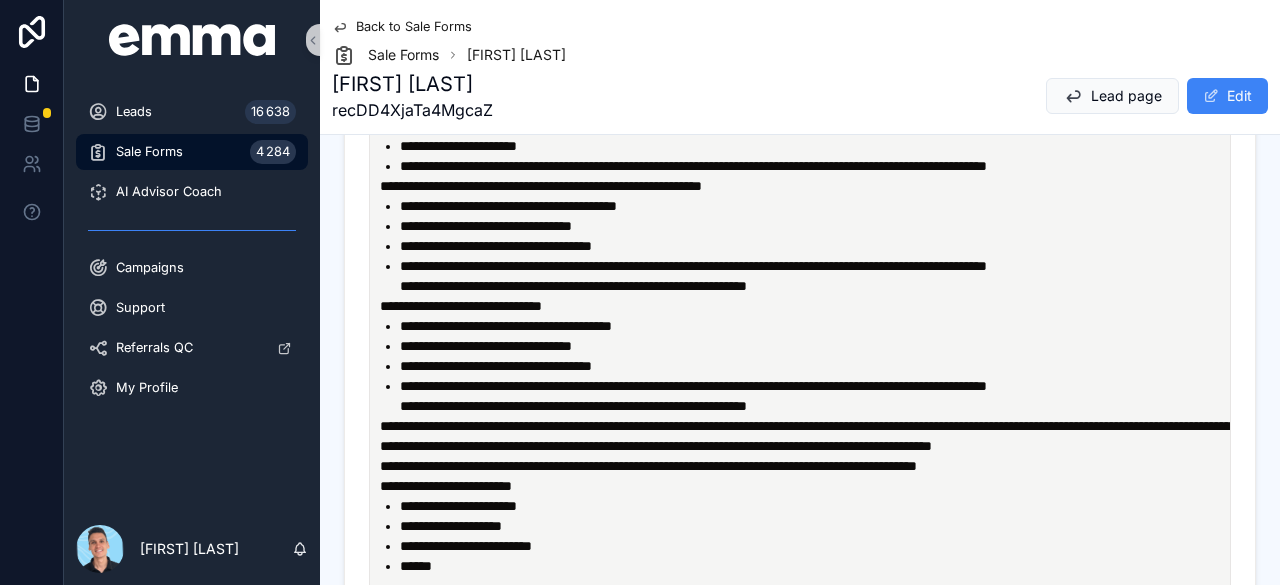 scroll, scrollTop: 1470, scrollLeft: 0, axis: vertical 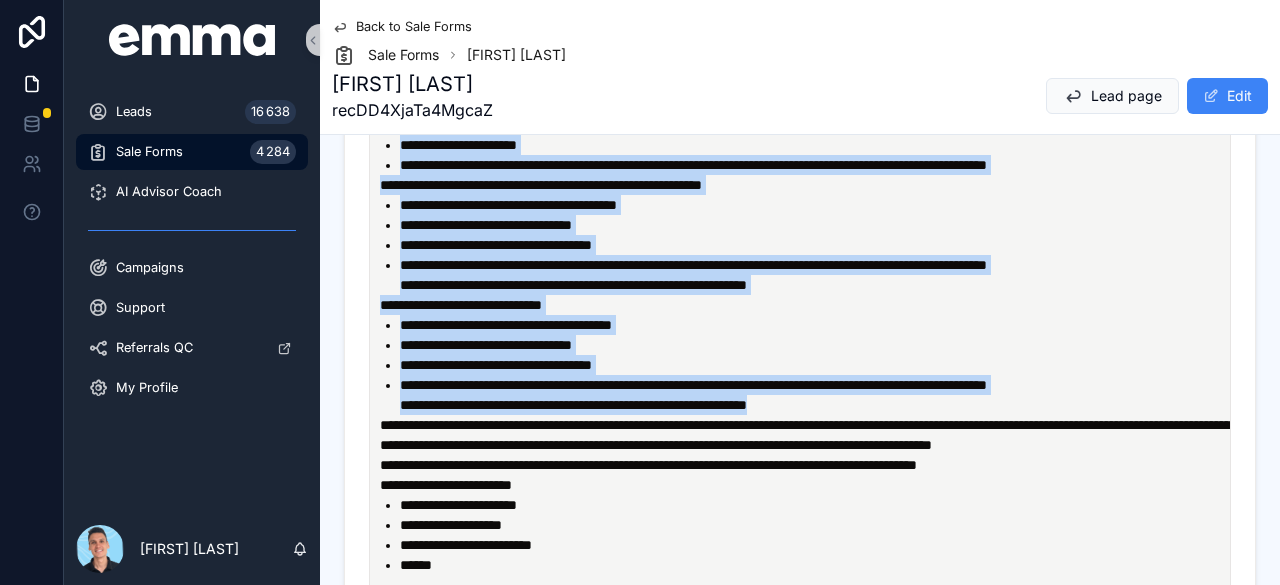 drag, startPoint x: 876, startPoint y: 421, endPoint x: 403, endPoint y: 133, distance: 553.78064 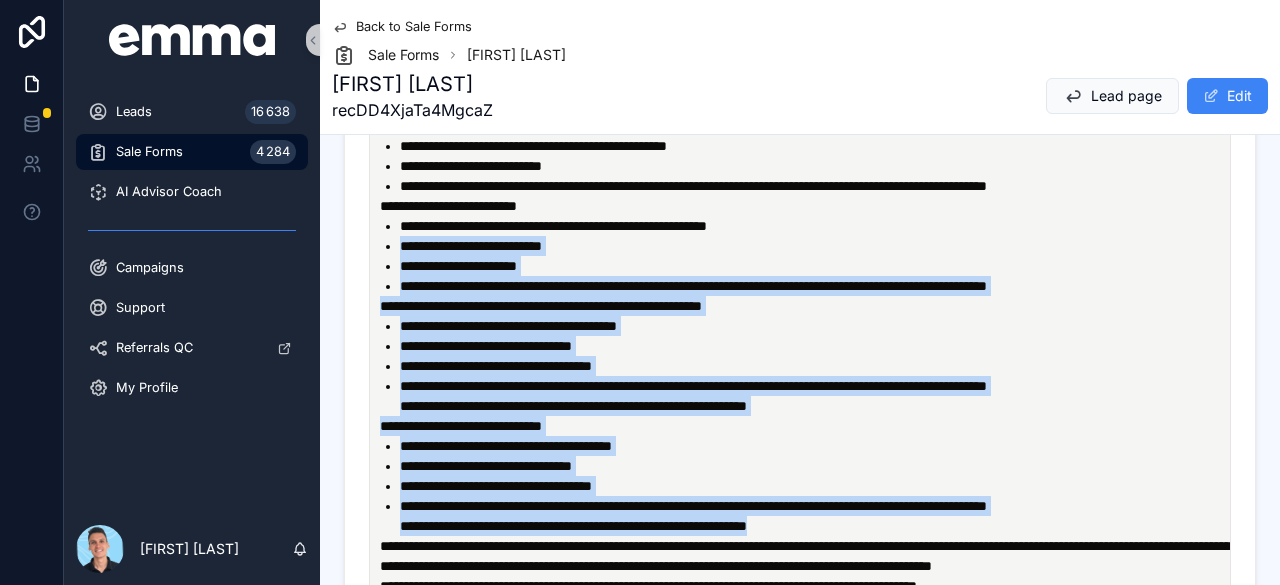 scroll, scrollTop: 1347, scrollLeft: 0, axis: vertical 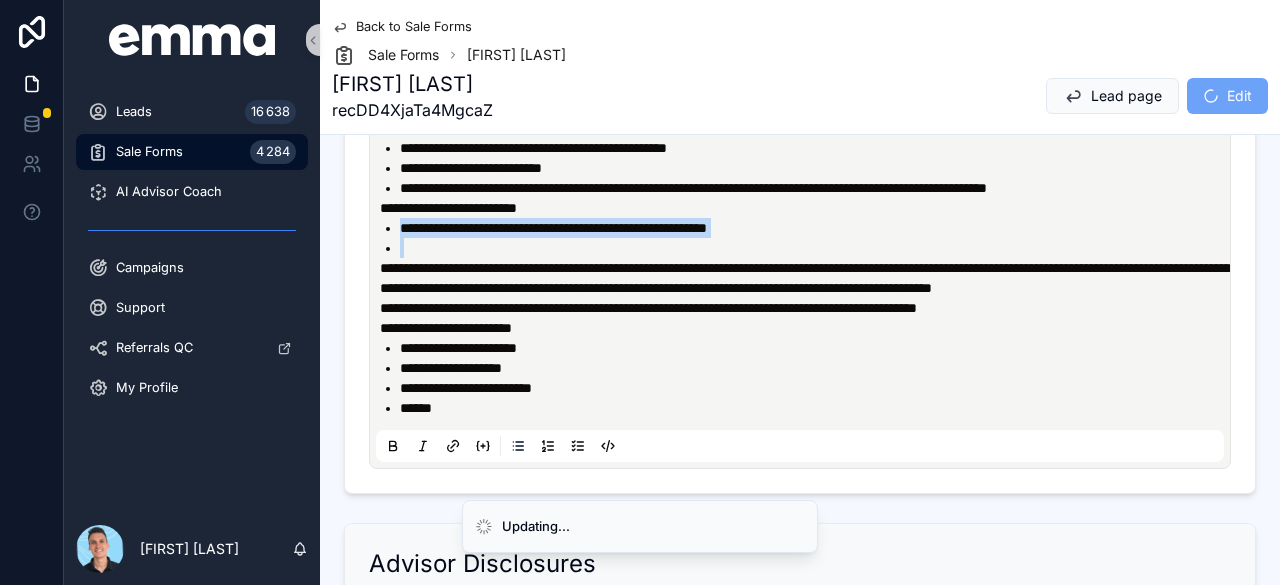 drag, startPoint x: 434, startPoint y: 261, endPoint x: 401, endPoint y: 241, distance: 38.587563 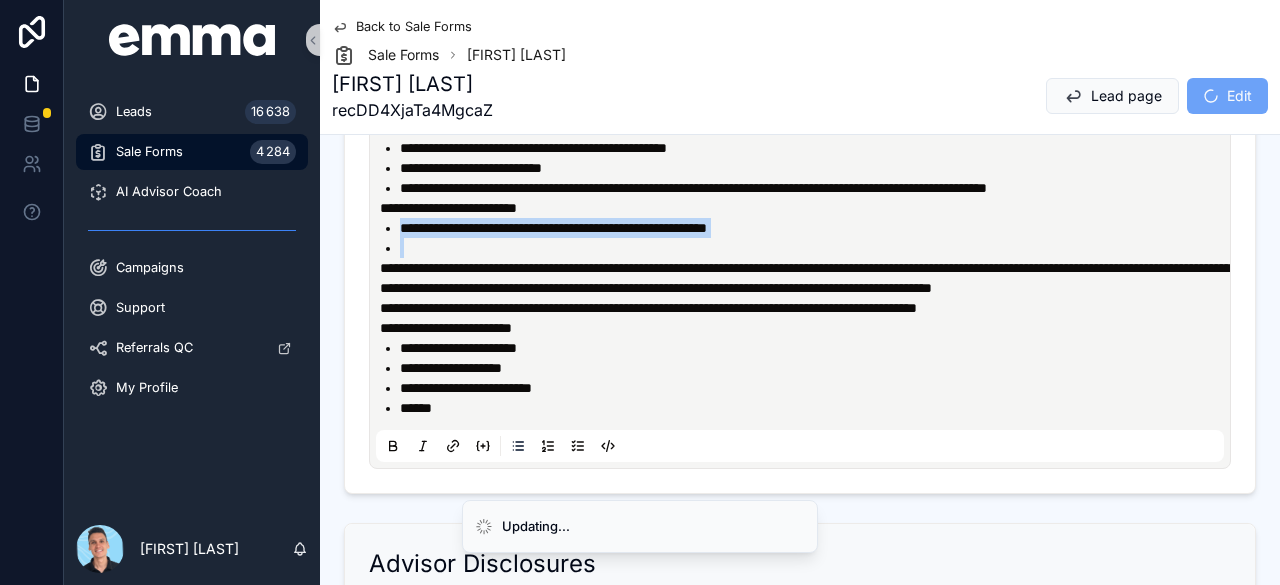 click on "**********" at bounding box center (804, 238) 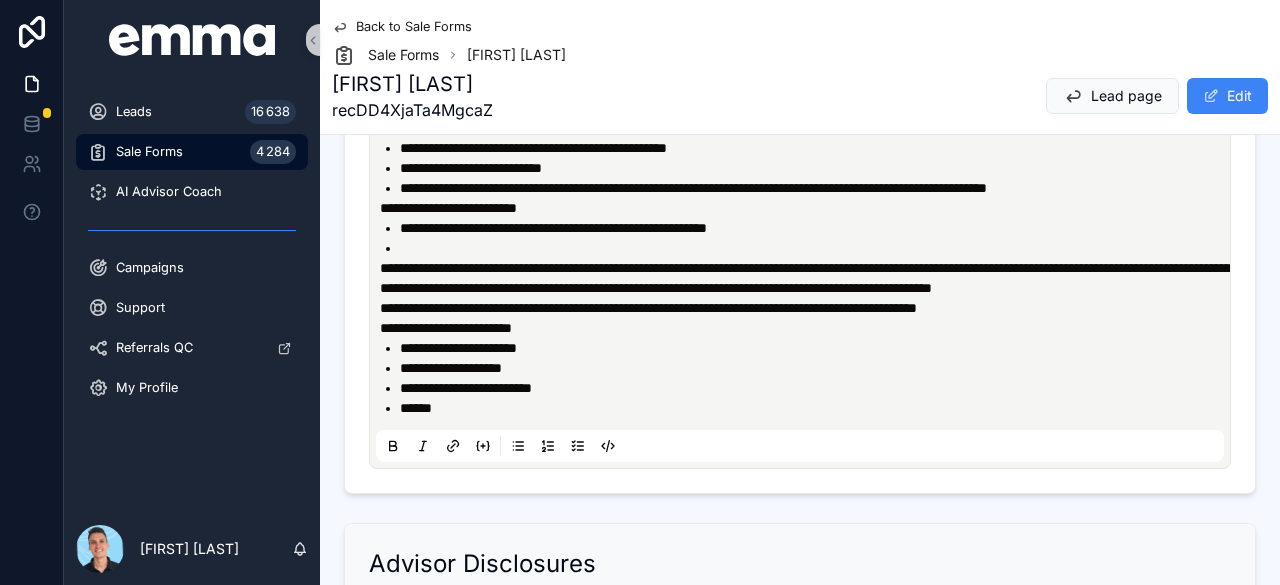 click on "**********" at bounding box center (804, 208) 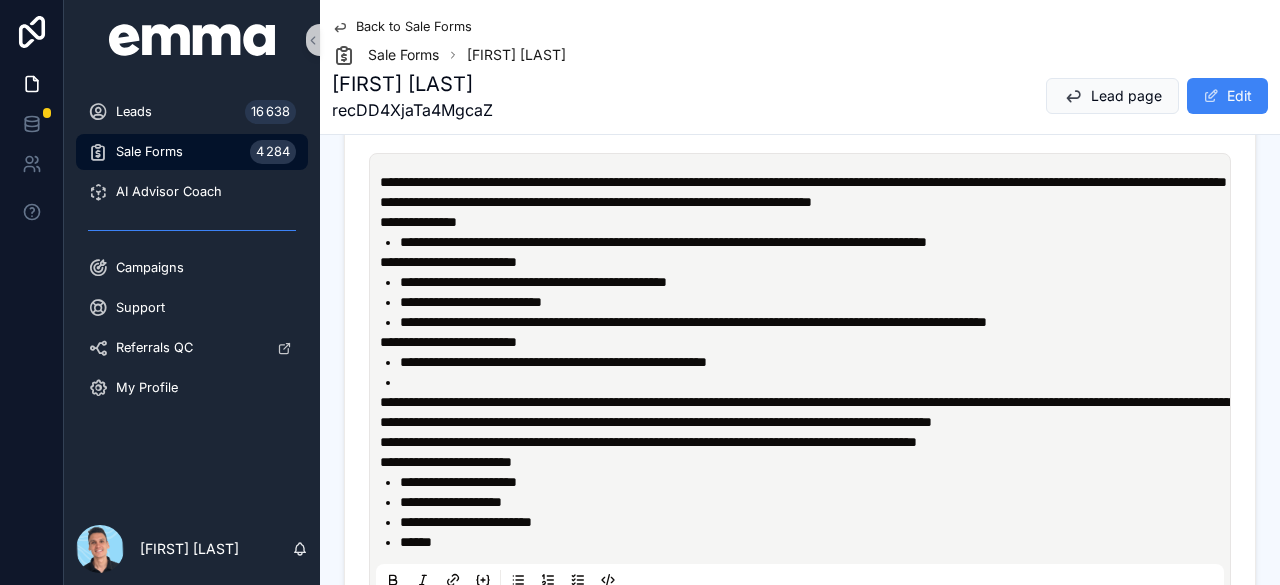 scroll, scrollTop: 1214, scrollLeft: 0, axis: vertical 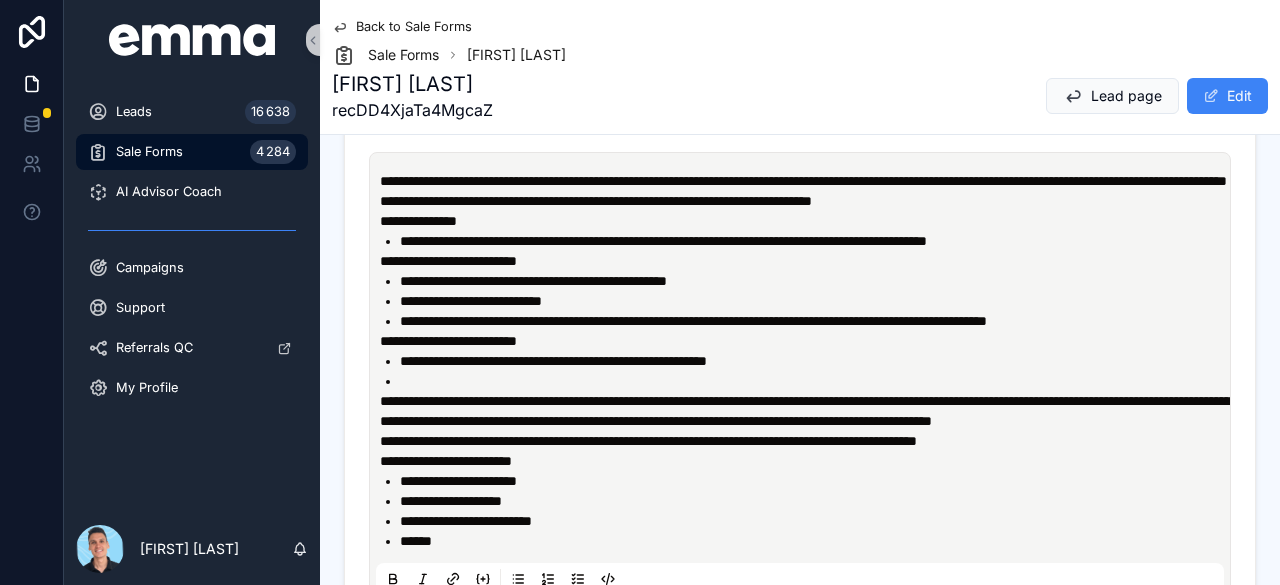 drag, startPoint x: 378, startPoint y: 277, endPoint x: 432, endPoint y: 285, distance: 54.589375 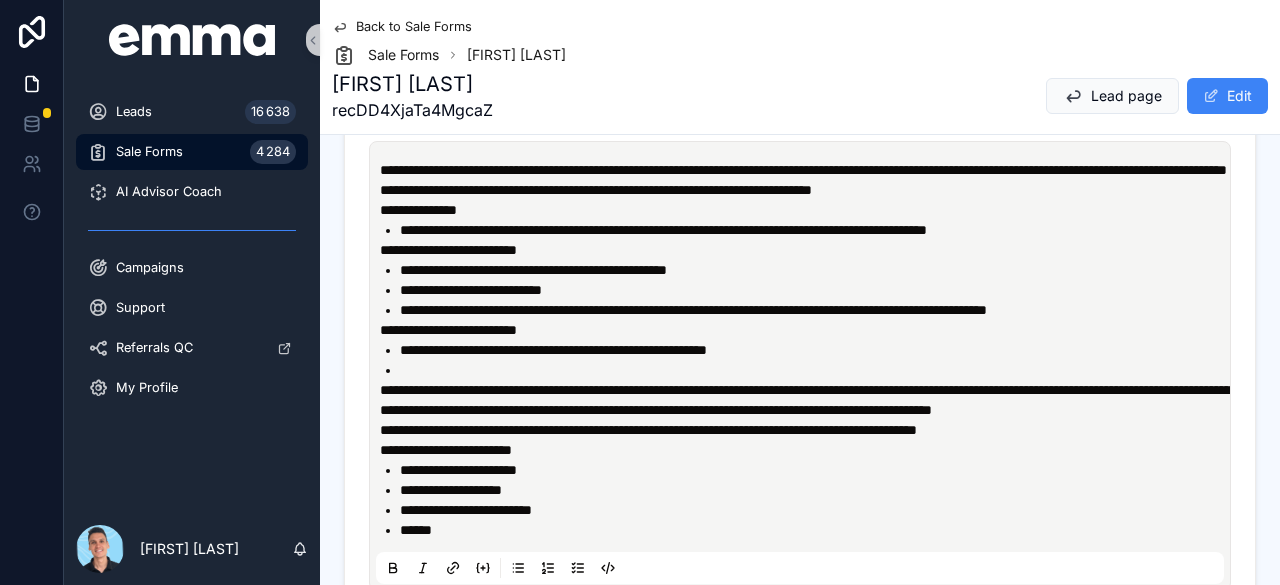 scroll, scrollTop: 1226, scrollLeft: 0, axis: vertical 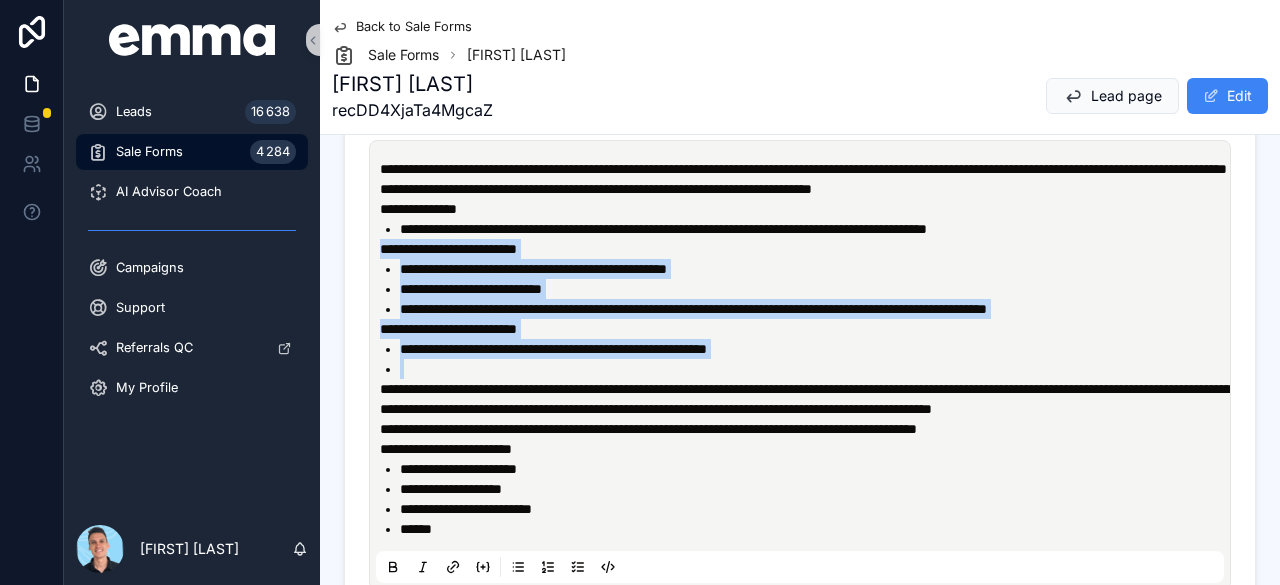 drag, startPoint x: 380, startPoint y: 269, endPoint x: 840, endPoint y: 383, distance: 473.91562 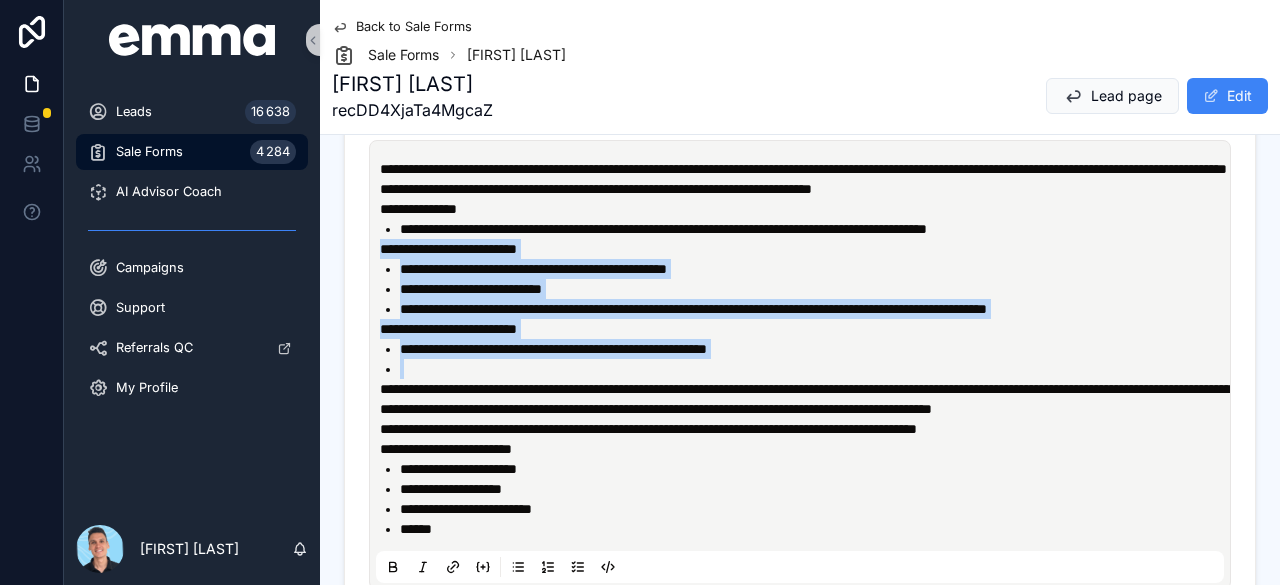 click on "**********" at bounding box center [804, 349] 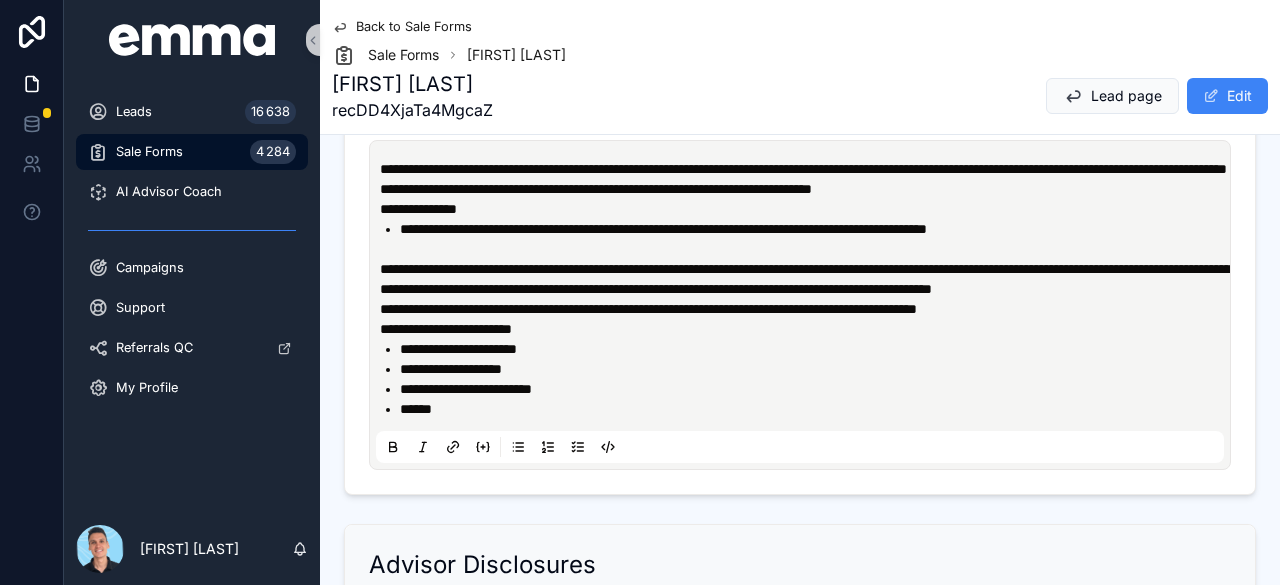 click on "**********" at bounding box center [805, 279] 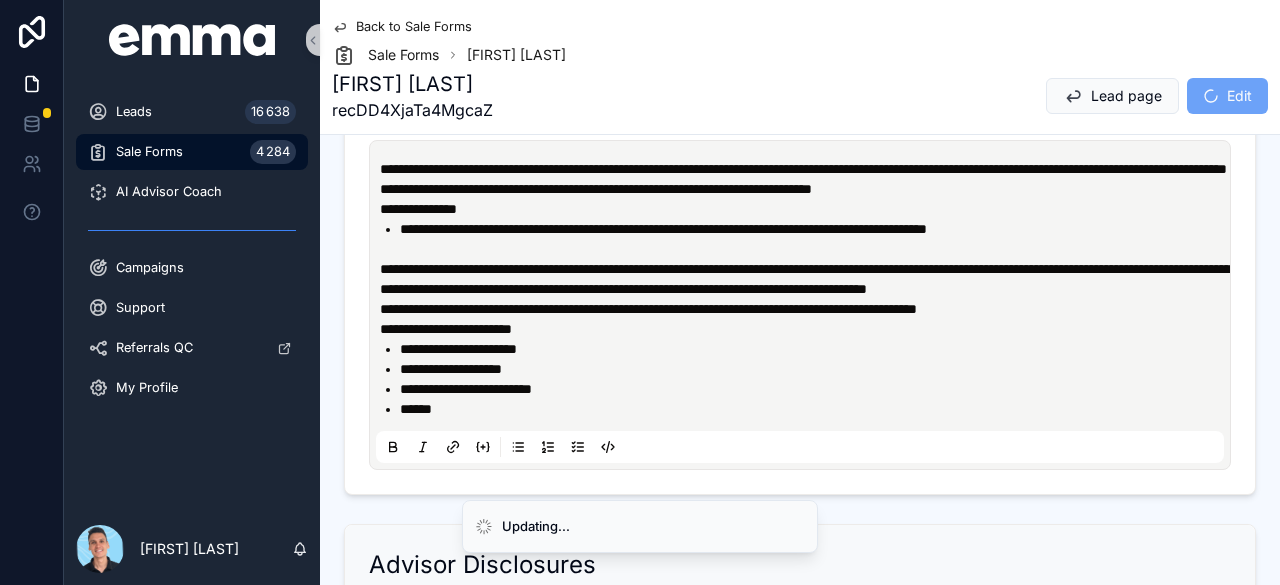 click on "**********" at bounding box center (805, 279) 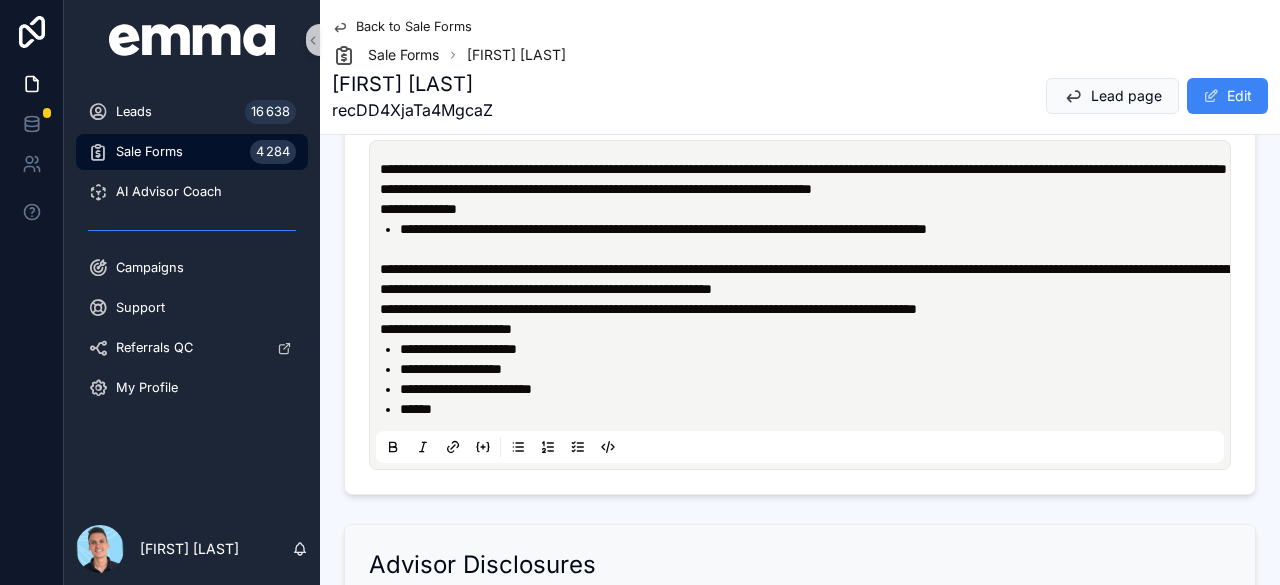 click on "**********" at bounding box center [805, 279] 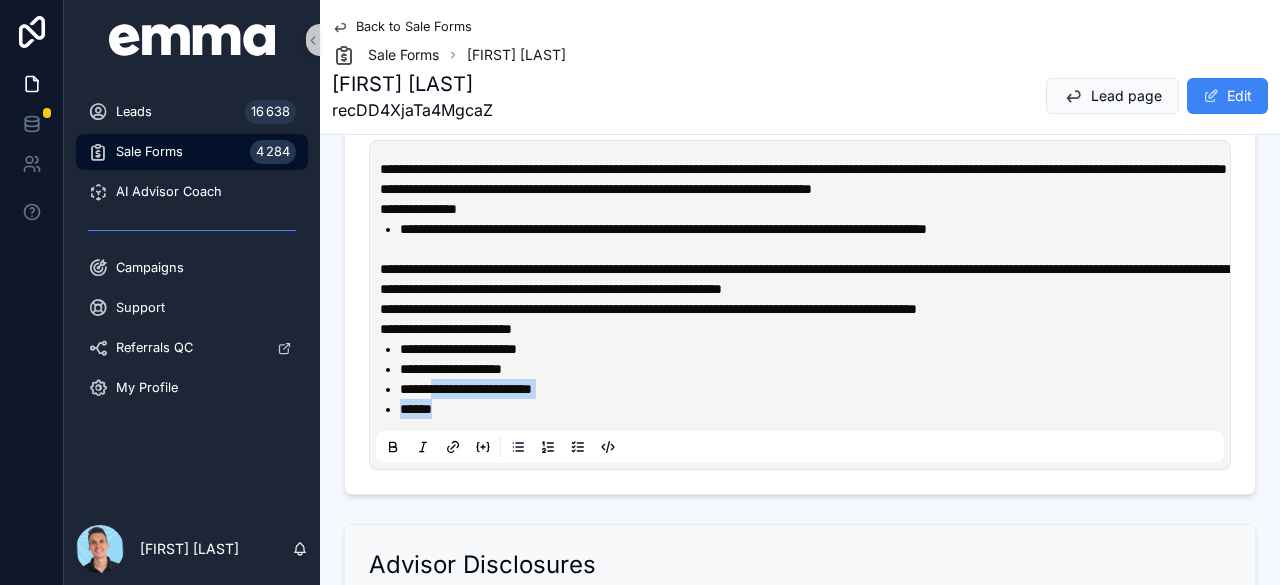 drag, startPoint x: 463, startPoint y: 423, endPoint x: 444, endPoint y: 411, distance: 22.472204 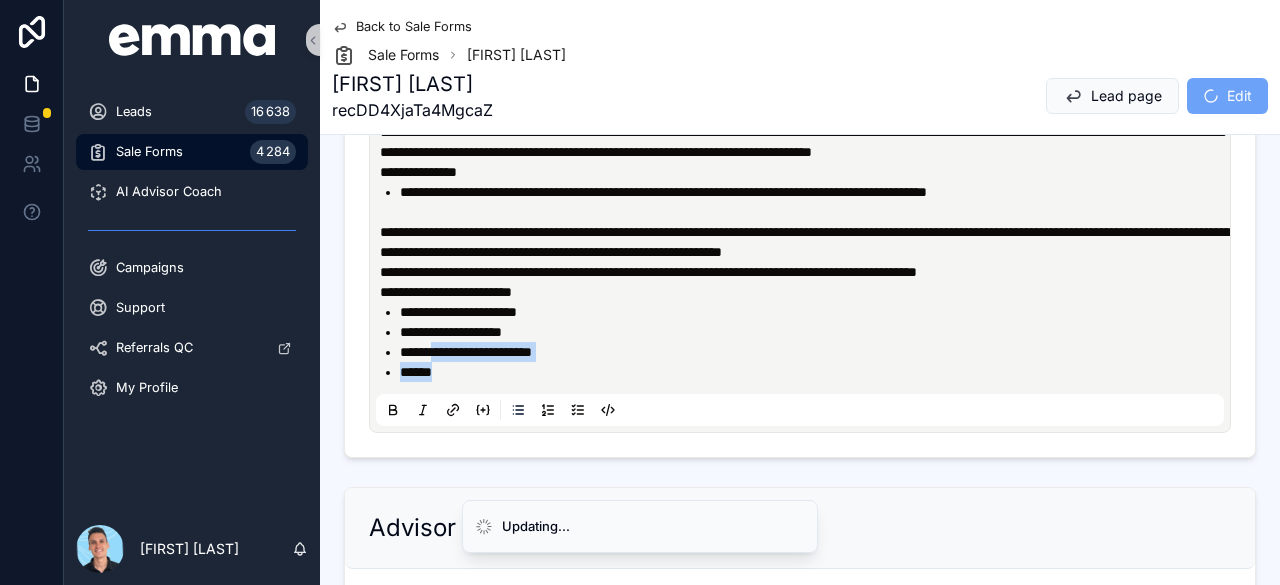 scroll, scrollTop: 1245, scrollLeft: 0, axis: vertical 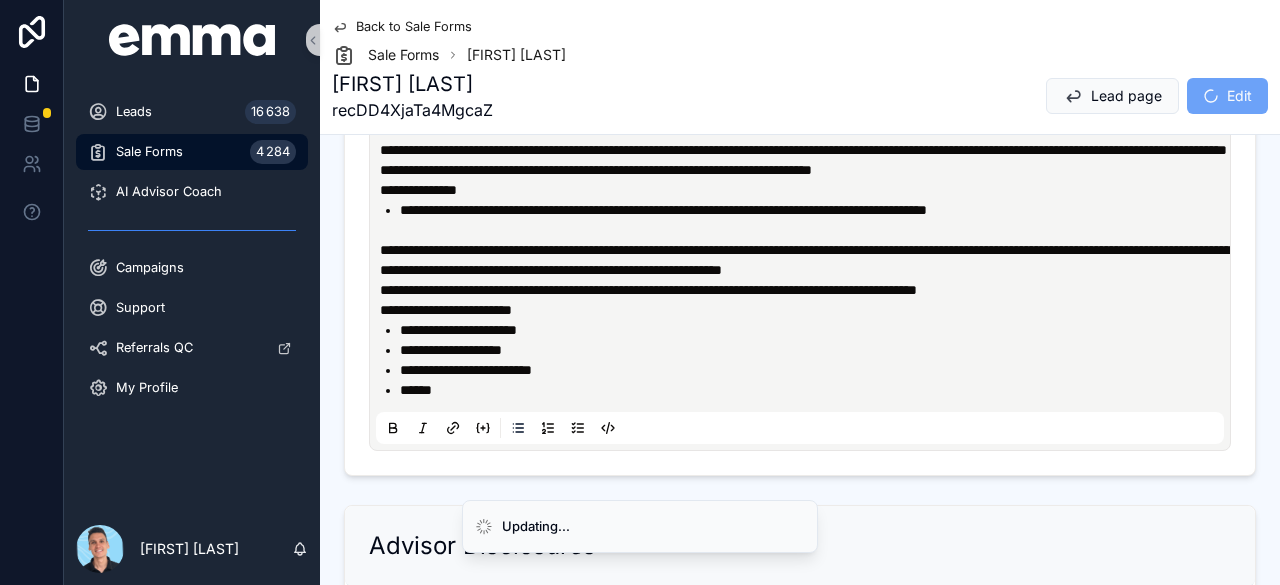 click on "**********" at bounding box center (451, 350) 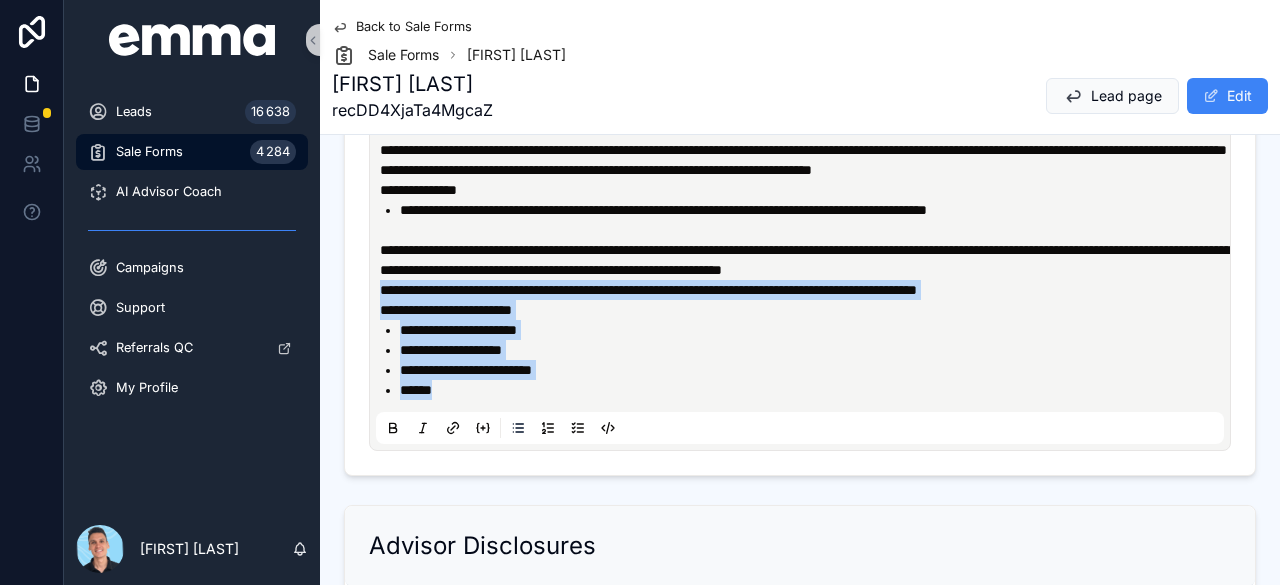 drag, startPoint x: 465, startPoint y: 404, endPoint x: 370, endPoint y: 310, distance: 133.64505 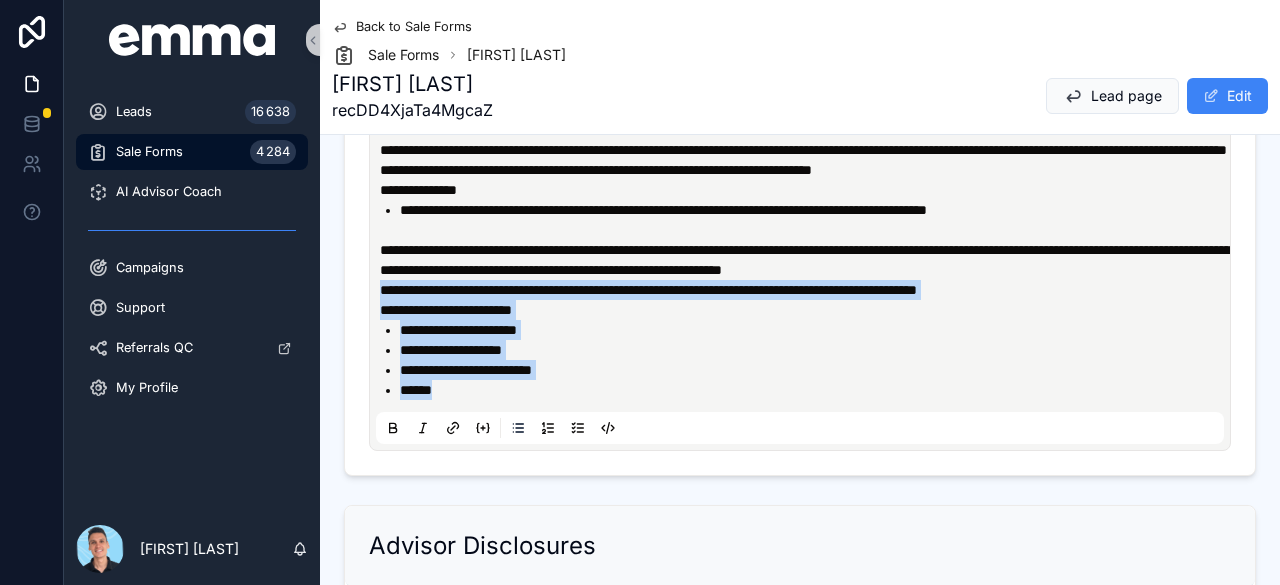 click on "**********" at bounding box center (800, 286) 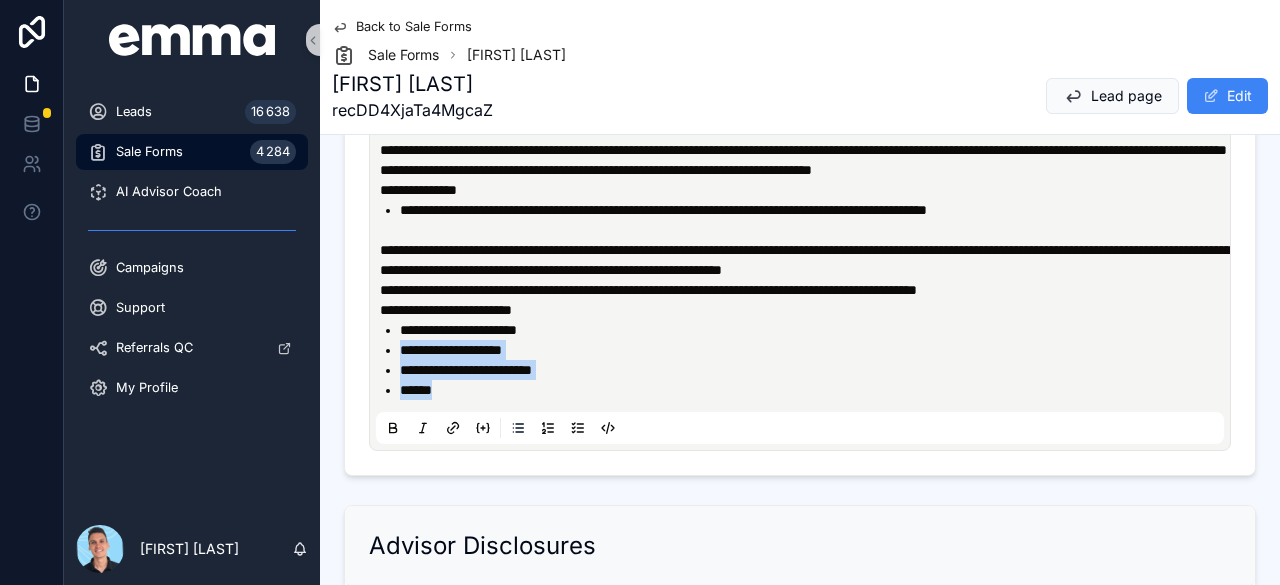 drag, startPoint x: 457, startPoint y: 409, endPoint x: 396, endPoint y: 375, distance: 69.83552 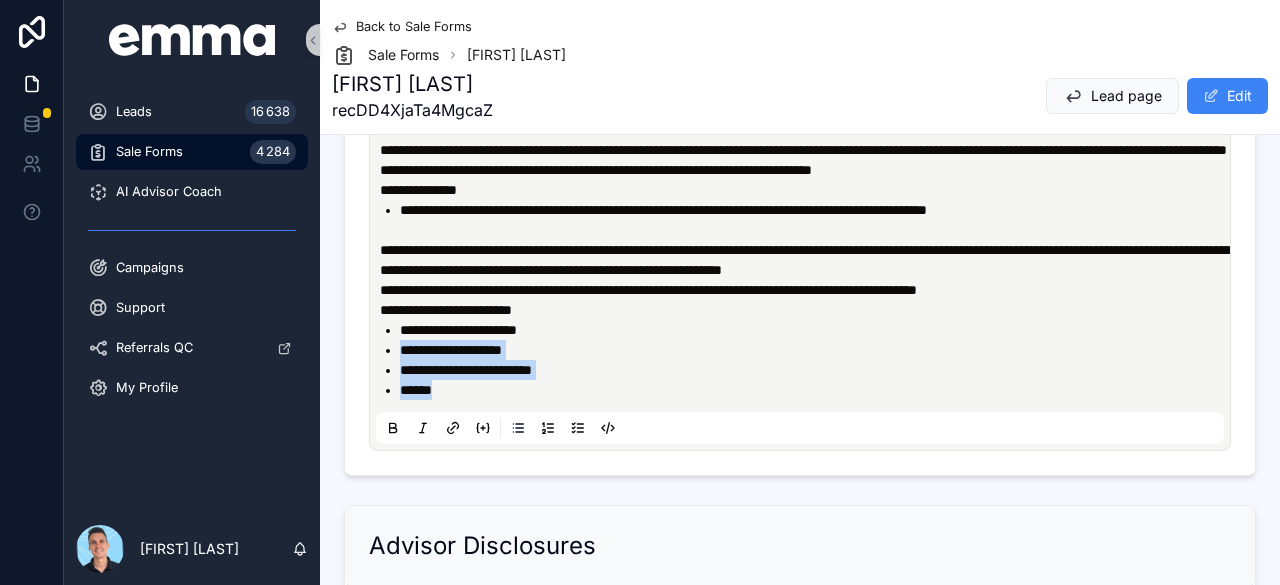 click on "**********" at bounding box center (804, 360) 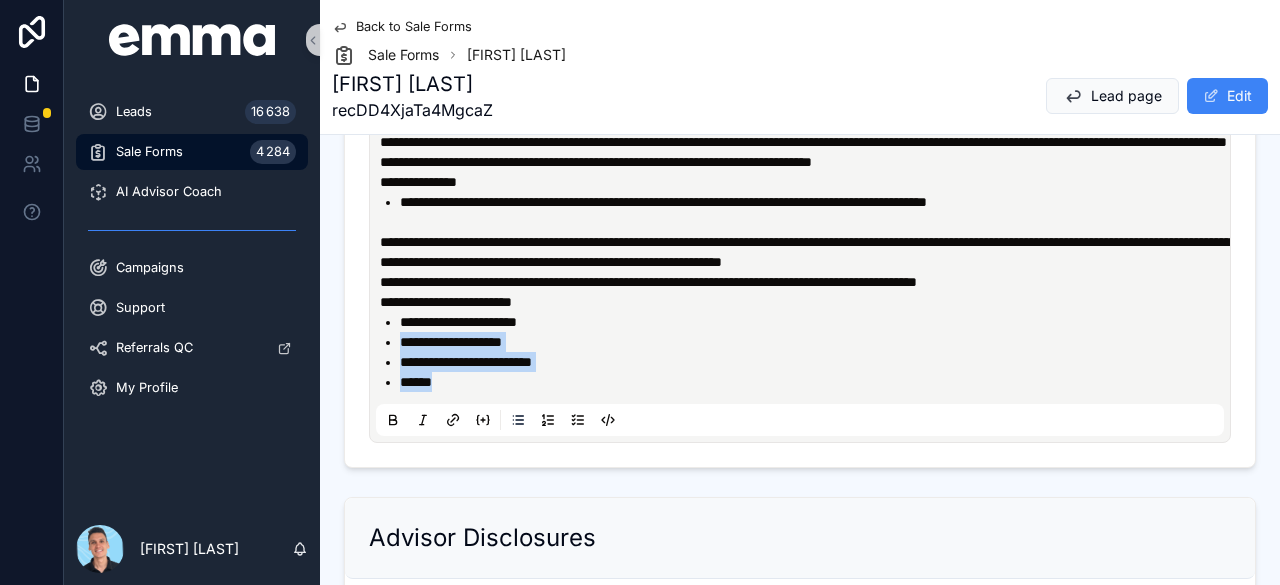scroll, scrollTop: 1250, scrollLeft: 0, axis: vertical 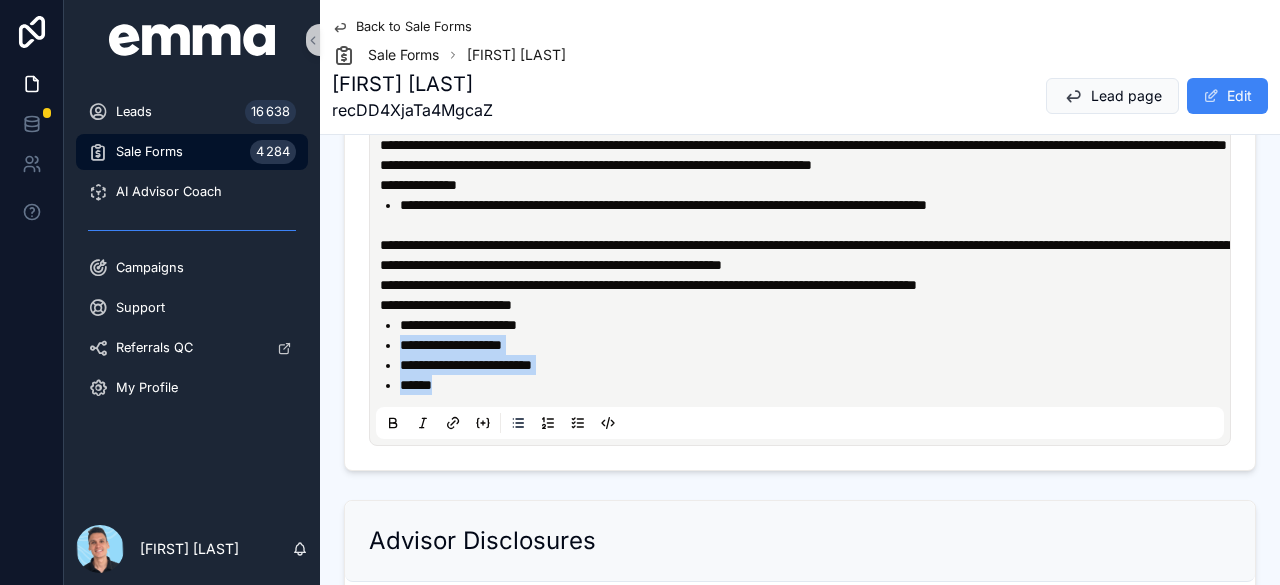 click on "**********" at bounding box center [466, 365] 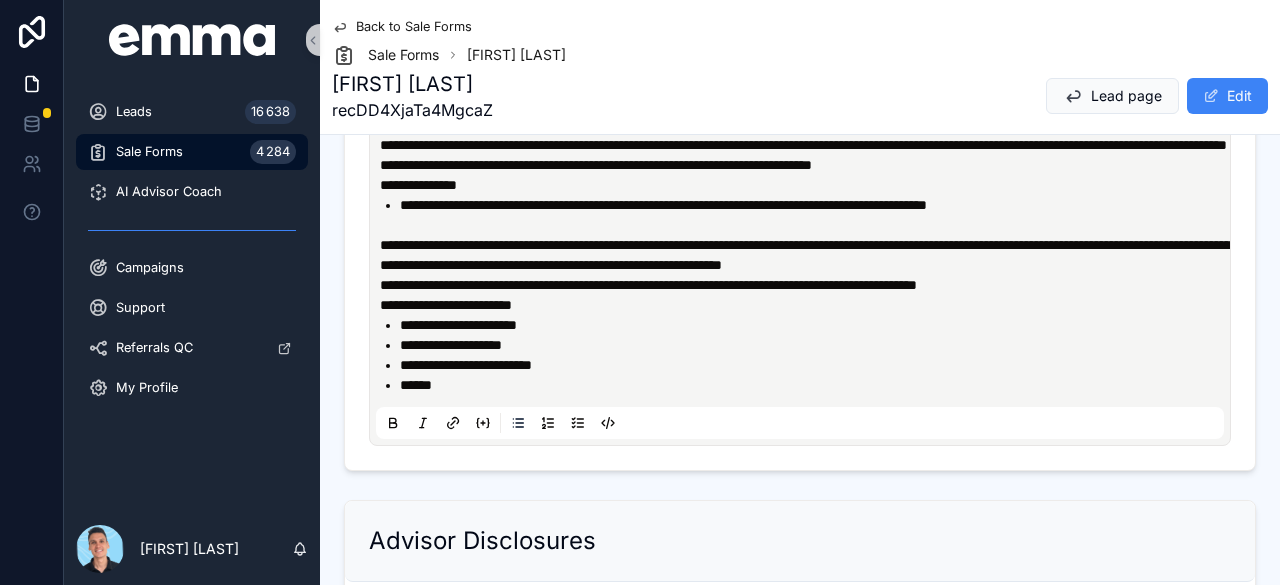 click on "******" at bounding box center (814, 385) 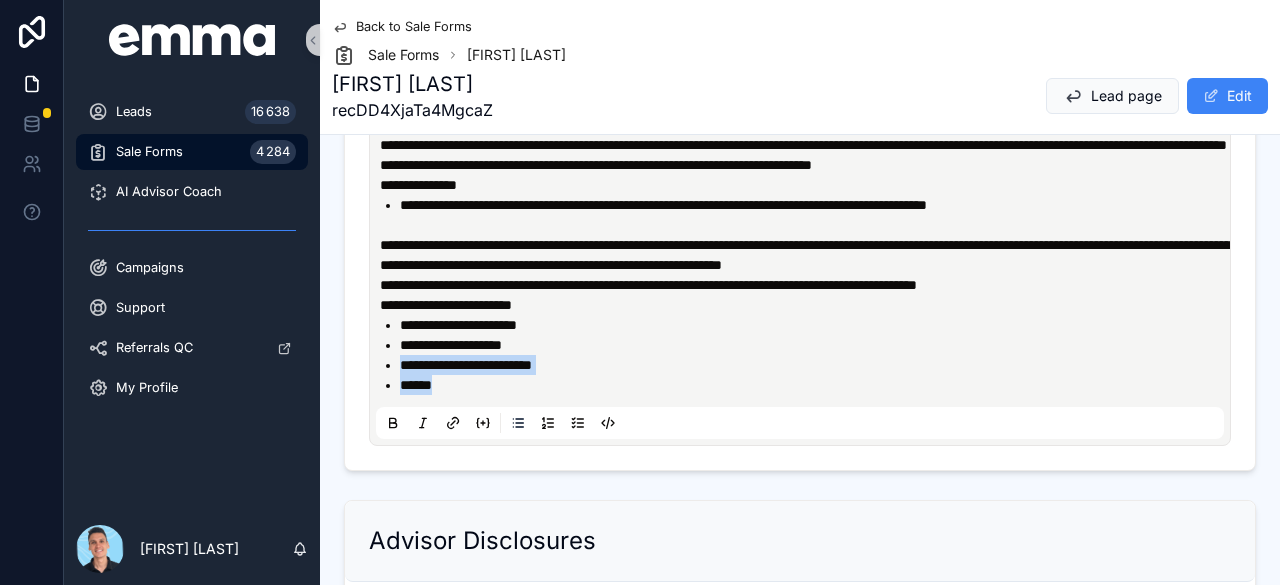 drag, startPoint x: 519, startPoint y: 404, endPoint x: 376, endPoint y: 380, distance: 145 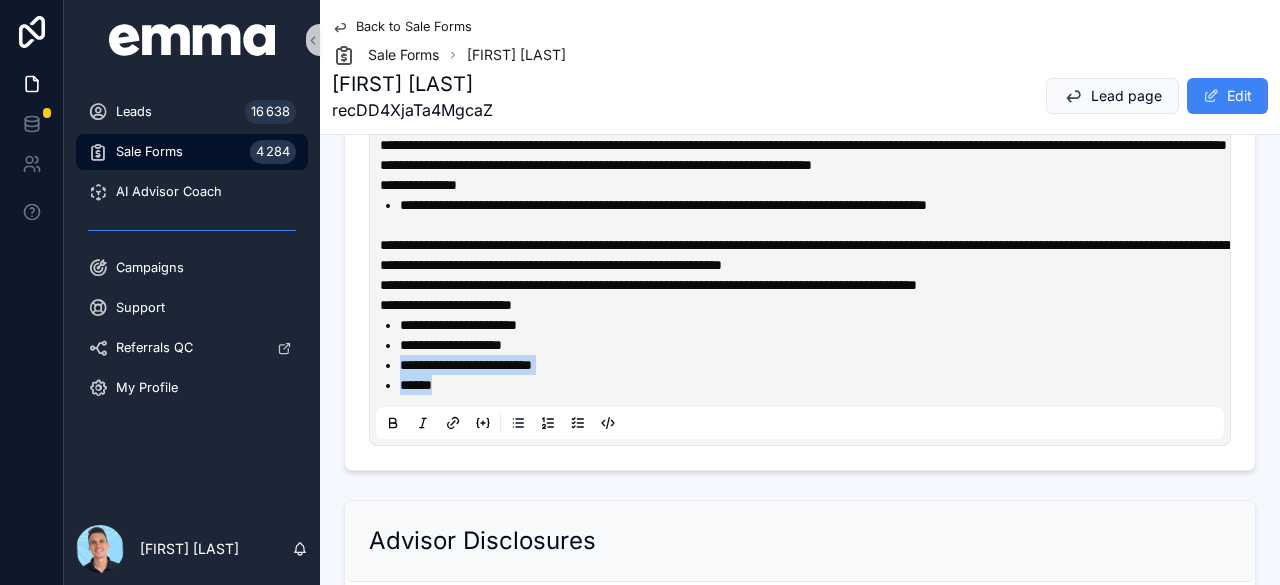 click on "**********" at bounding box center (800, 281) 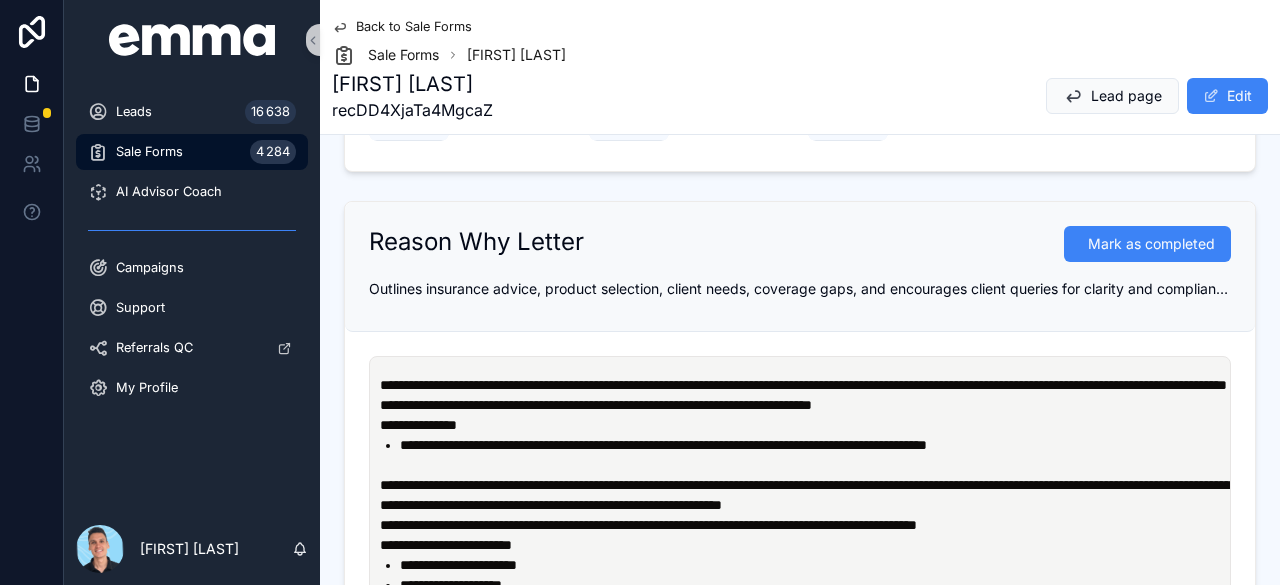 scroll, scrollTop: 1003, scrollLeft: 0, axis: vertical 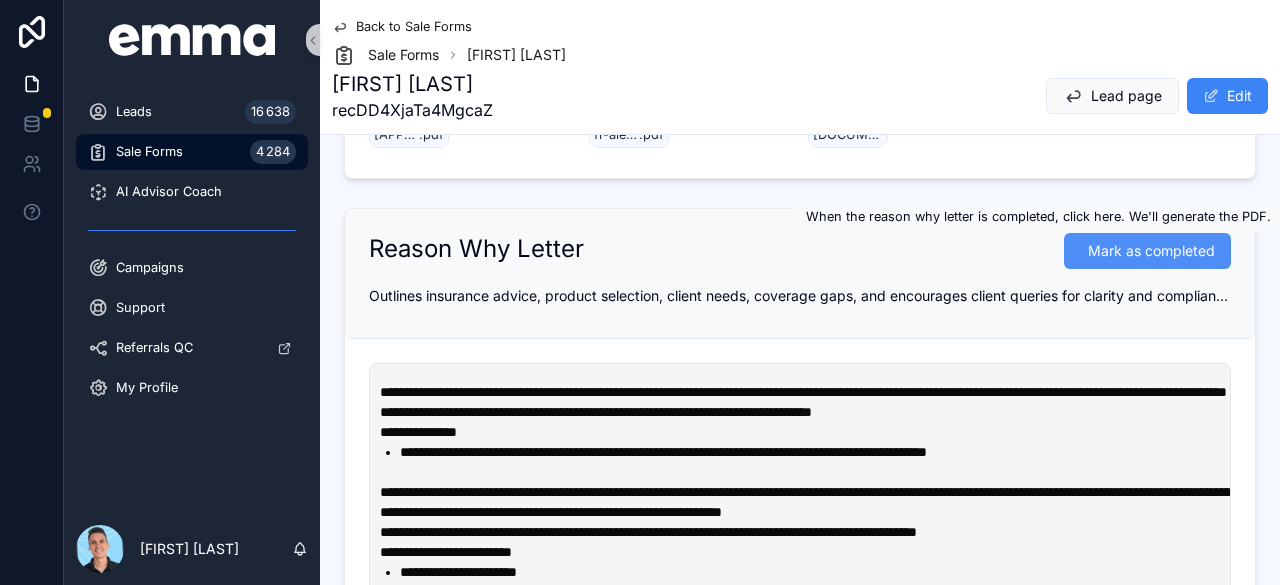 click on "Mark as completed" at bounding box center [1151, 251] 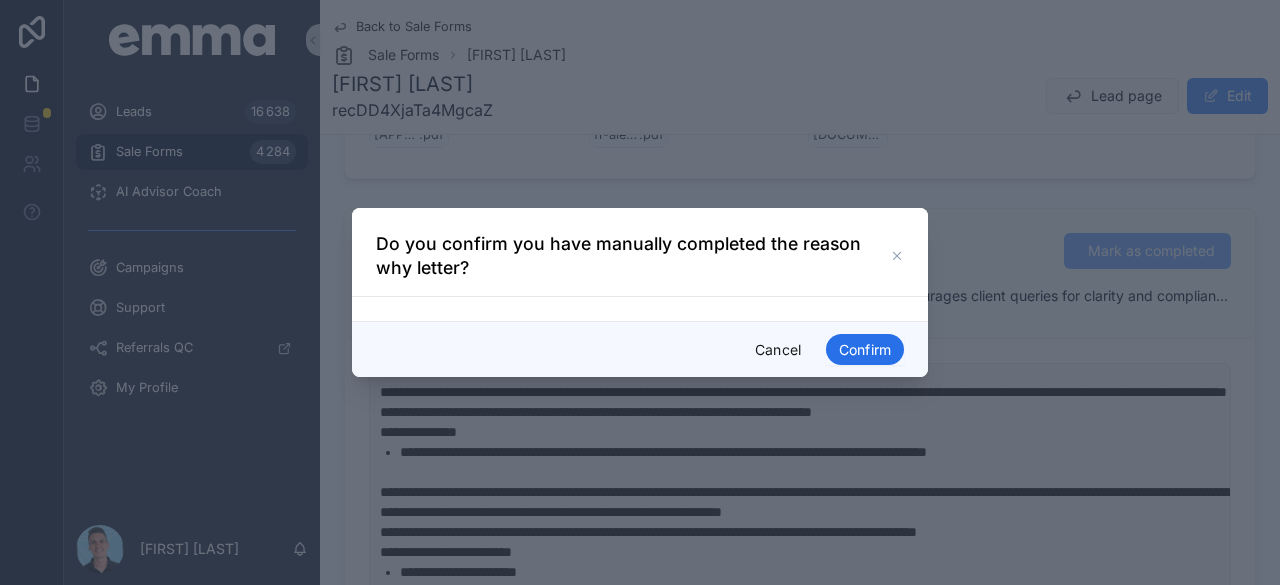 click on "Confirm" at bounding box center (865, 350) 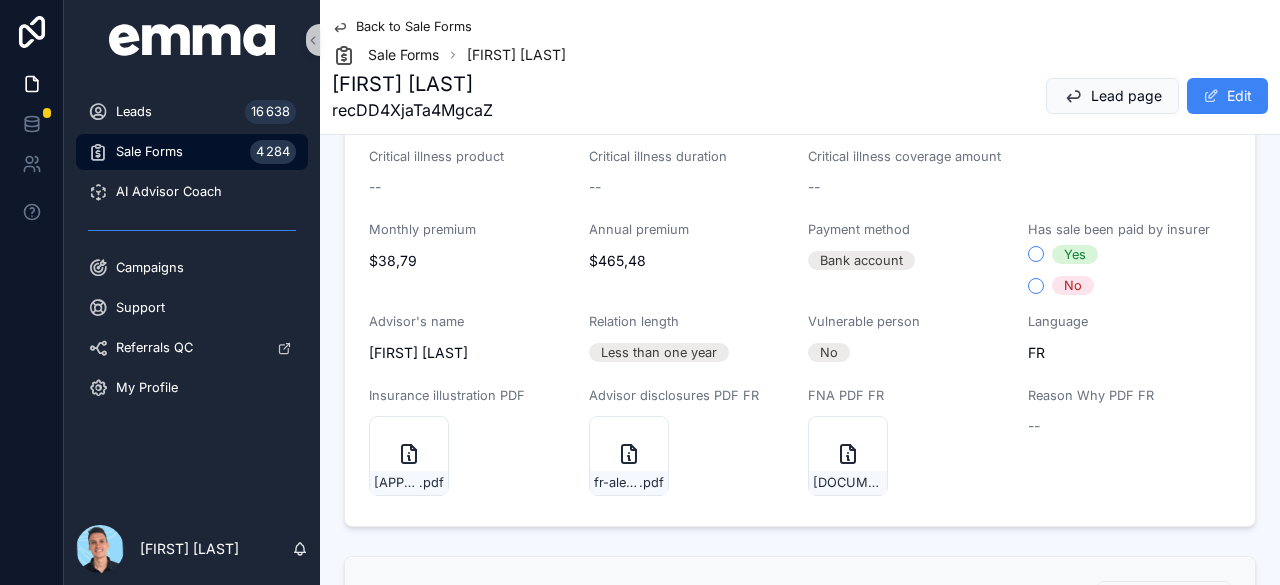 scroll, scrollTop: 676, scrollLeft: 0, axis: vertical 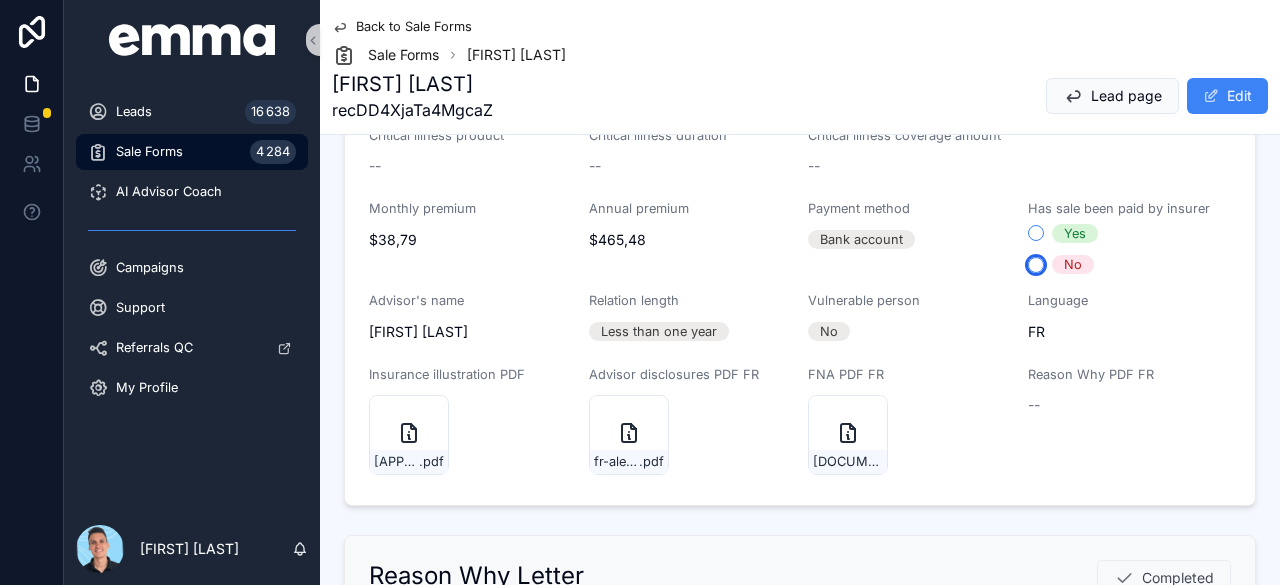 click on "No" at bounding box center [1036, 265] 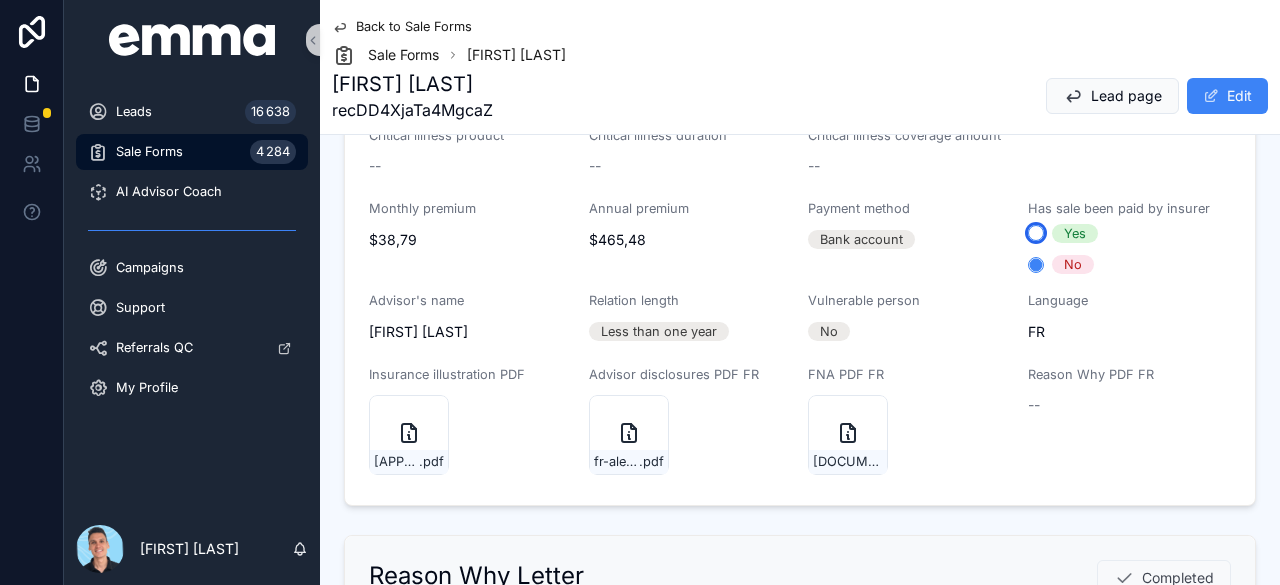 click on "Yes" at bounding box center [1036, 233] 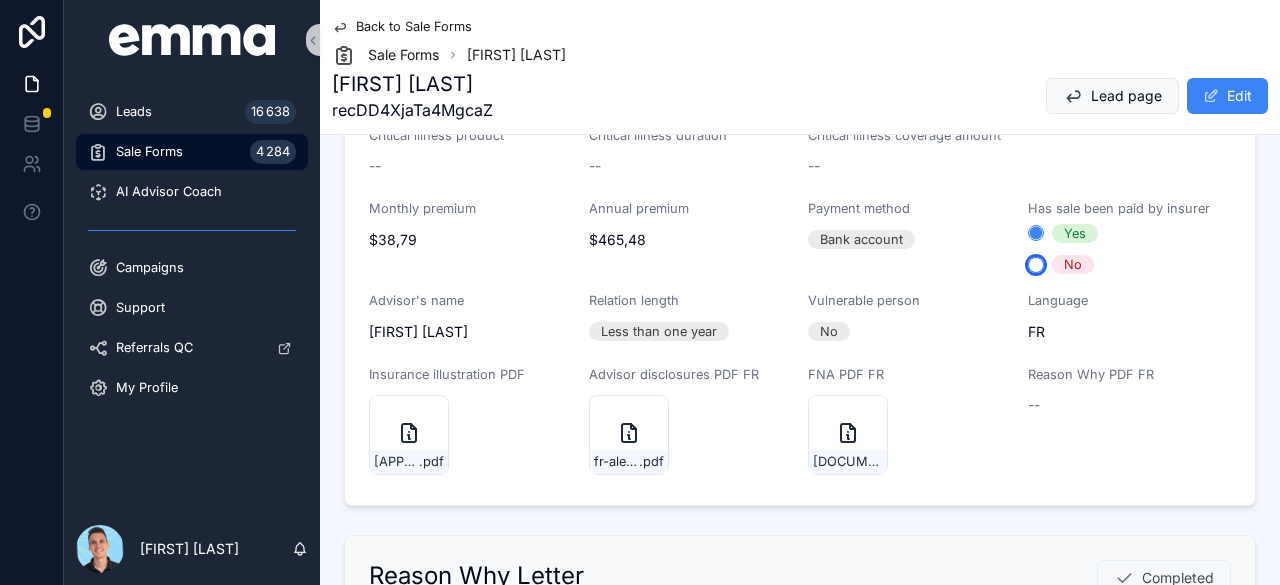 click on "No" at bounding box center (1036, 265) 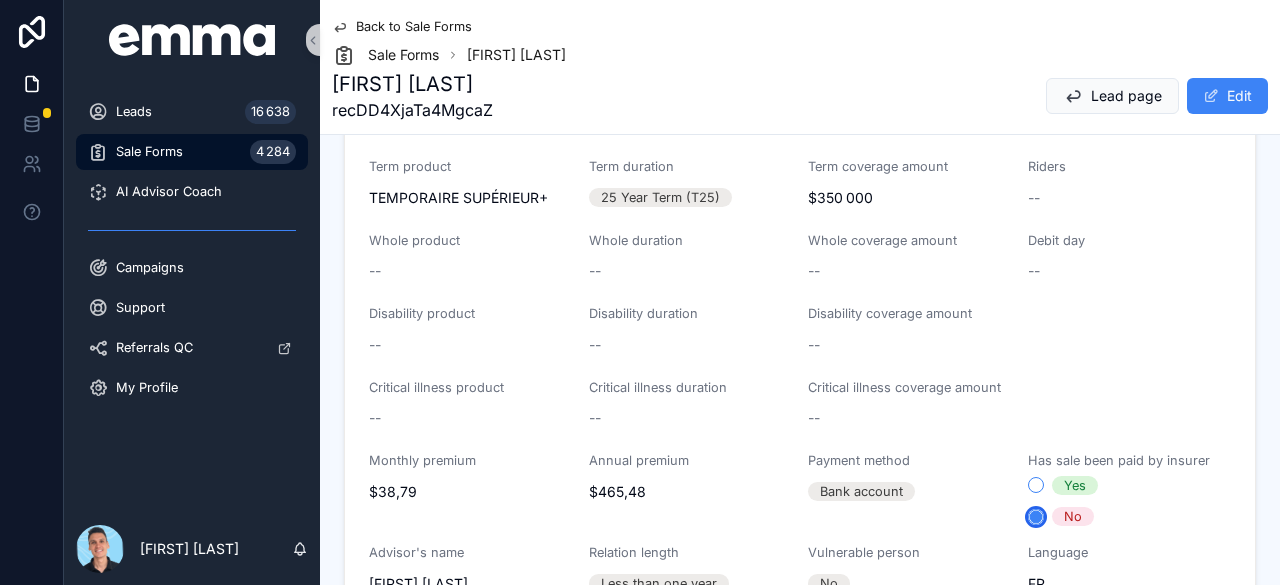 scroll, scrollTop: 0, scrollLeft: 0, axis: both 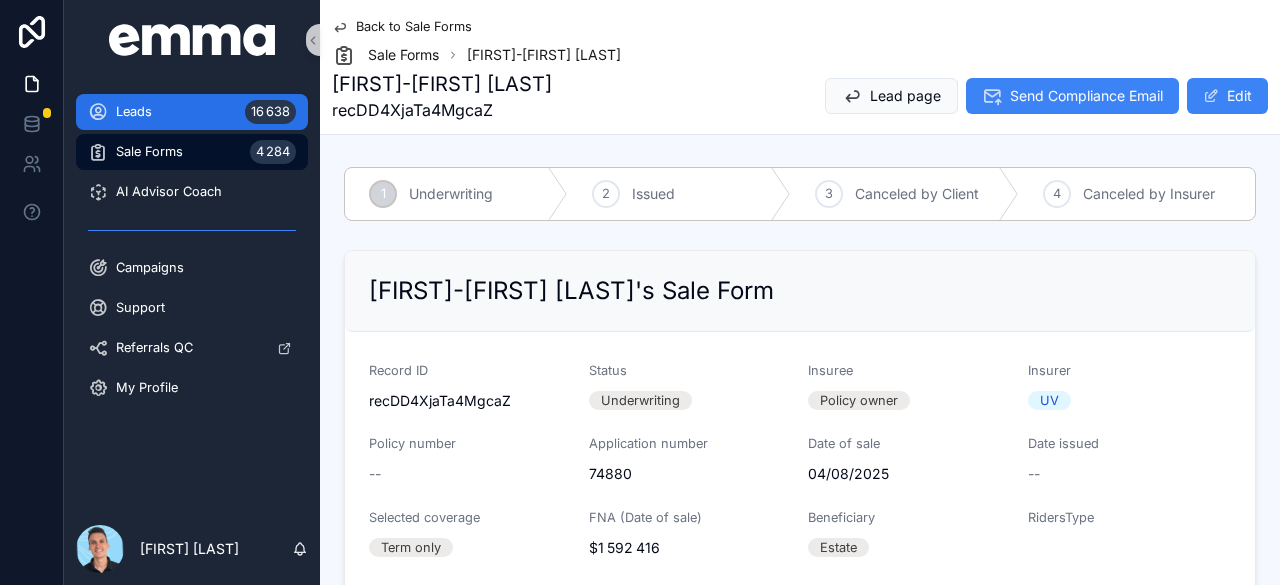 click on "Leads 16 638" at bounding box center (192, 112) 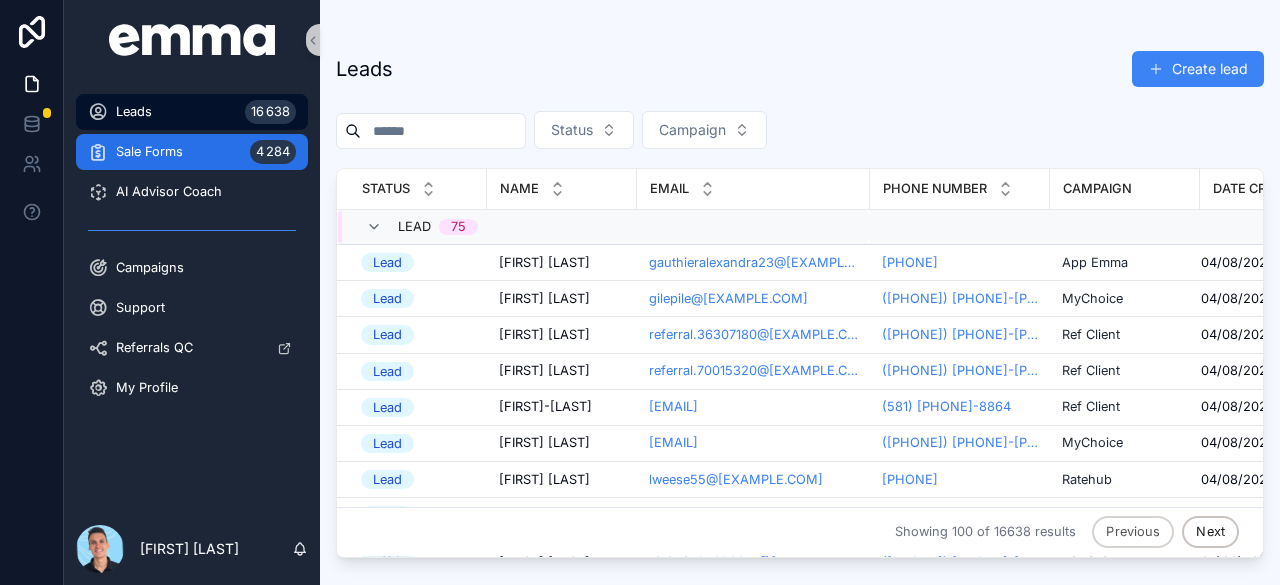 click on "Sale Forms 4 284" at bounding box center [192, 152] 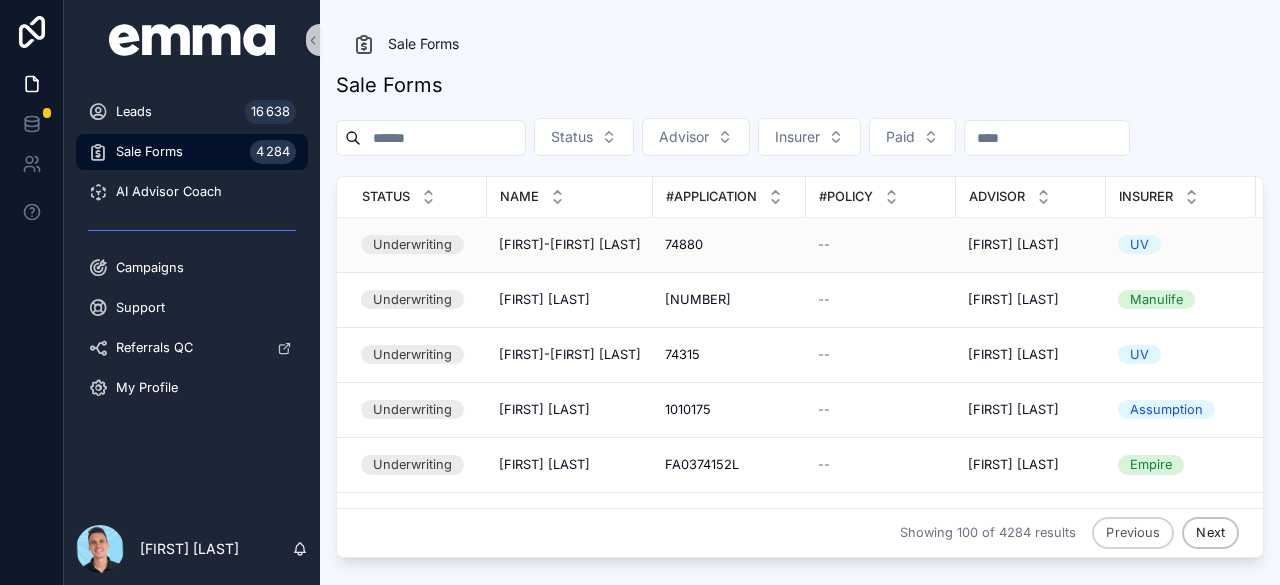 click on "Underwriting" at bounding box center [412, 244] 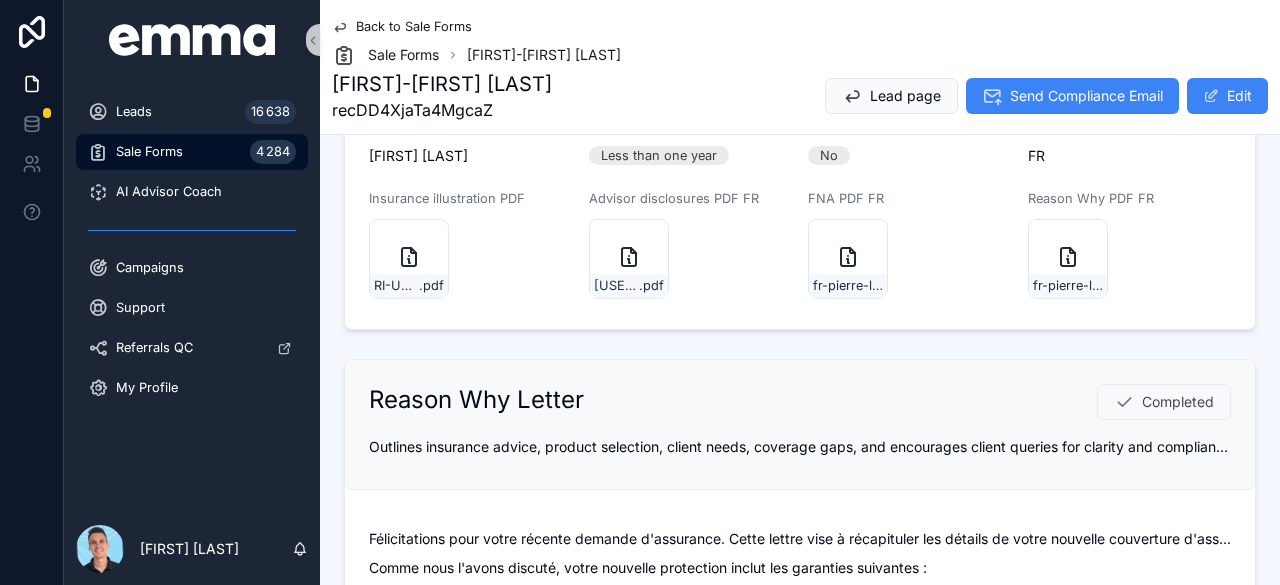 scroll, scrollTop: 852, scrollLeft: 0, axis: vertical 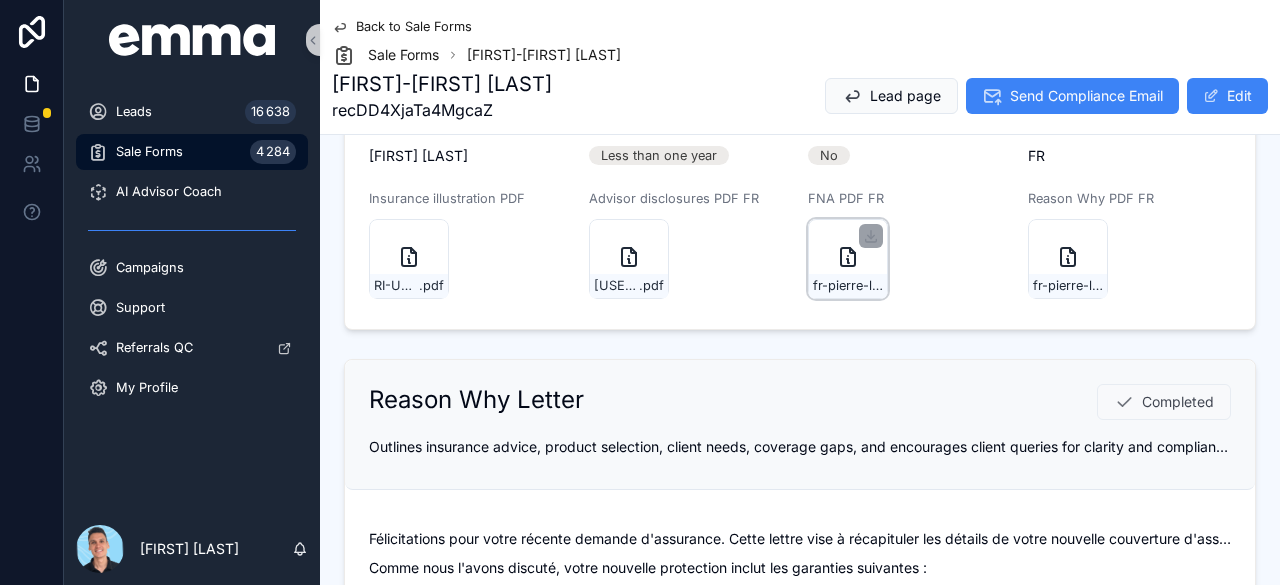 click 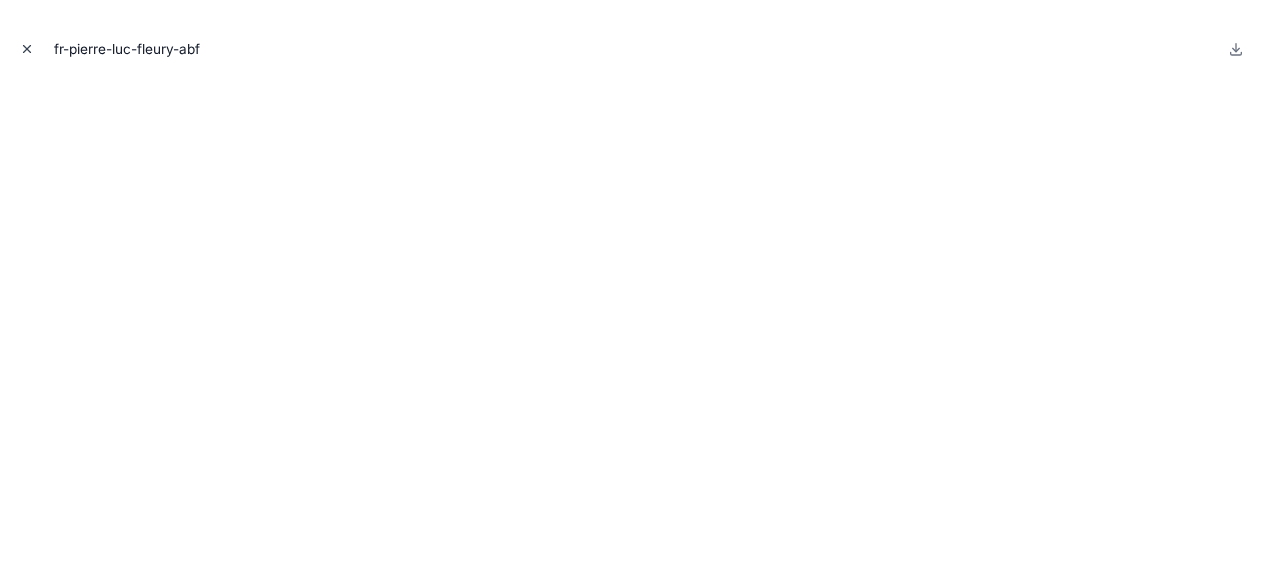 click on "[DOCUMENT_ID]" at bounding box center (640, 49) 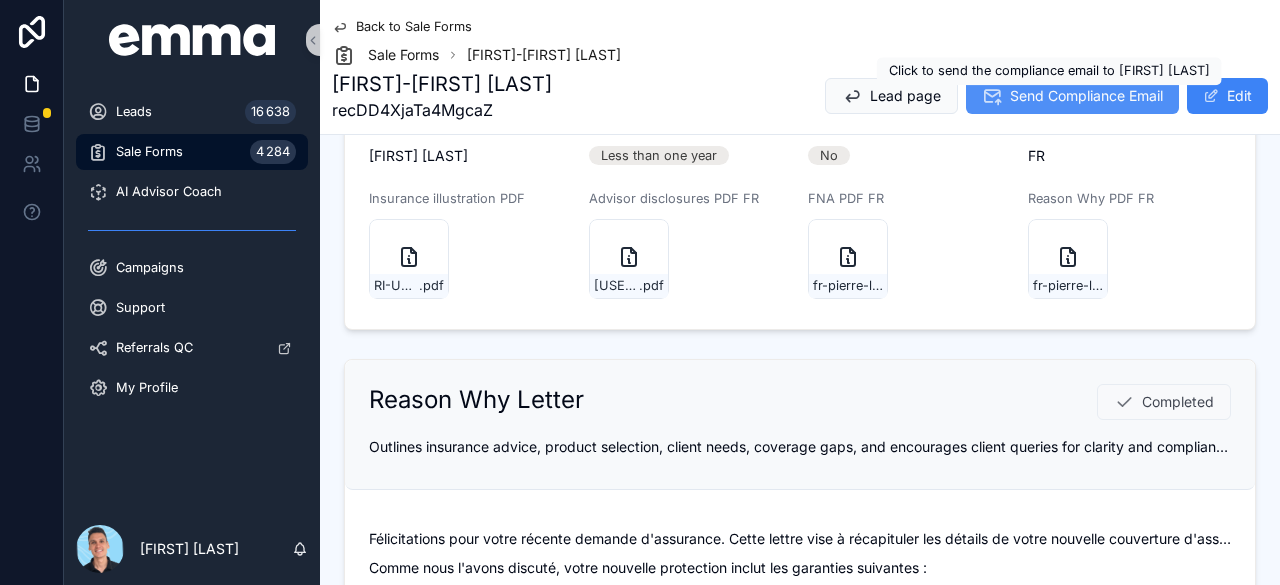 click on "Send Compliance Email" at bounding box center (1086, 96) 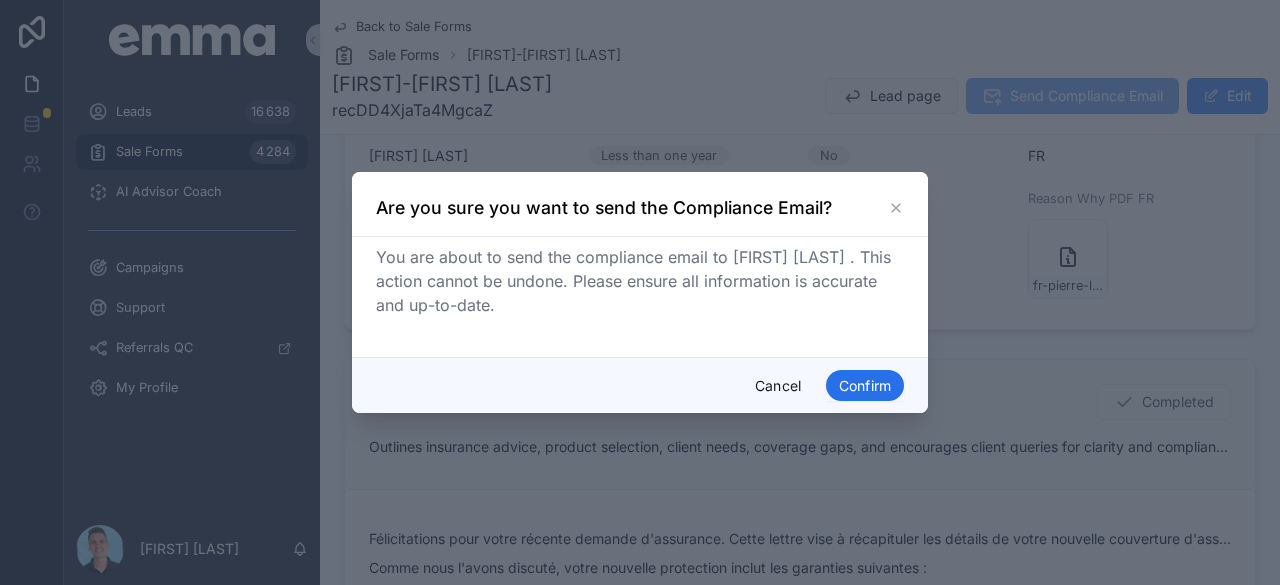 click on "Confirm" at bounding box center (865, 386) 